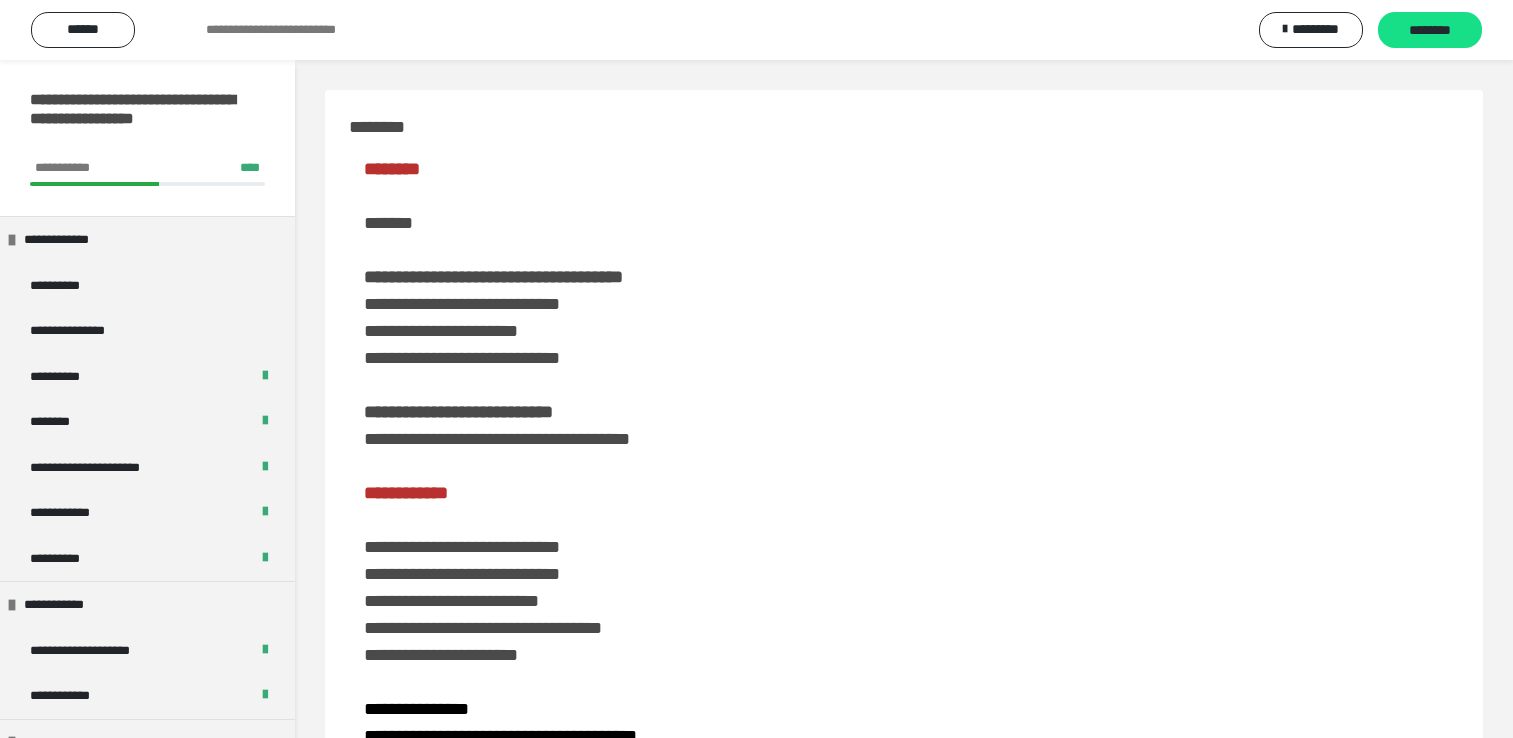 scroll, scrollTop: 3500, scrollLeft: 0, axis: vertical 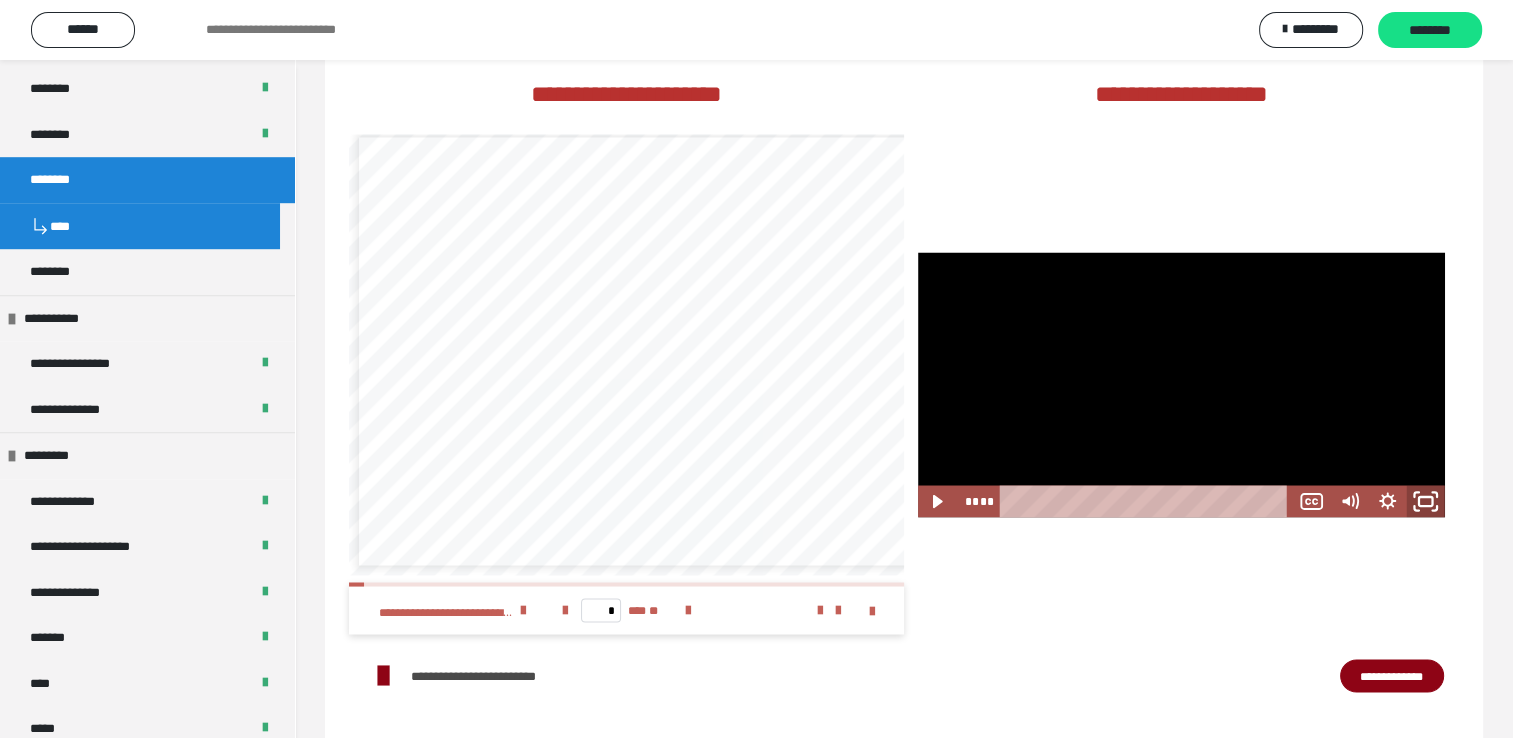 click 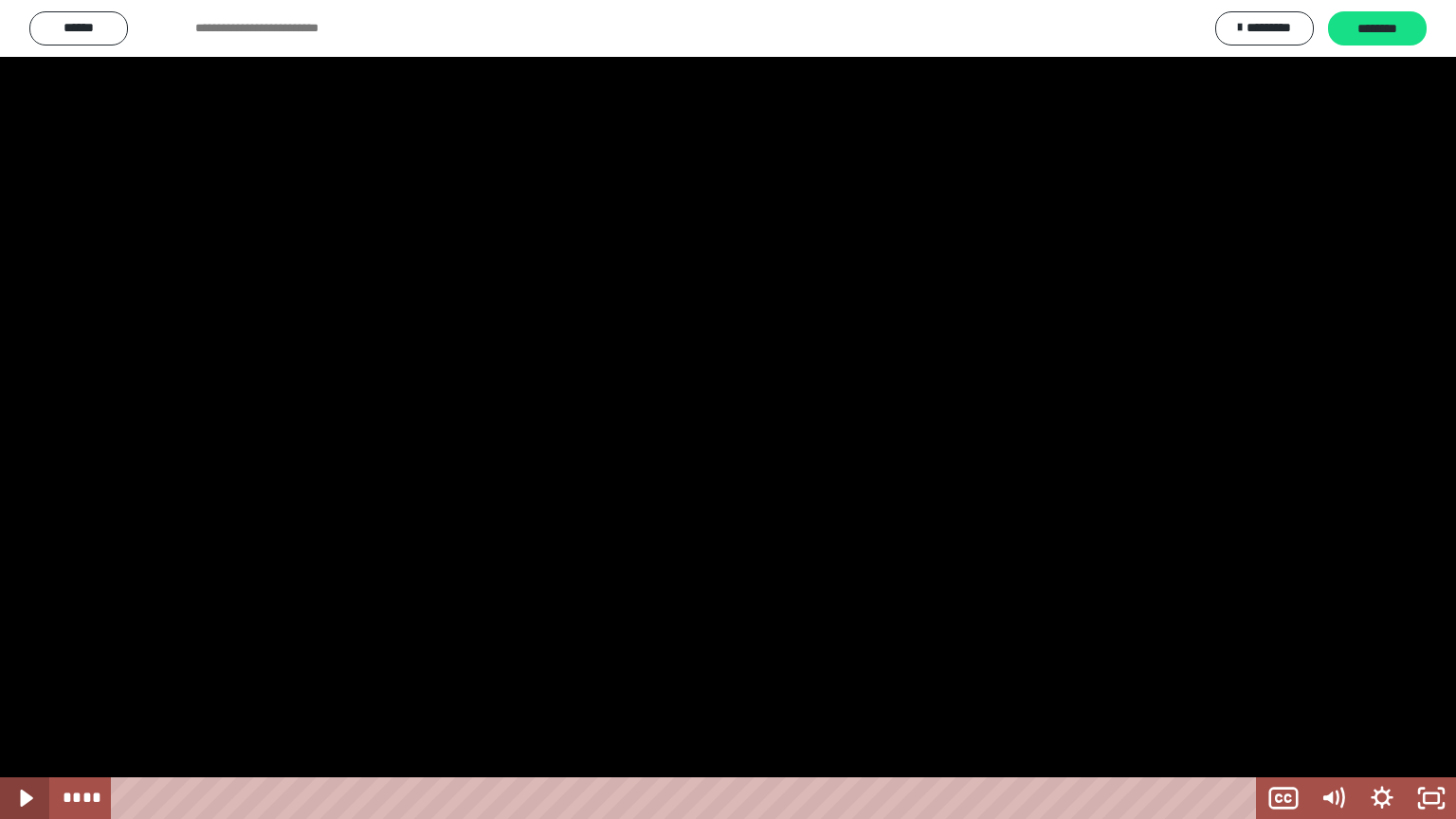click 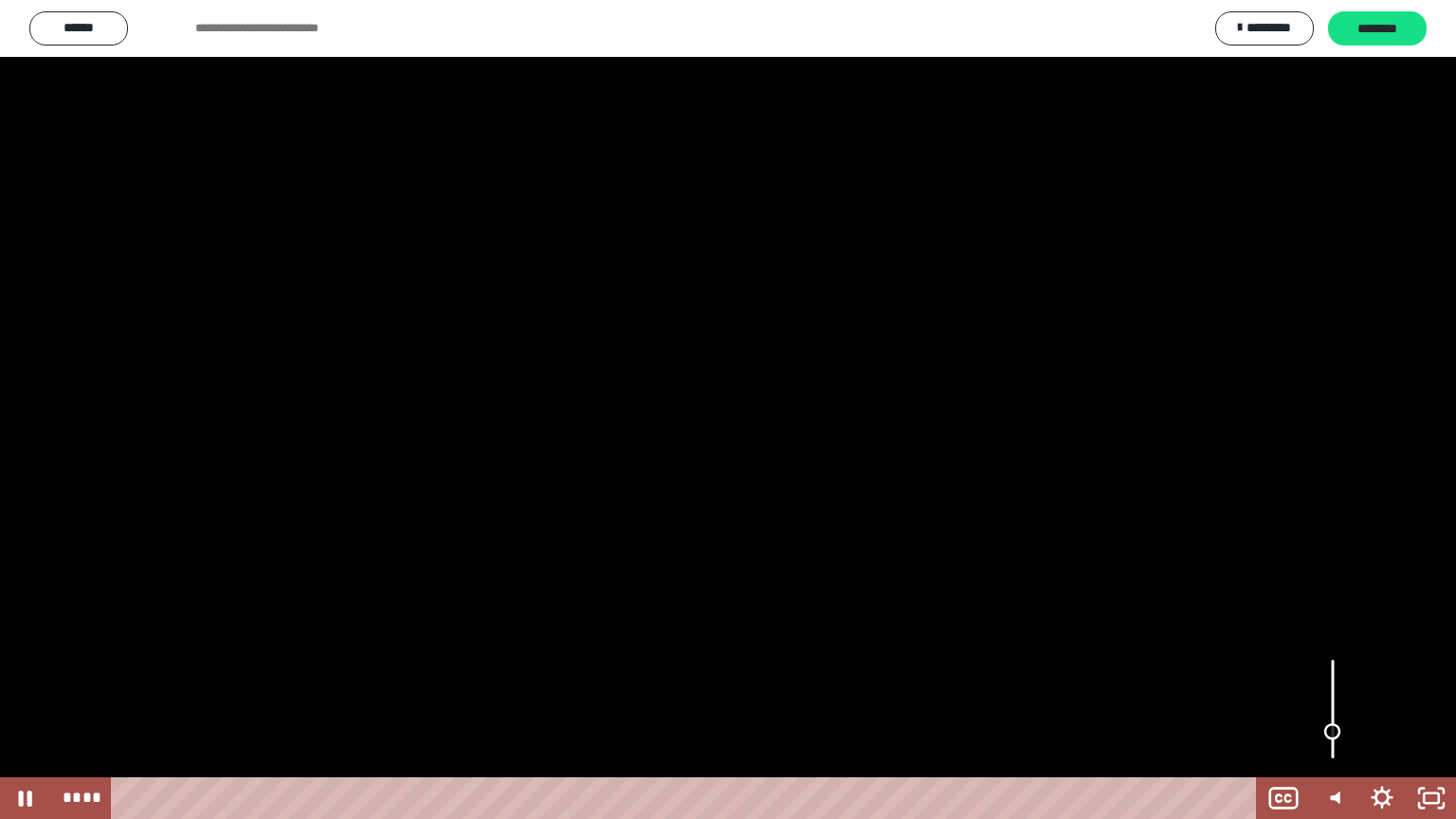 drag, startPoint x: 1335, startPoint y: 707, endPoint x: 1331, endPoint y: 732, distance: 25.317978 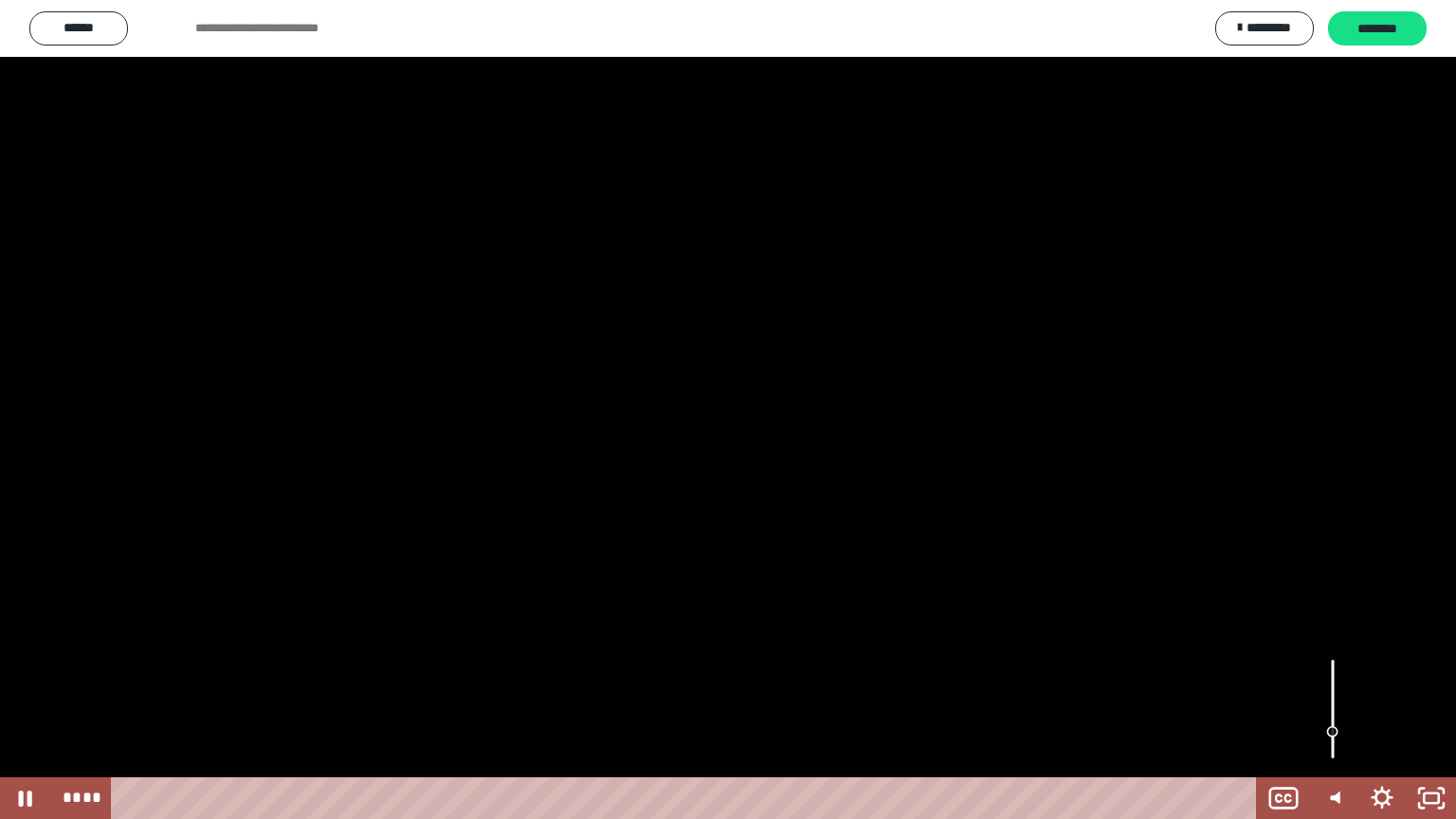 click at bounding box center (1333, 732) 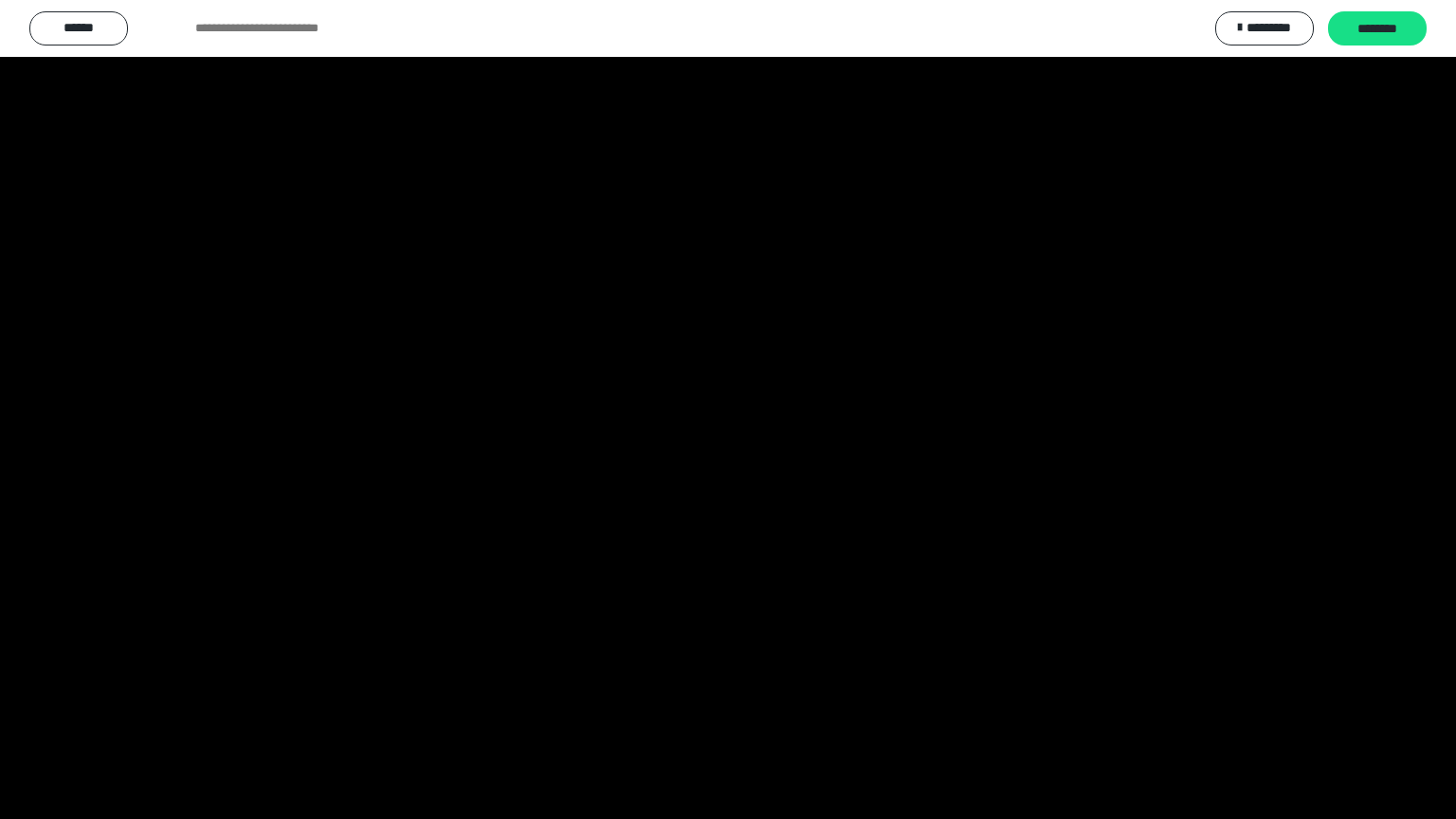 click at bounding box center [728, 410] 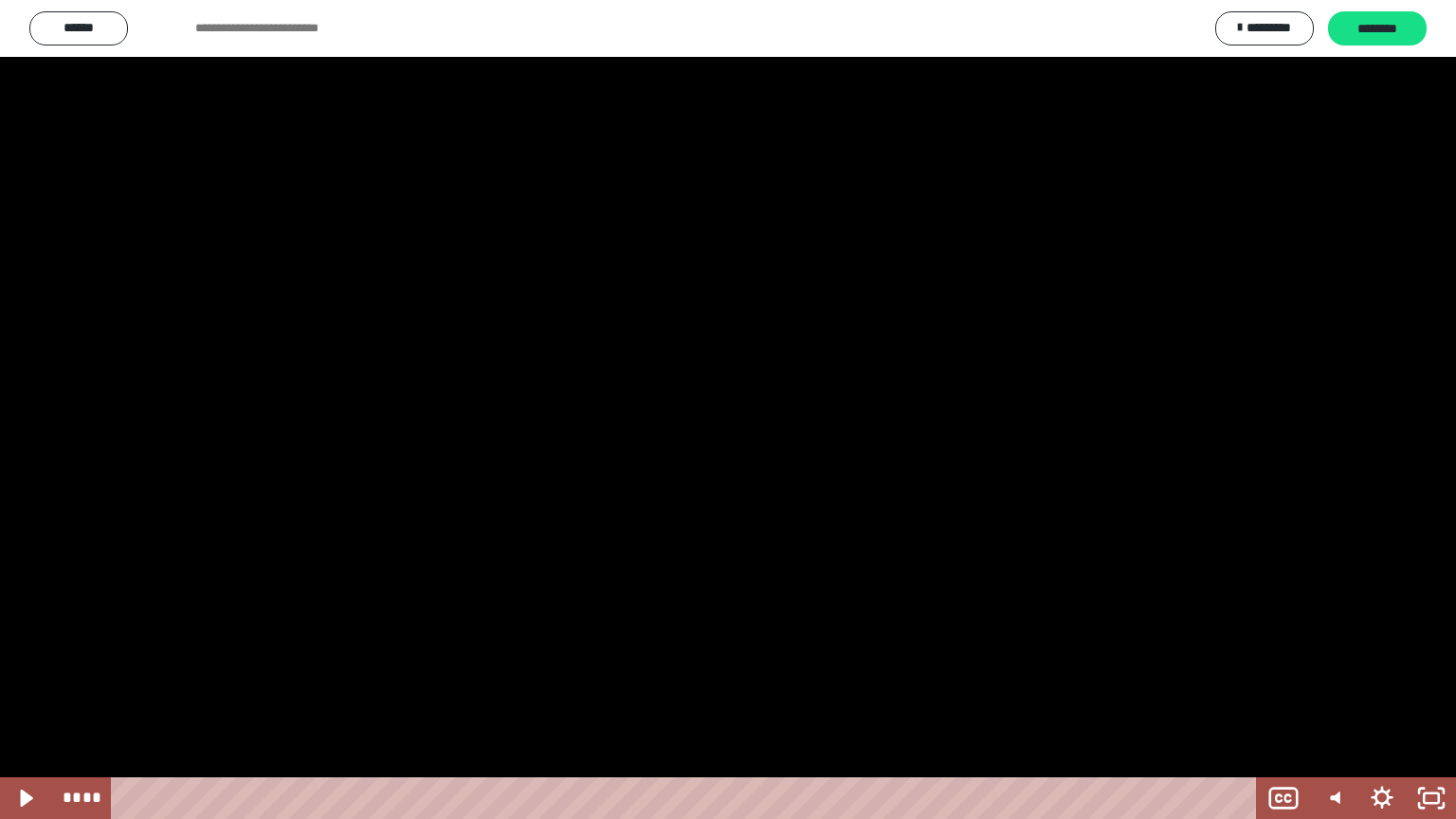 click at bounding box center (728, 410) 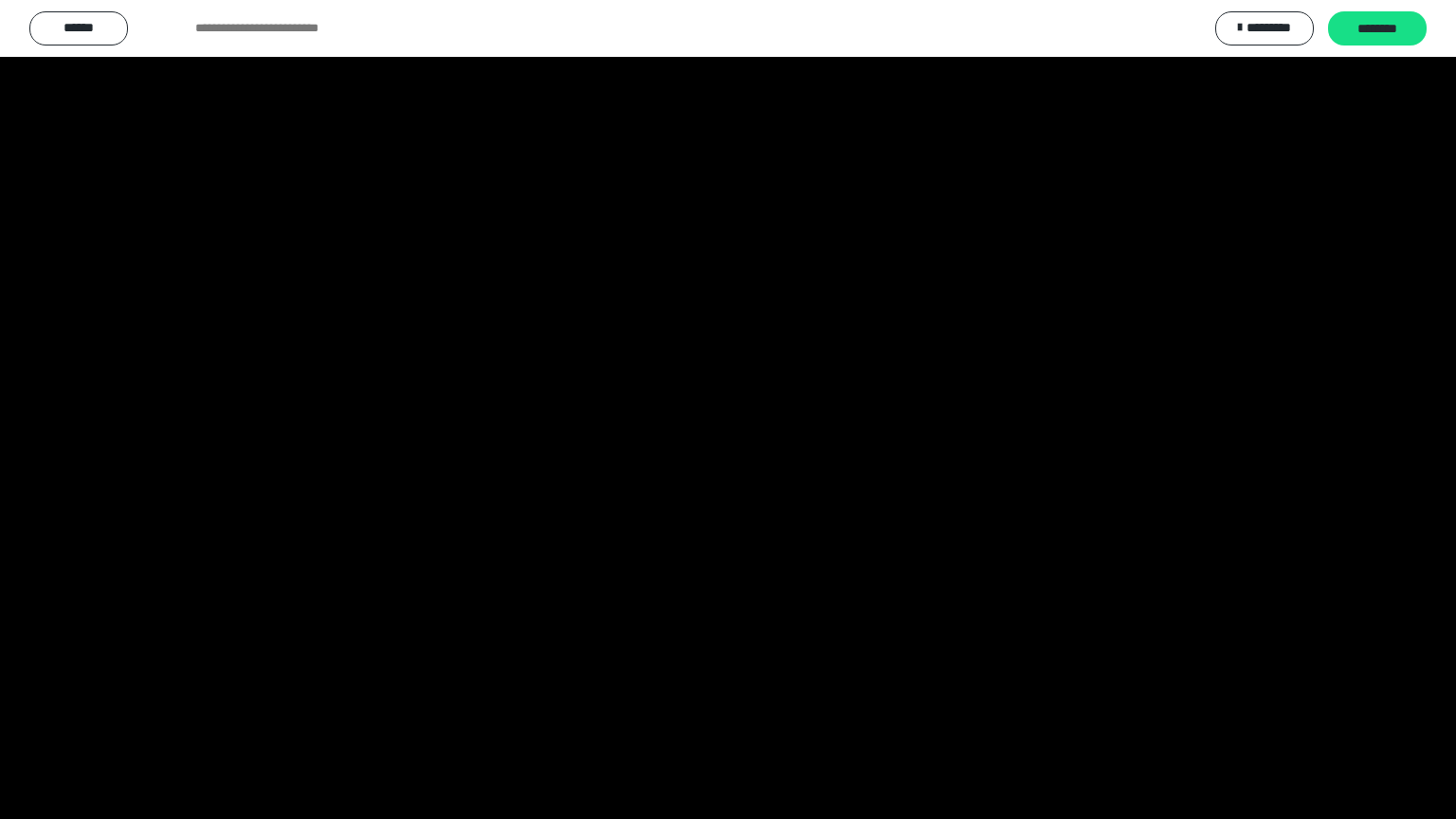 click at bounding box center [728, 410] 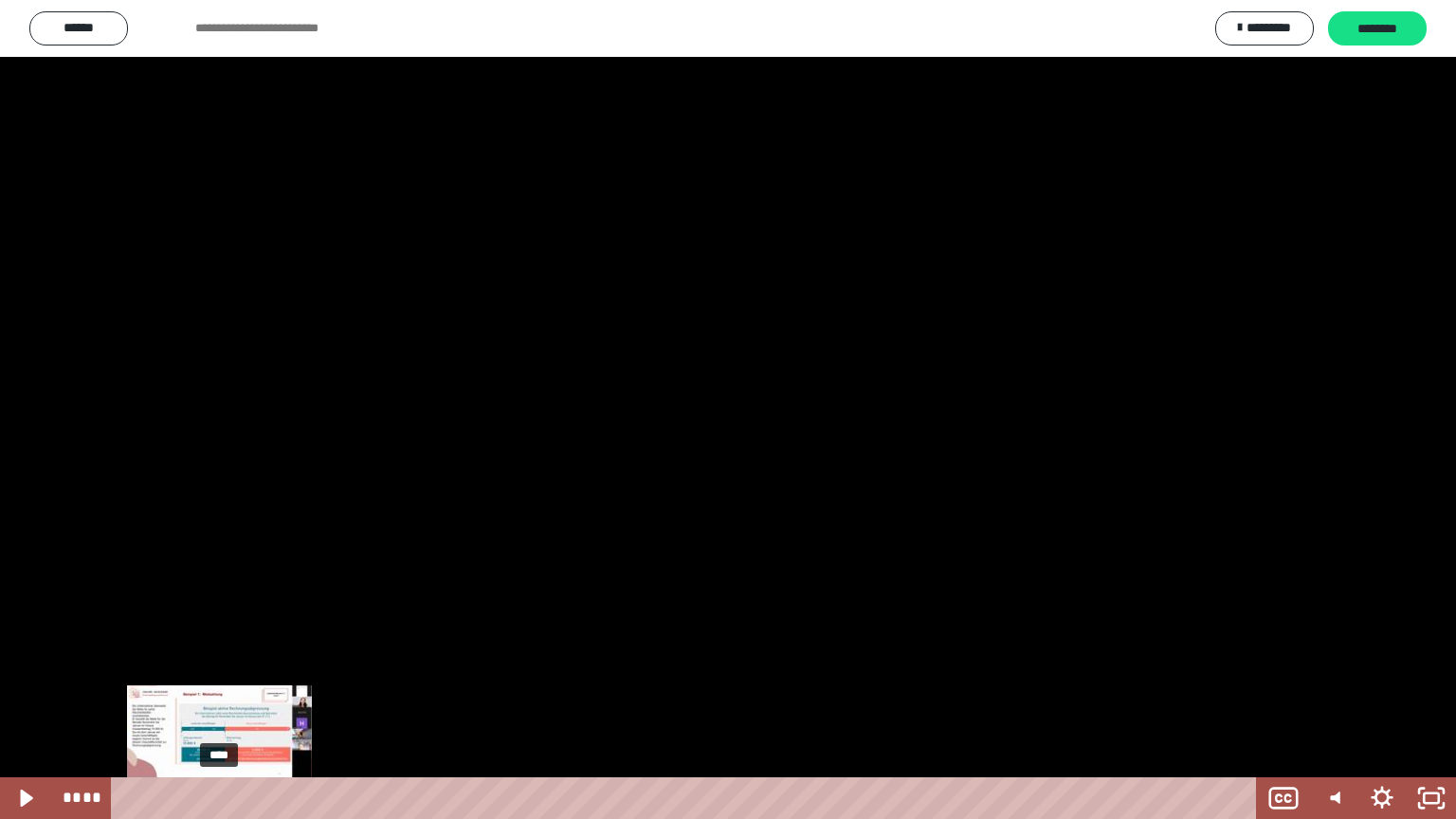 click at bounding box center (226, 798) 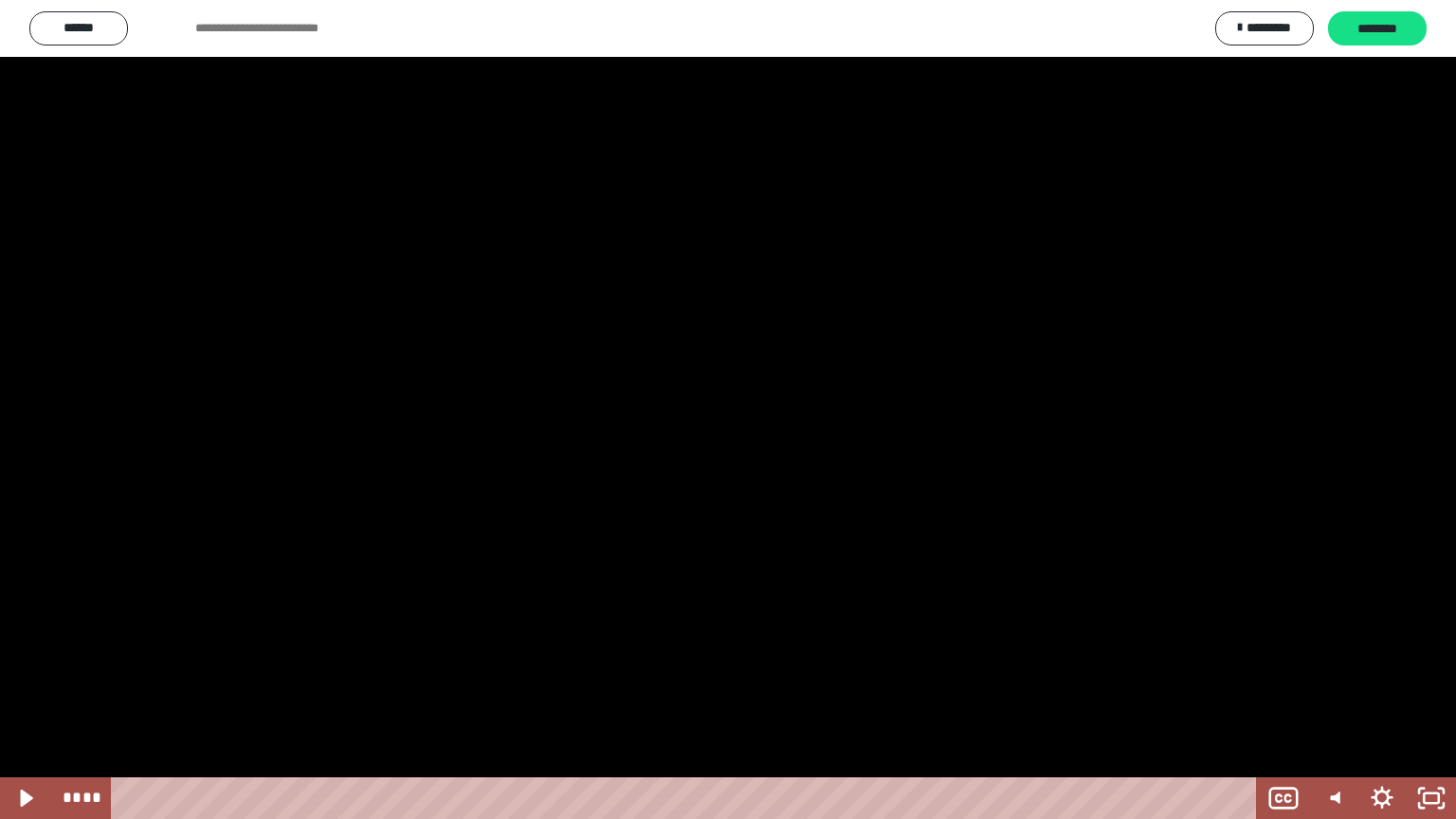 click at bounding box center (728, 410) 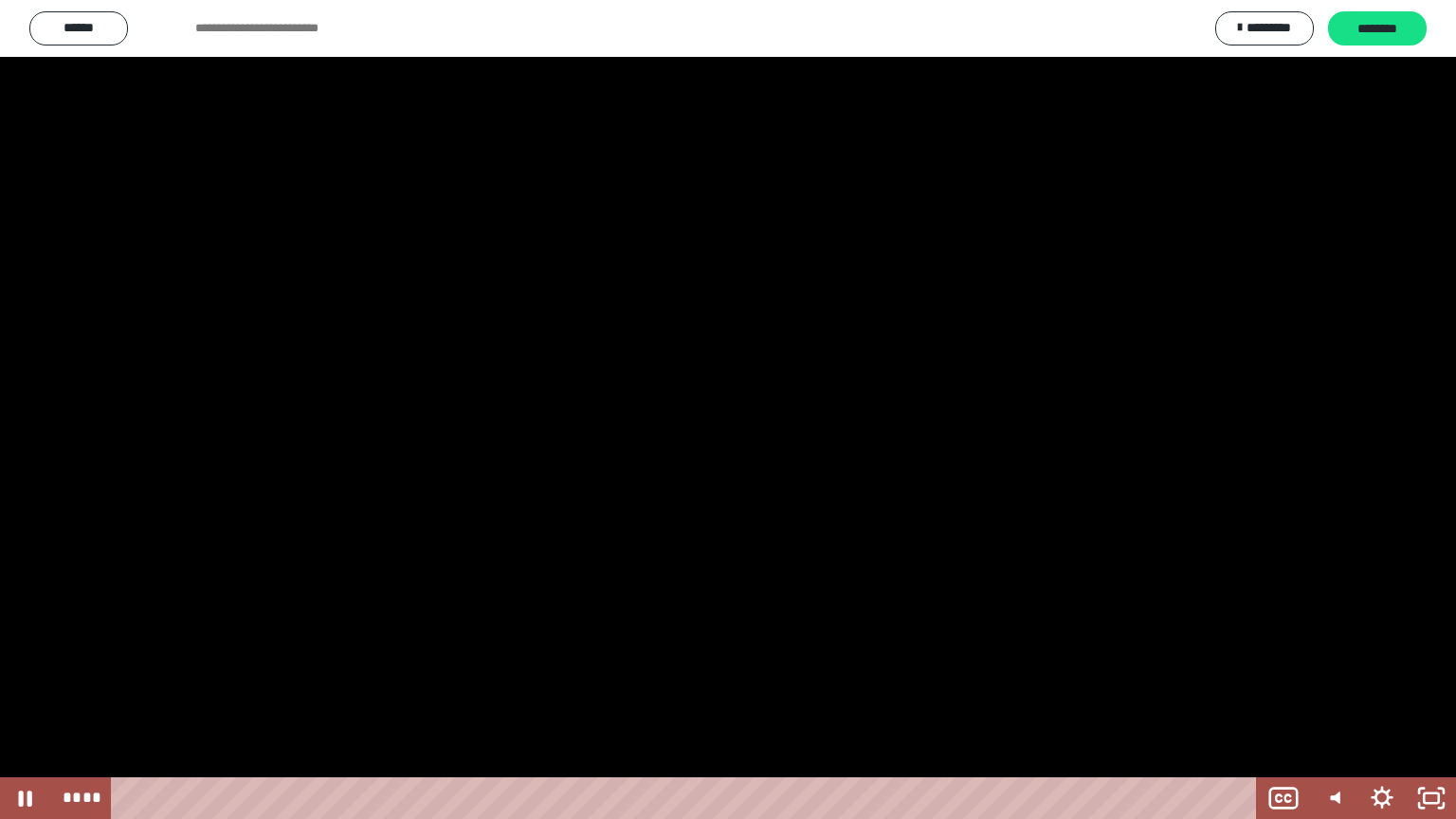 click at bounding box center (728, 410) 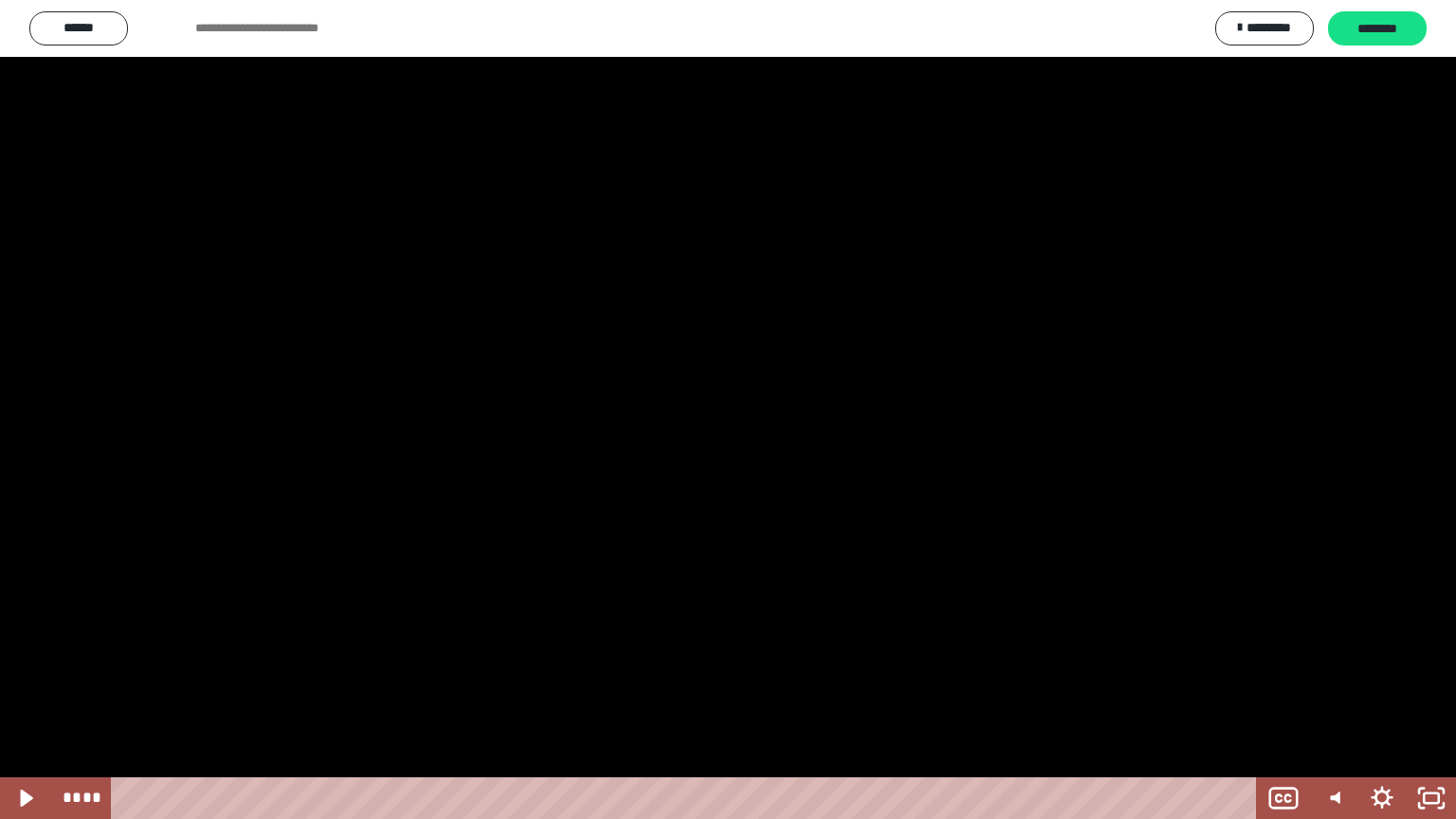 click at bounding box center [0, 0] 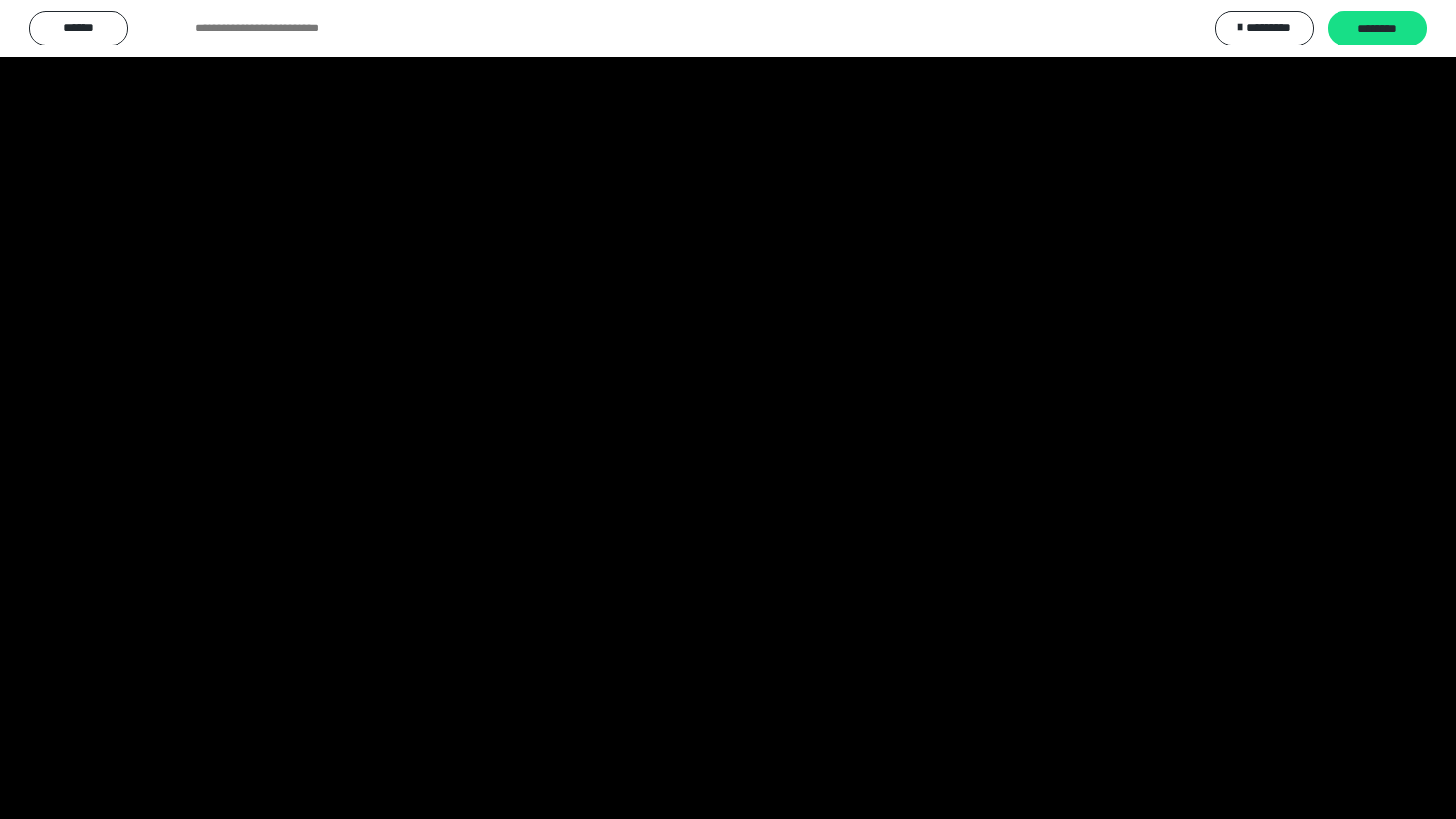 click at bounding box center [728, 410] 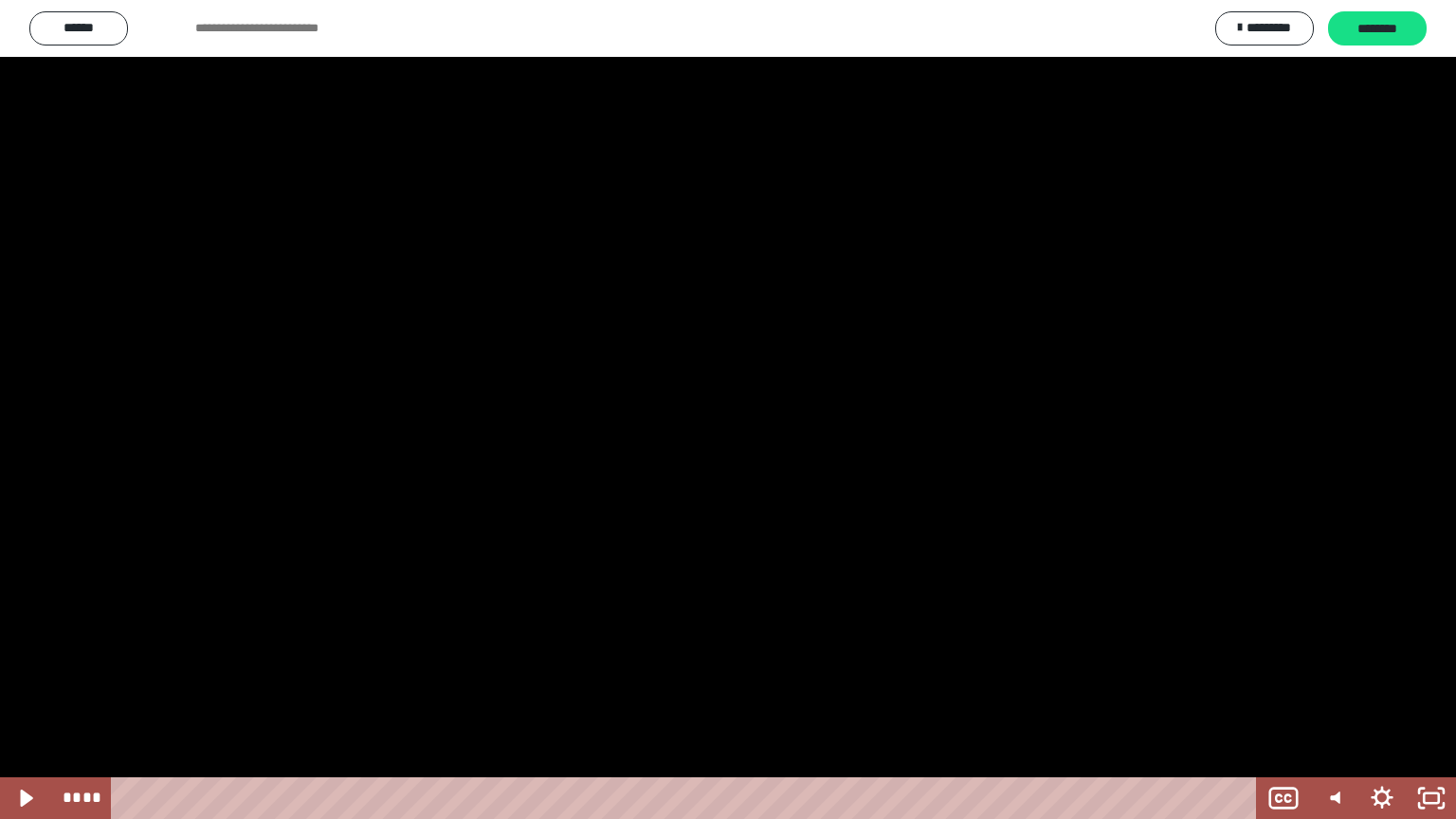 click at bounding box center [728, 410] 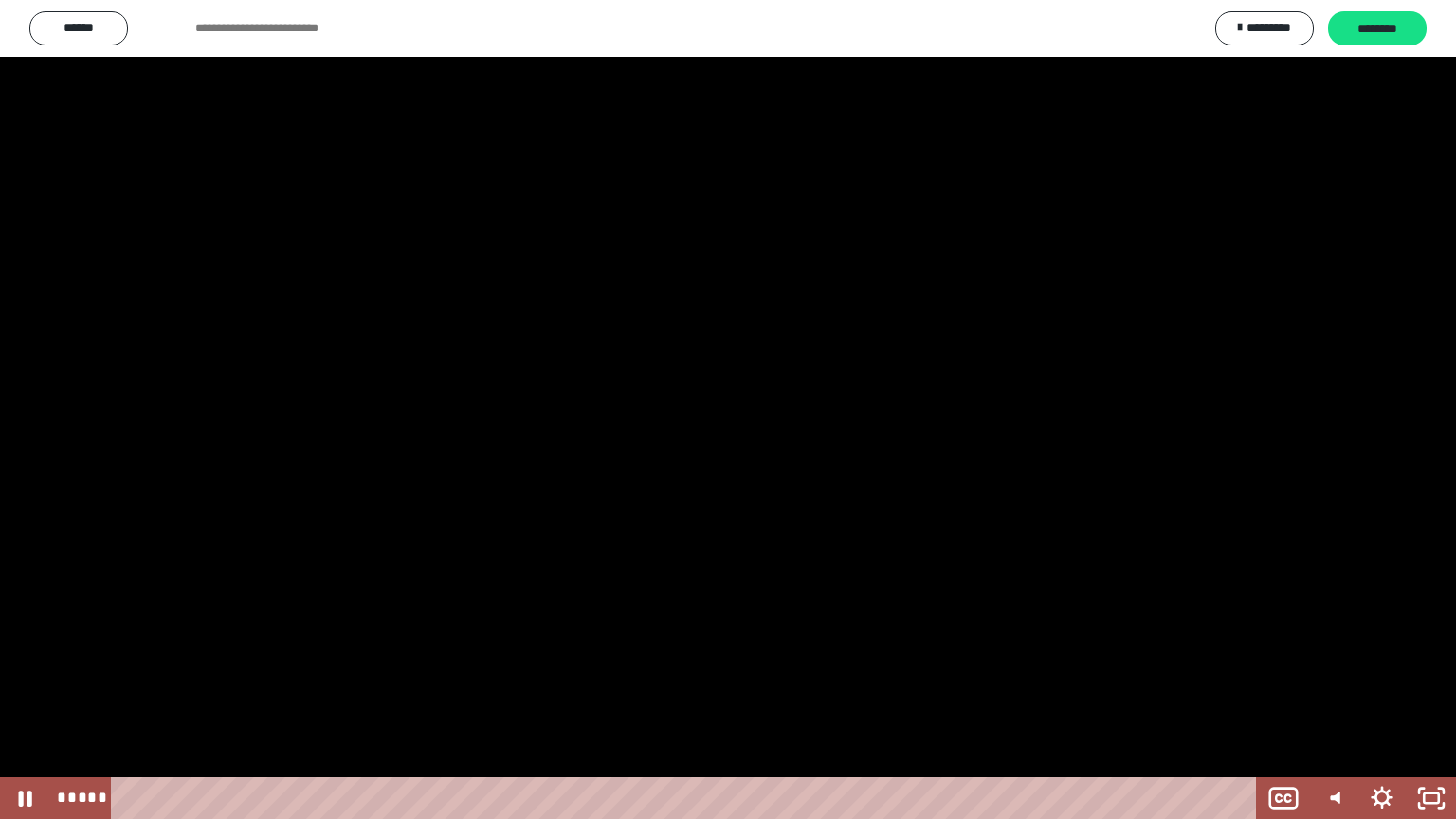 click at bounding box center (728, 410) 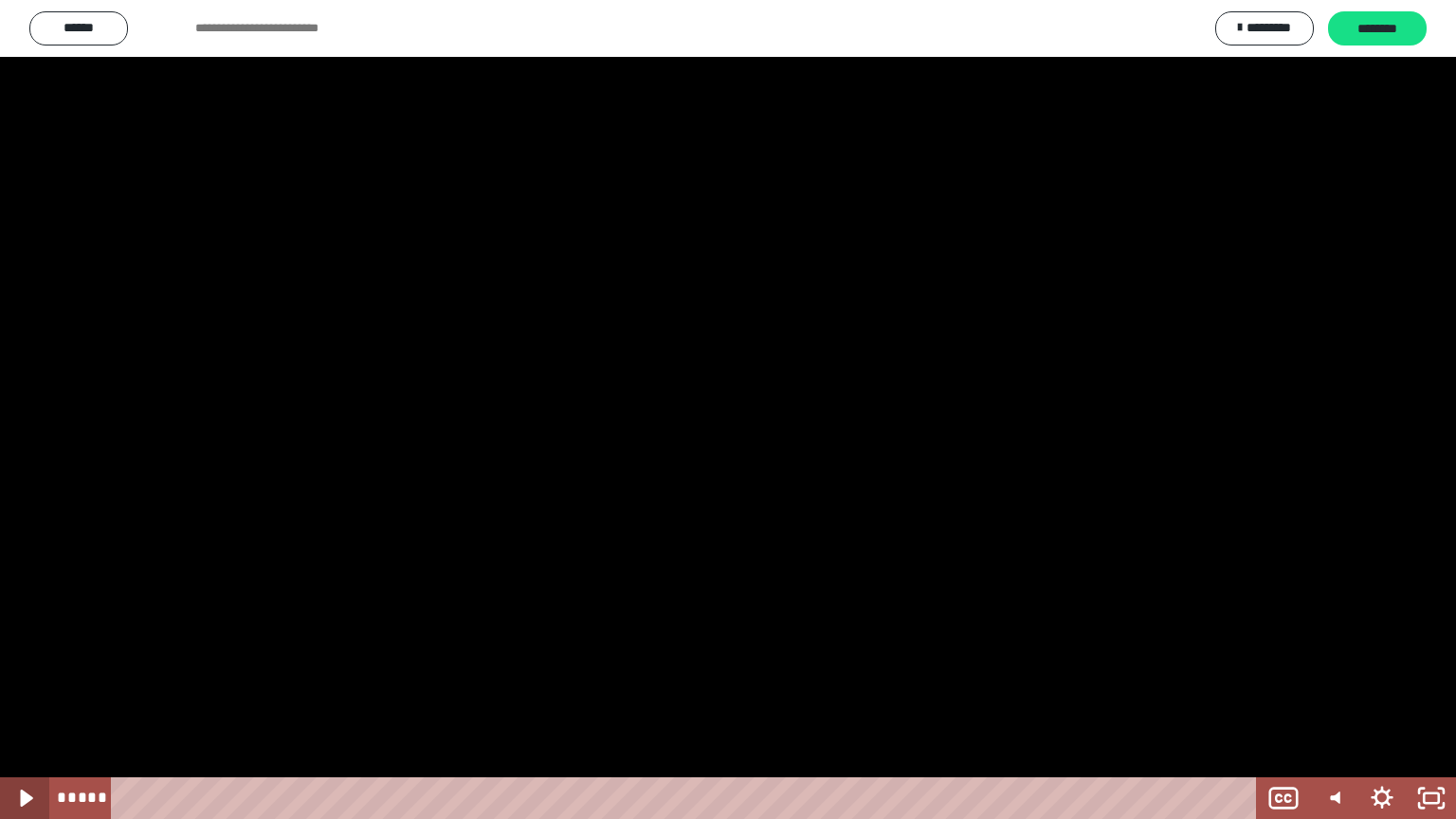 click at bounding box center [0, 0] 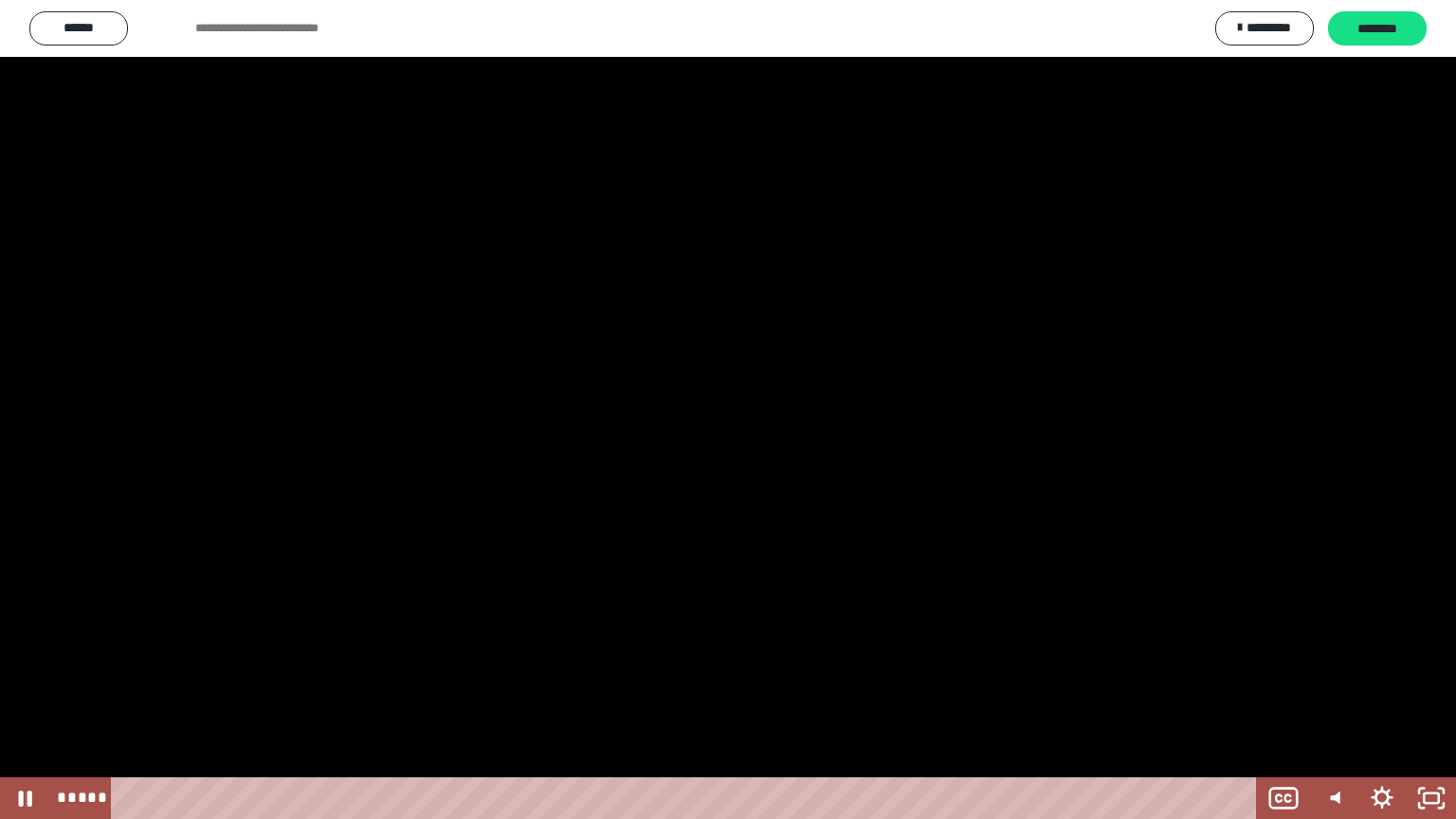 click at bounding box center (728, 410) 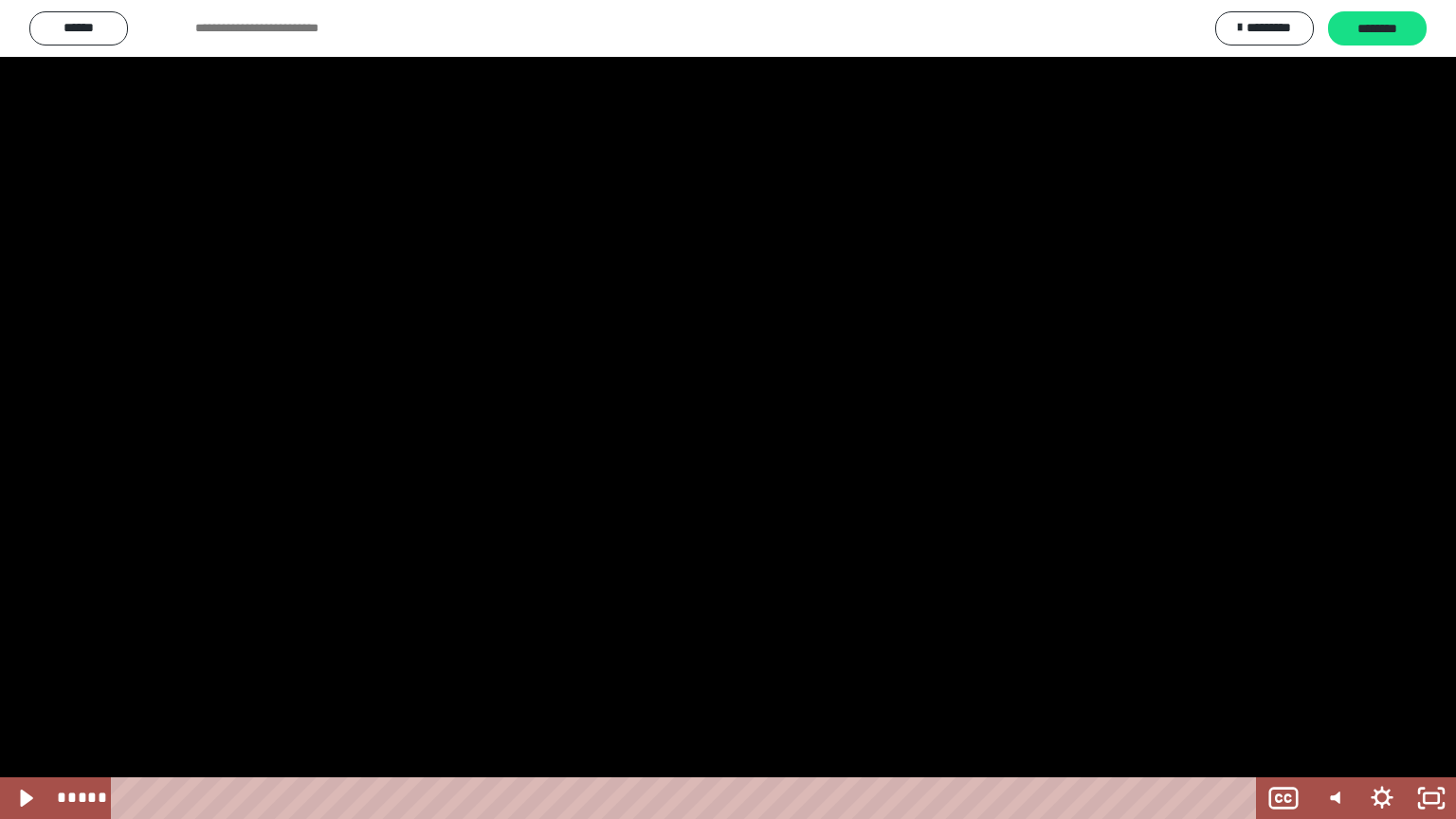 click at bounding box center [0, 0] 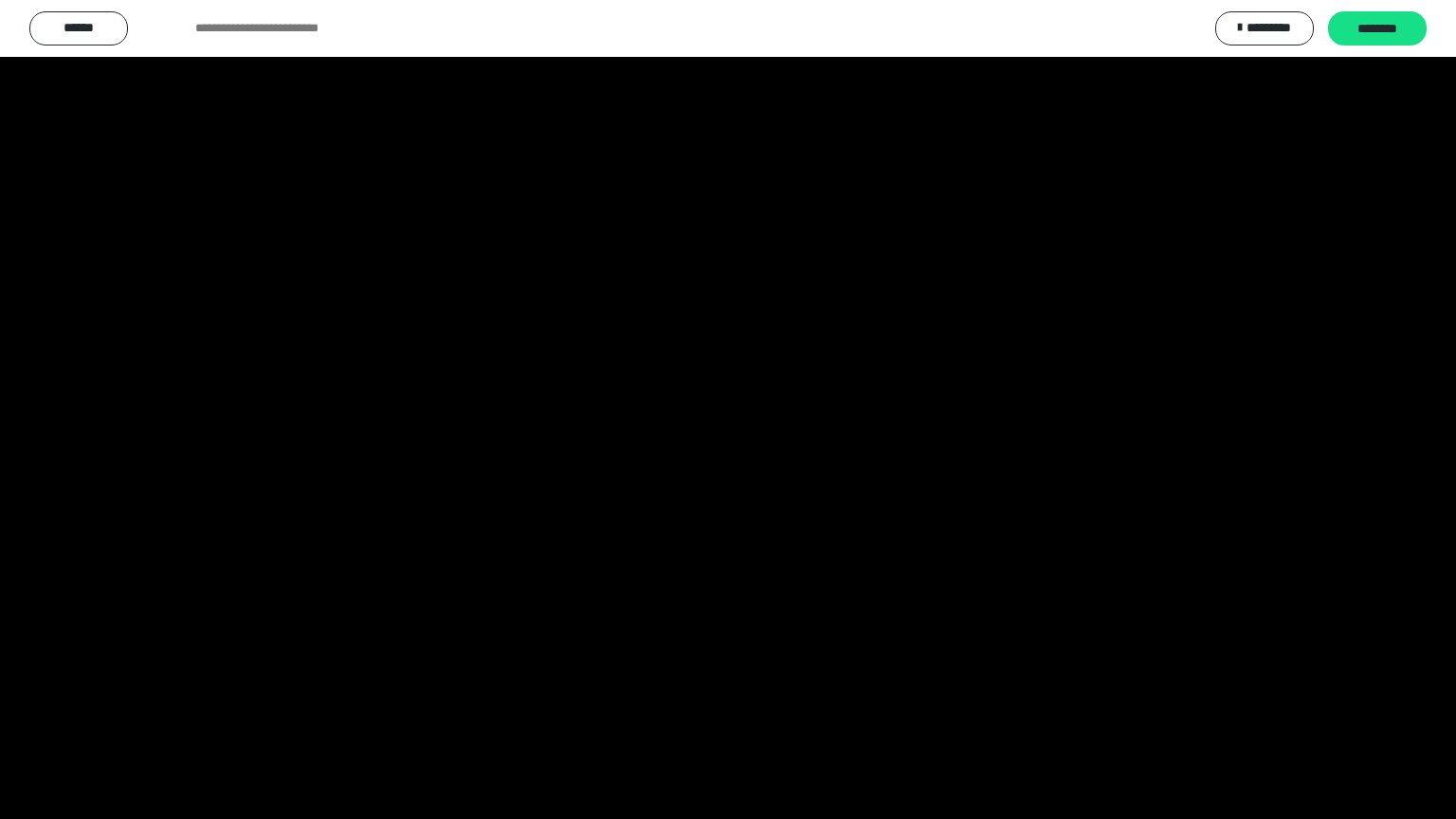 click at bounding box center (728, 410) 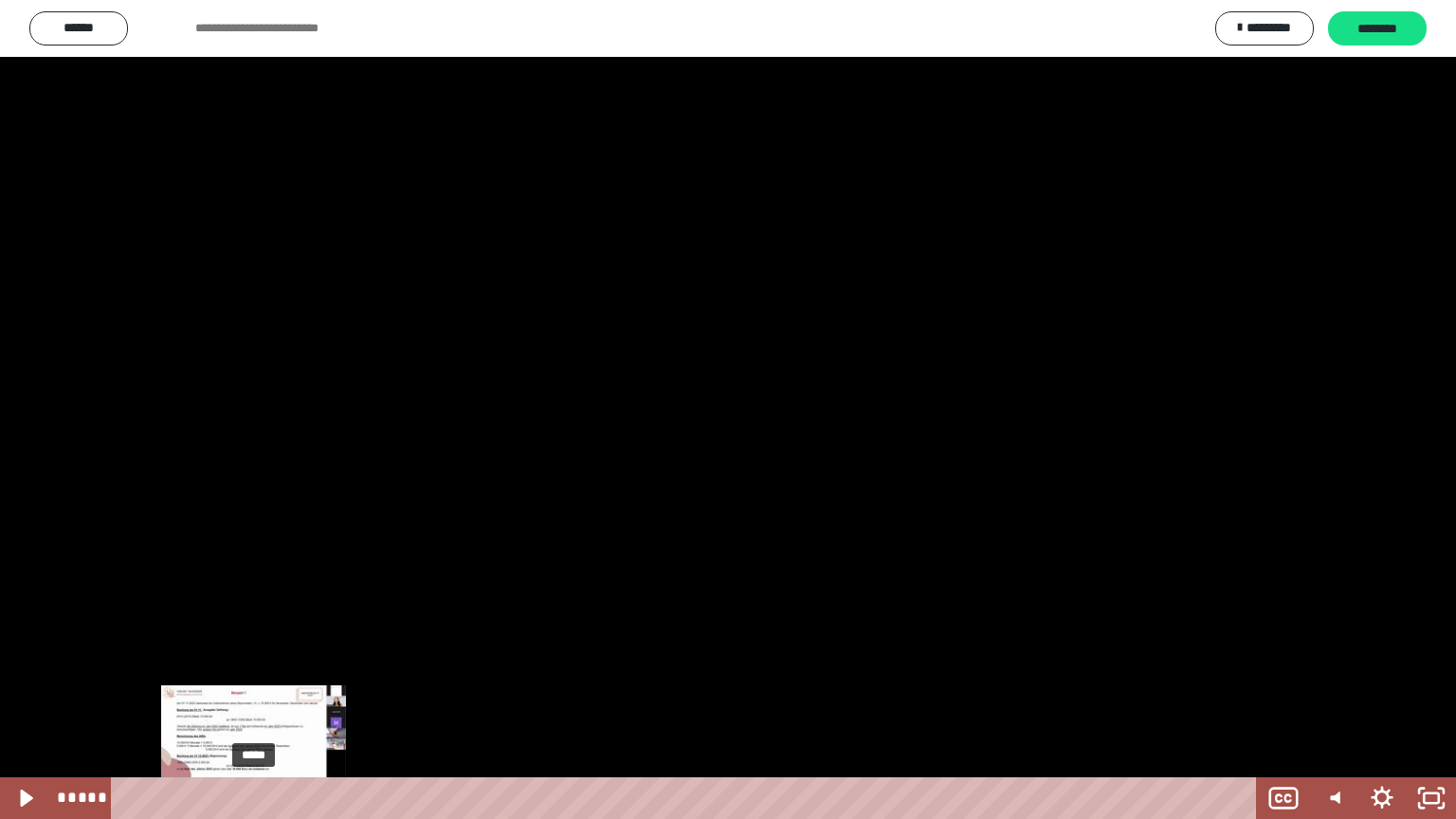 click on "*****" at bounding box center (687, 798) 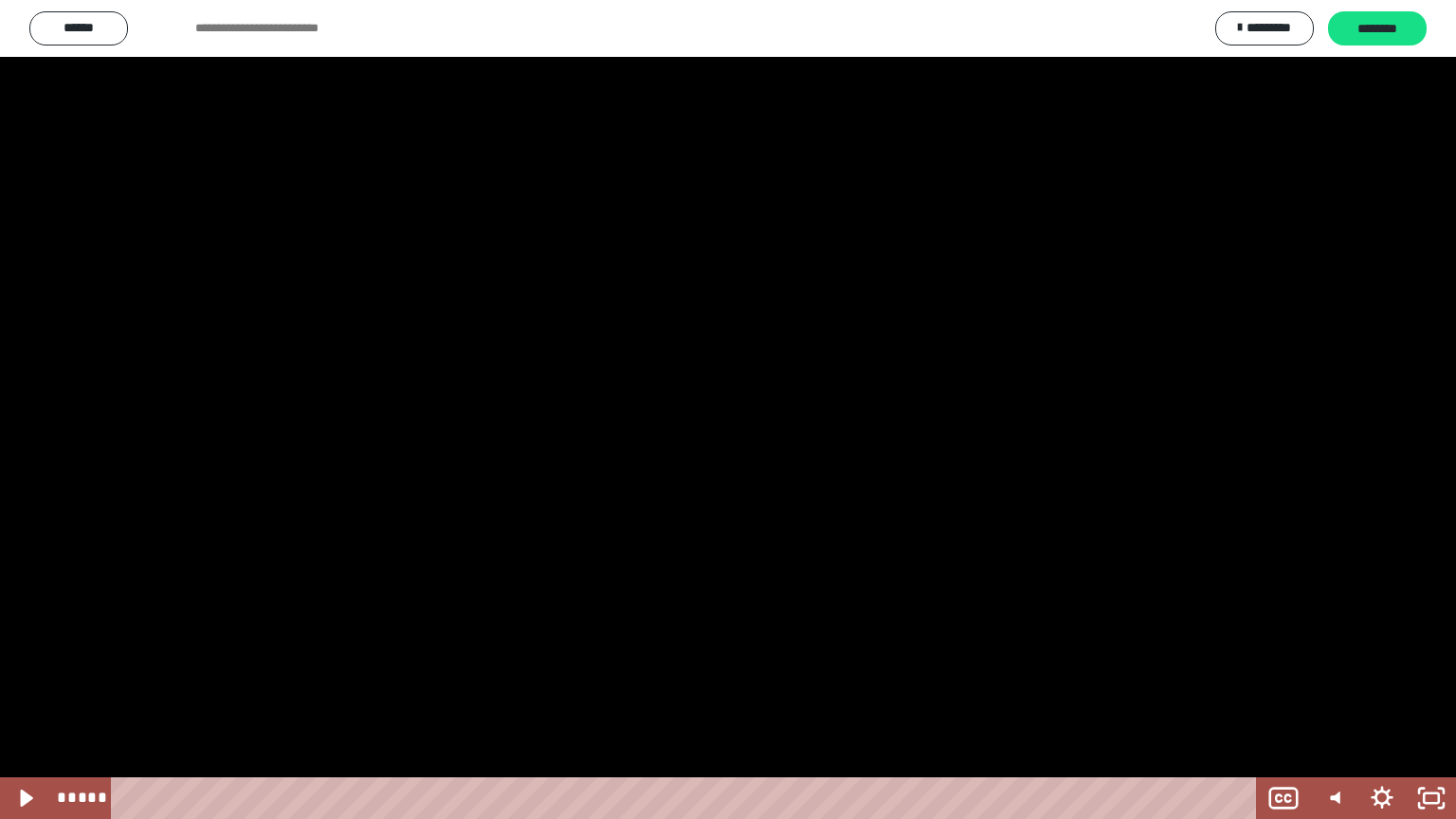 click at bounding box center [728, 410] 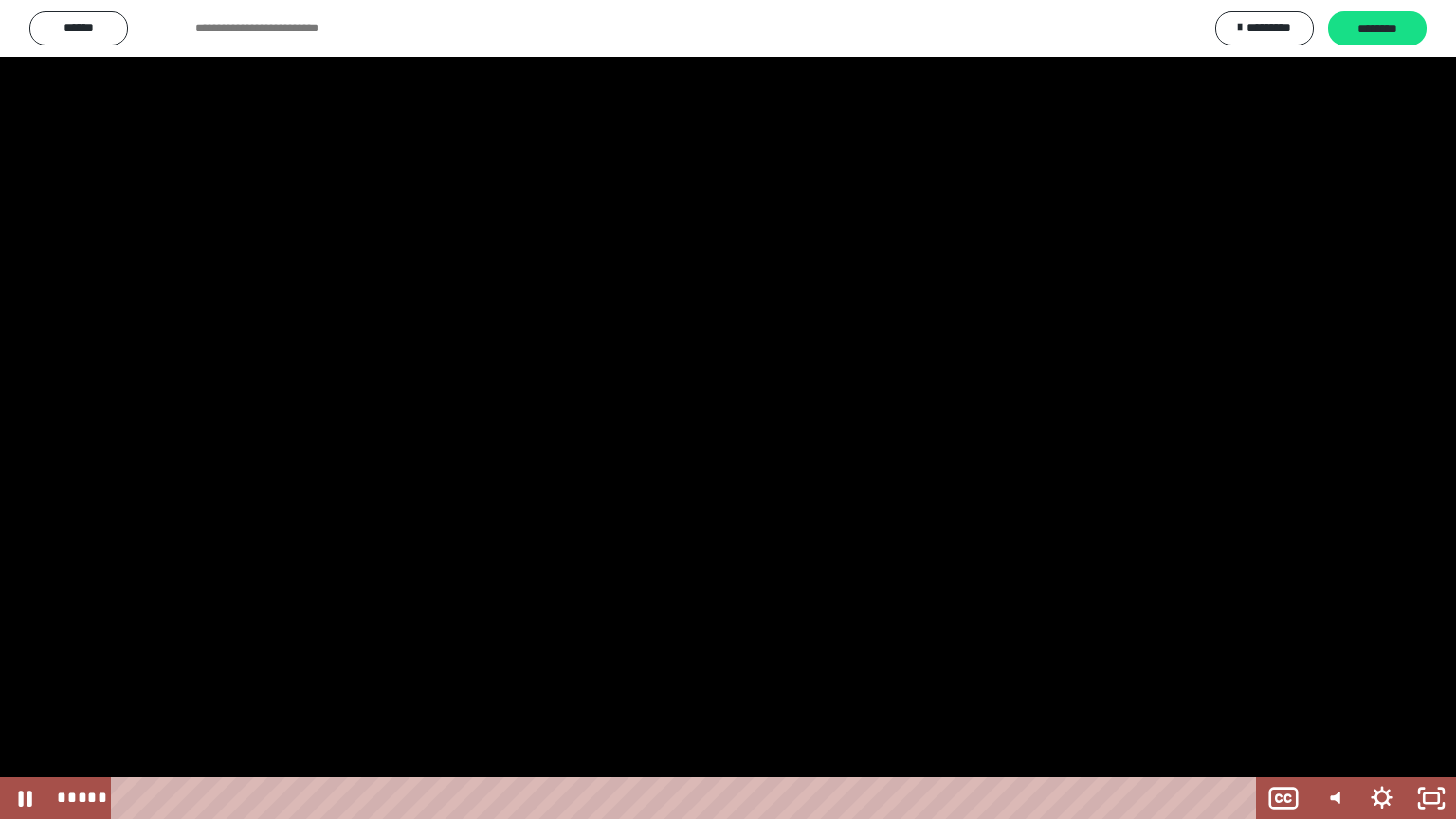 click at bounding box center (728, 410) 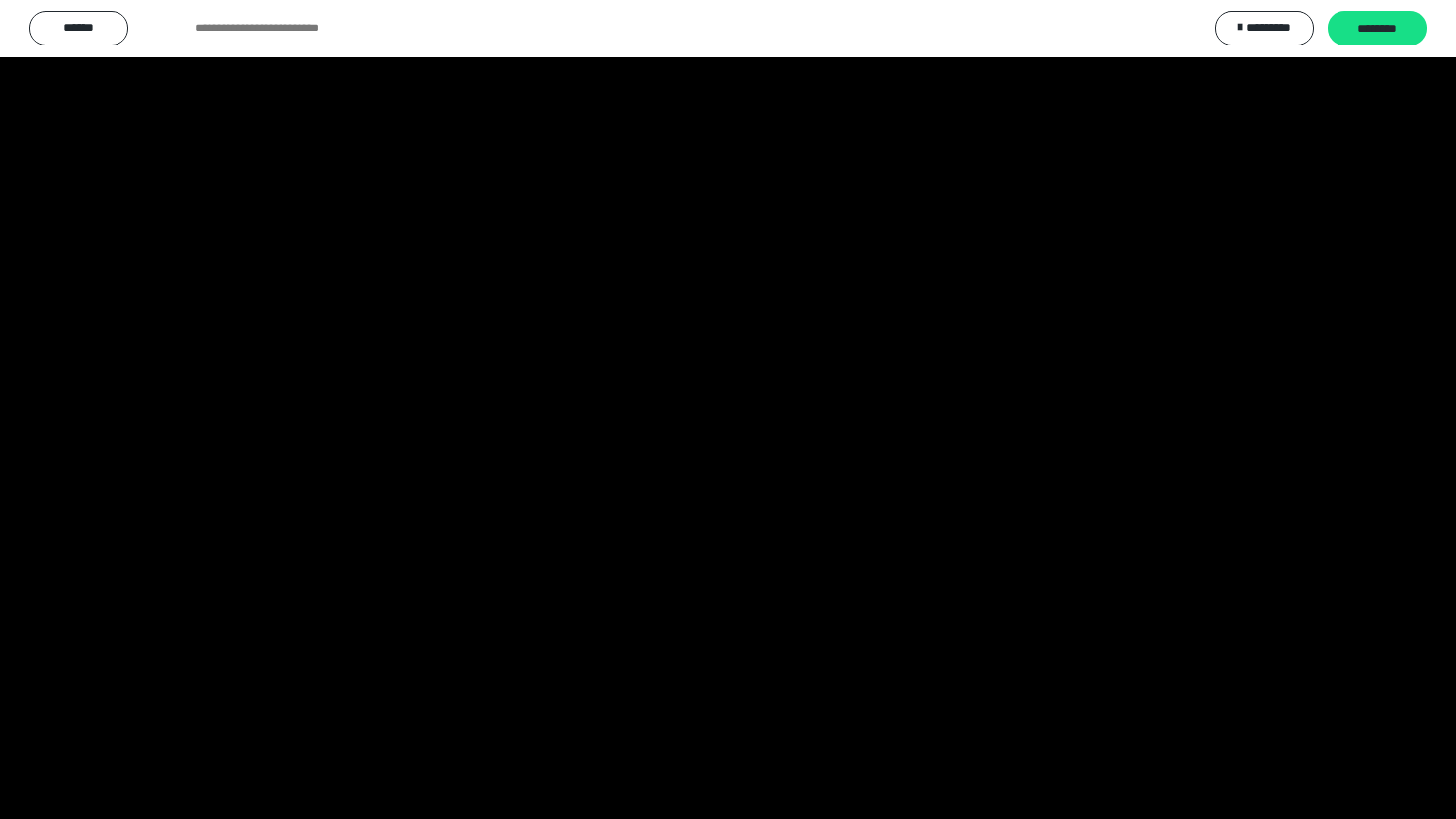 click at bounding box center (0, 0) 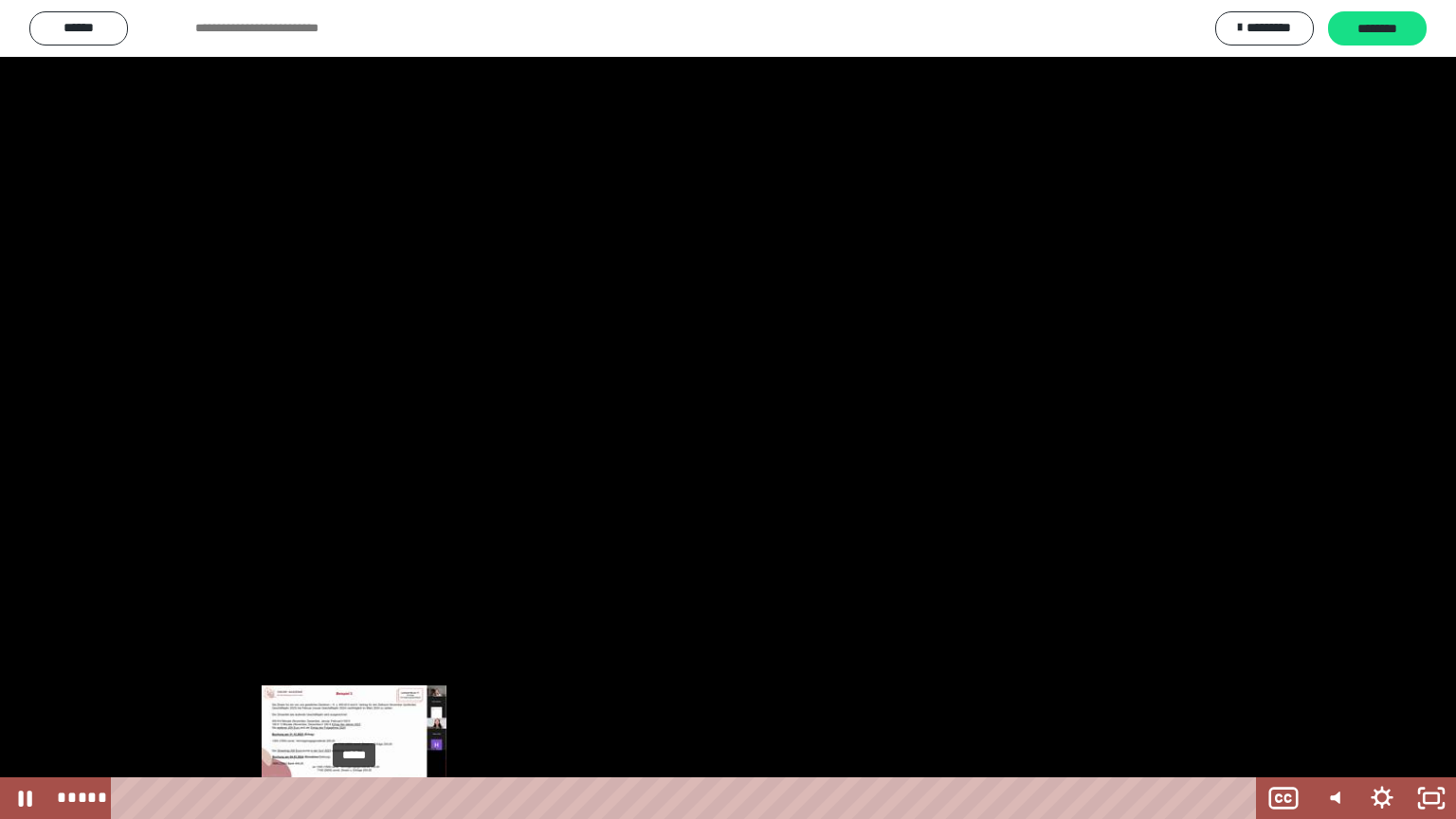 click at bounding box center [361, 798] 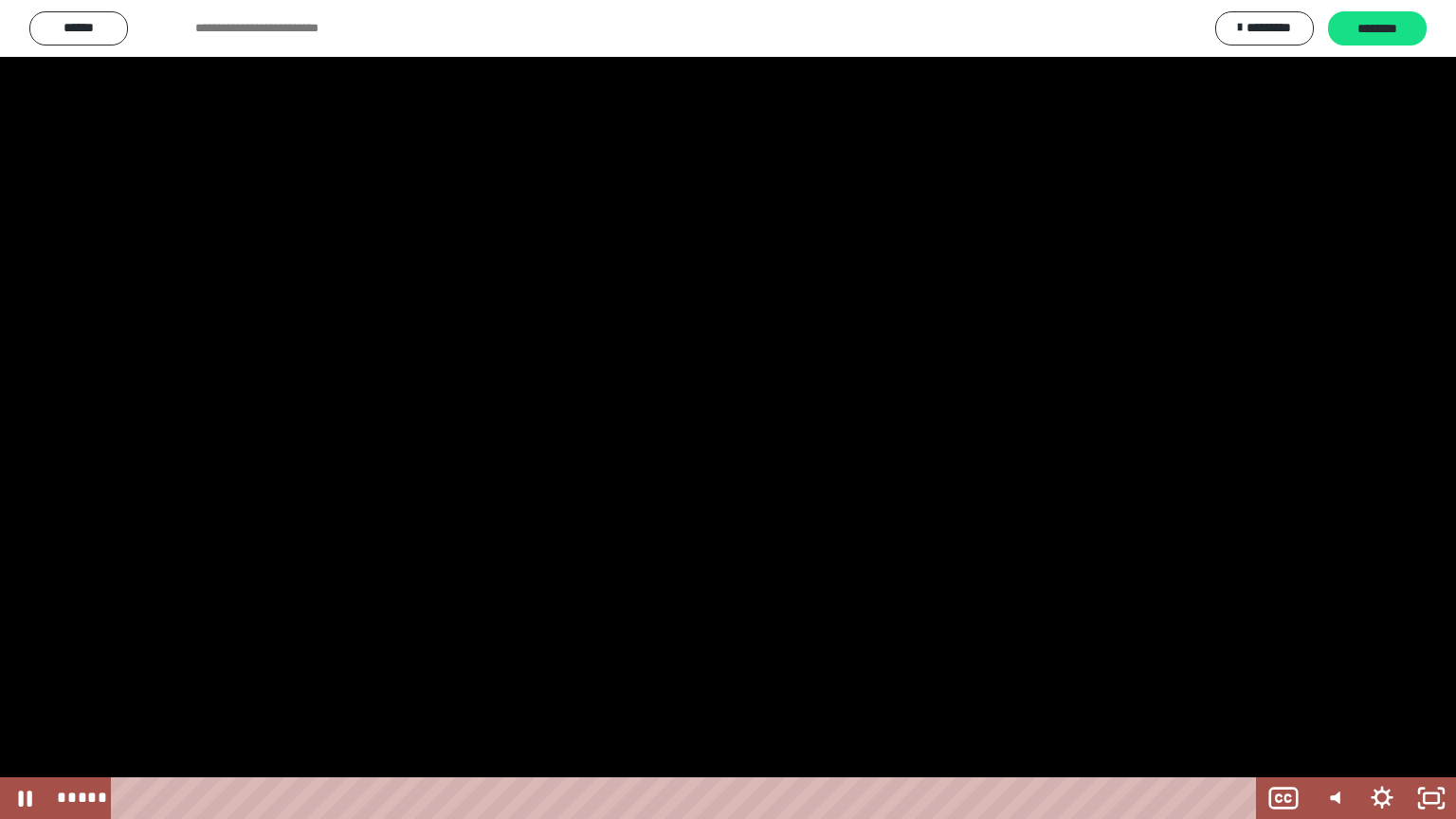 click at bounding box center (728, 410) 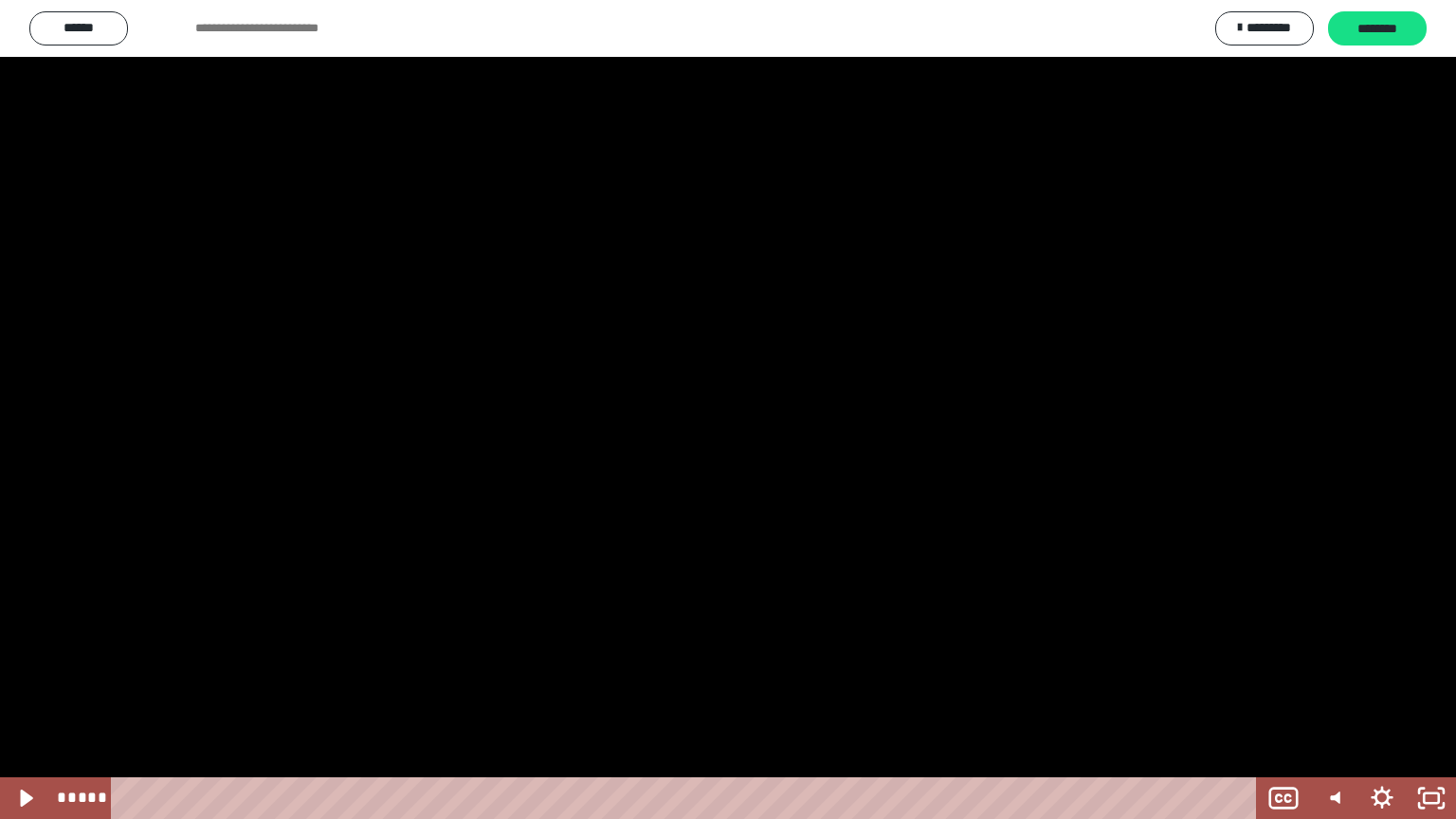 click at bounding box center (0, 0) 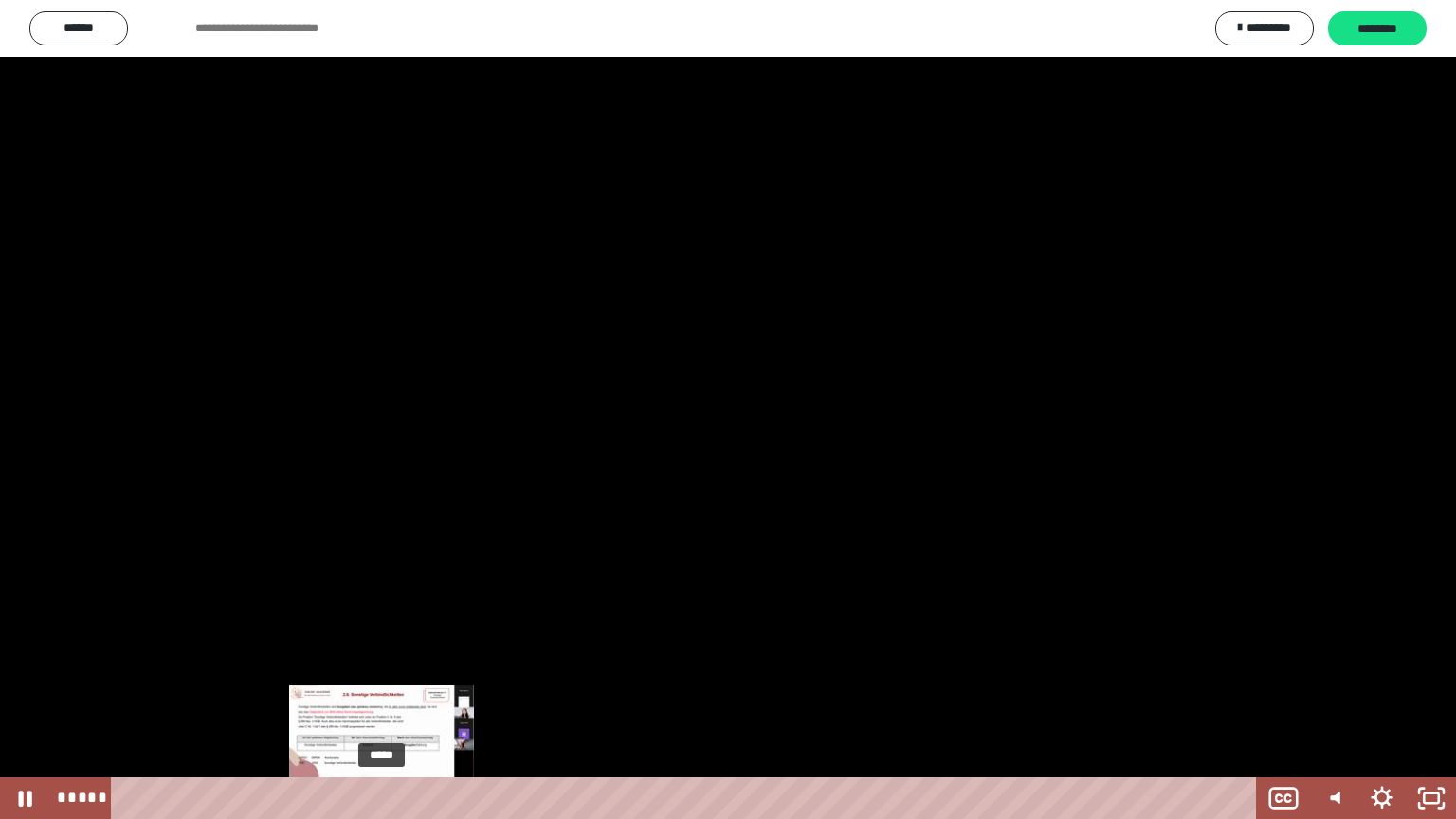 click on "*****" at bounding box center (687, 798) 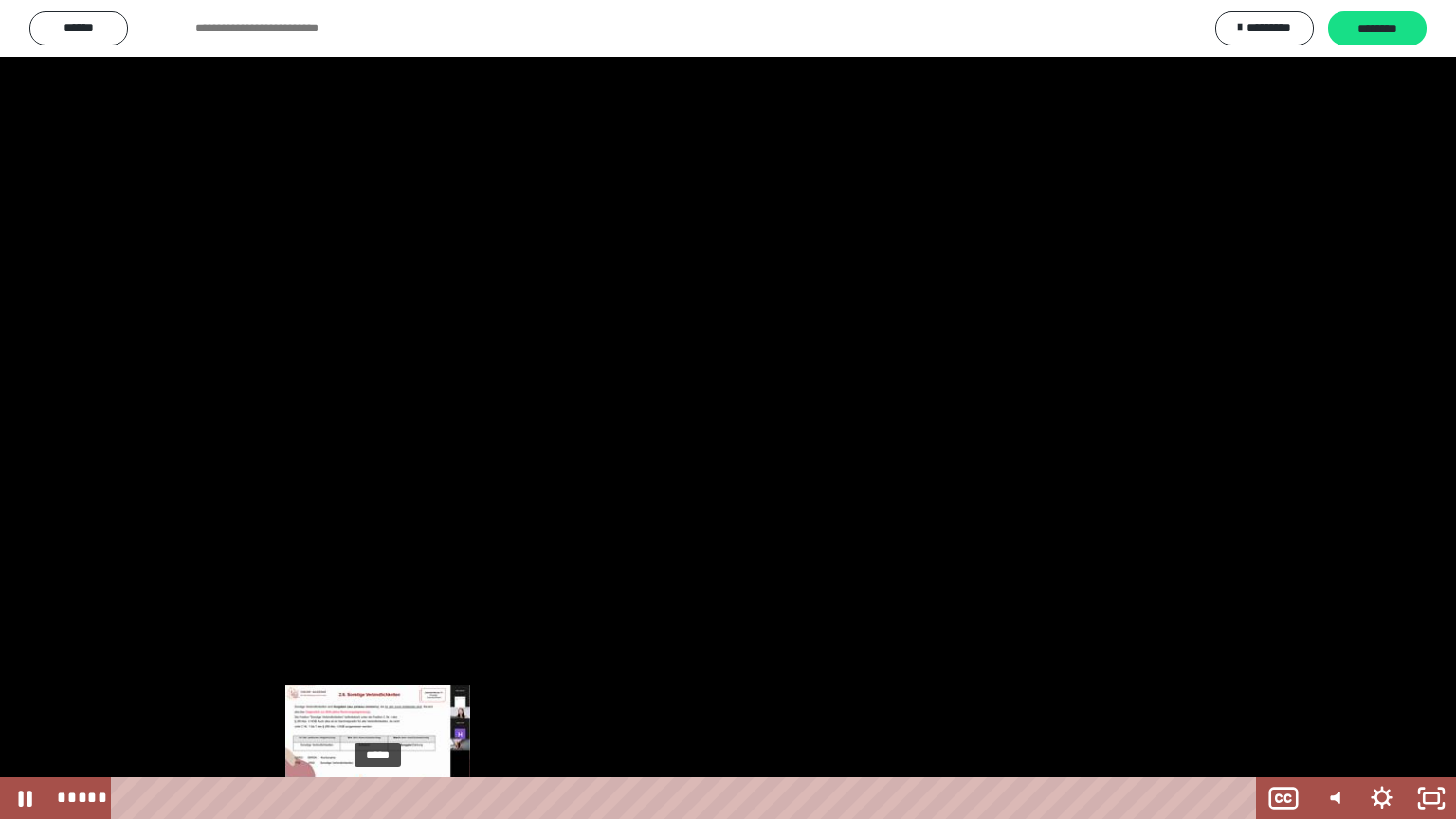click on "*****" at bounding box center (687, 798) 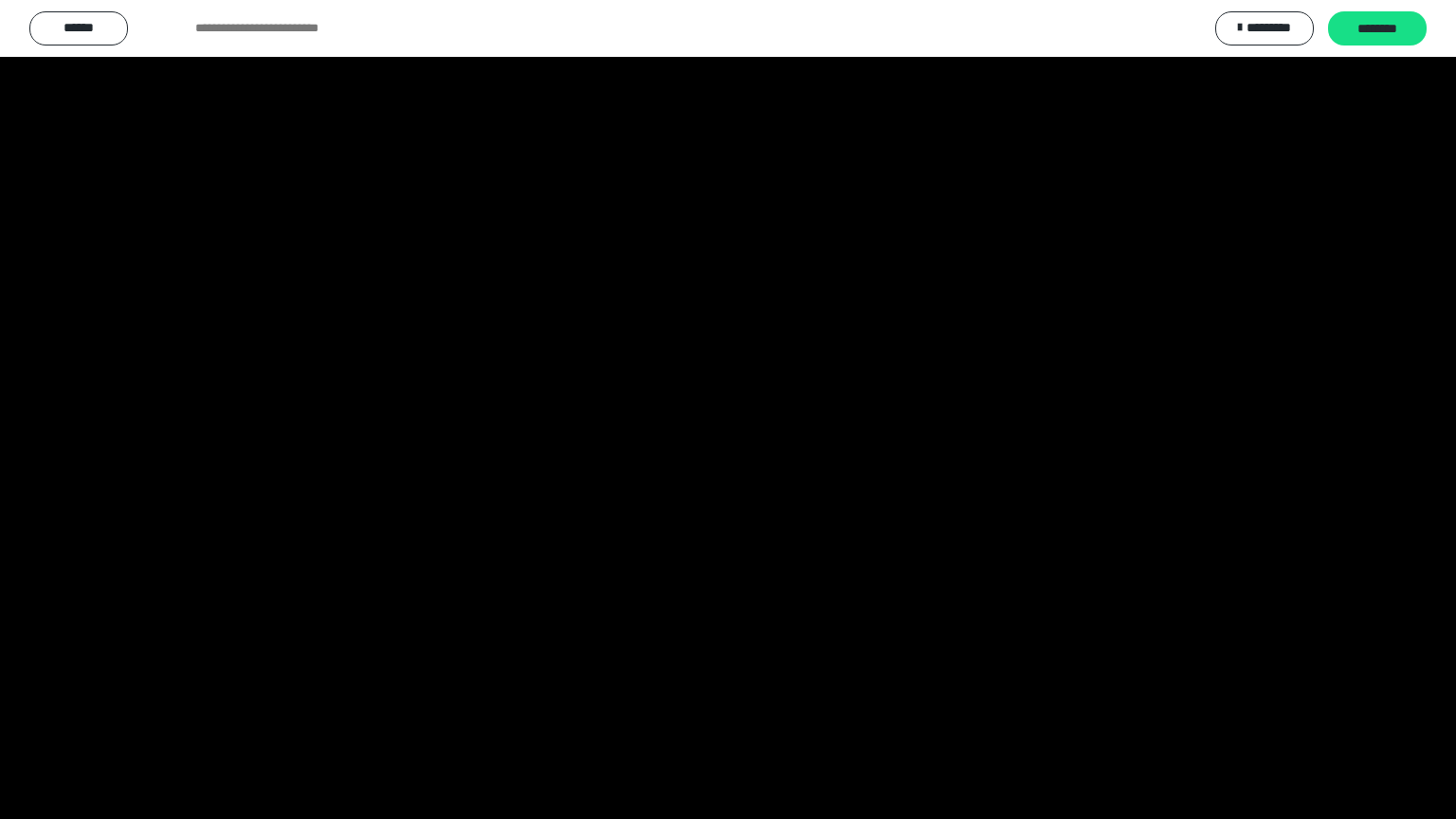 click at bounding box center (728, 410) 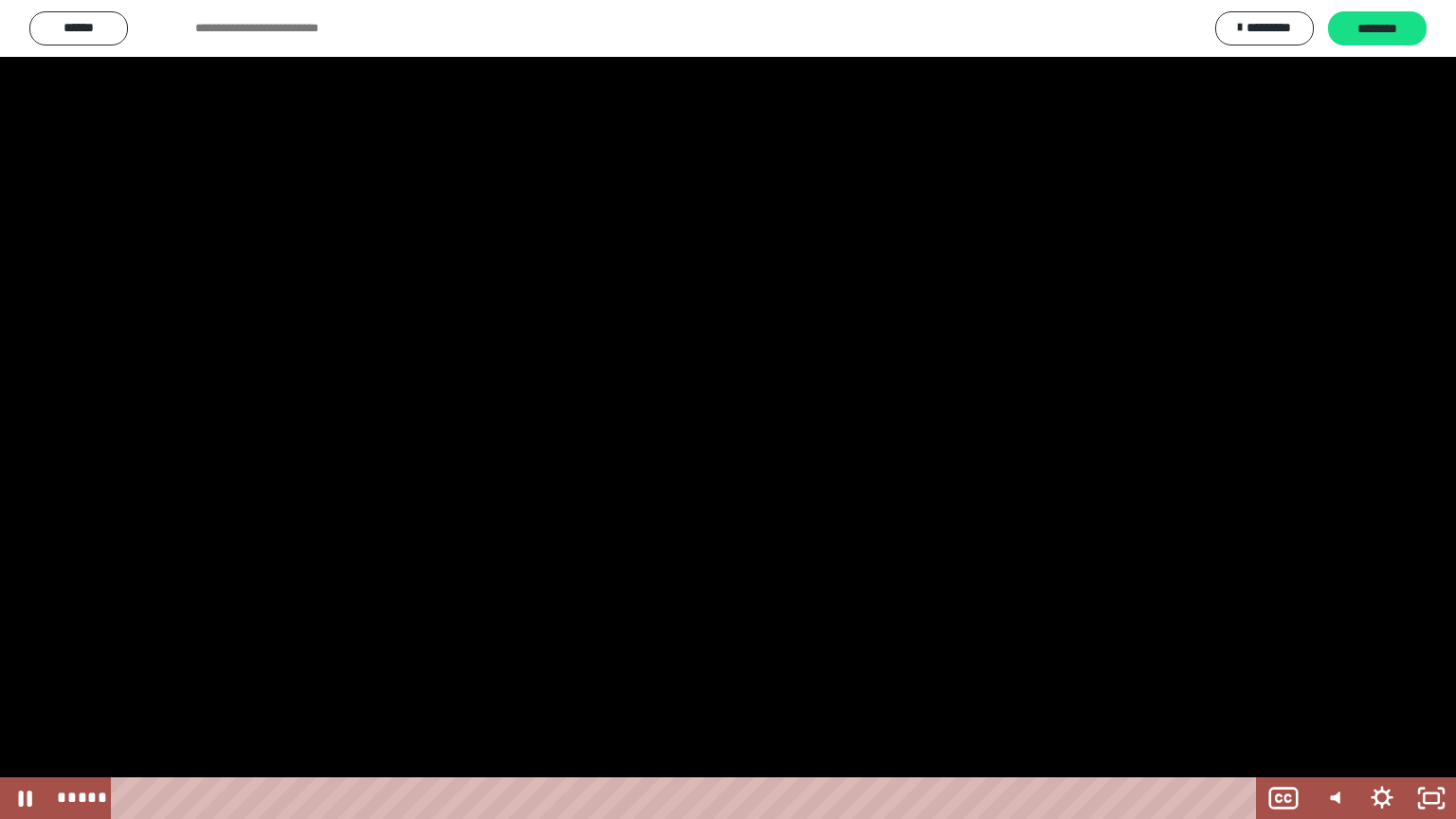 click at bounding box center (728, 410) 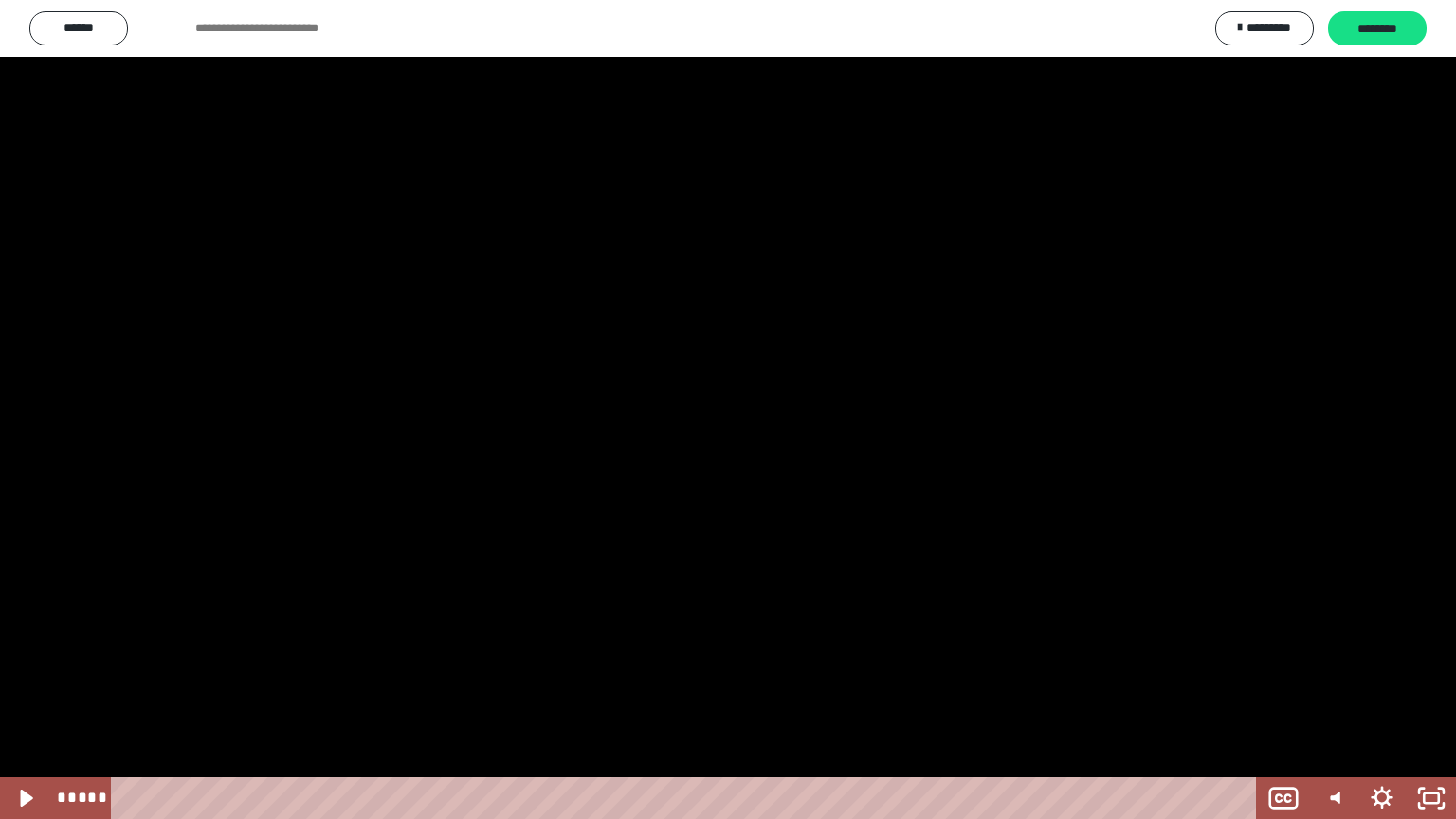 click at bounding box center (728, 410) 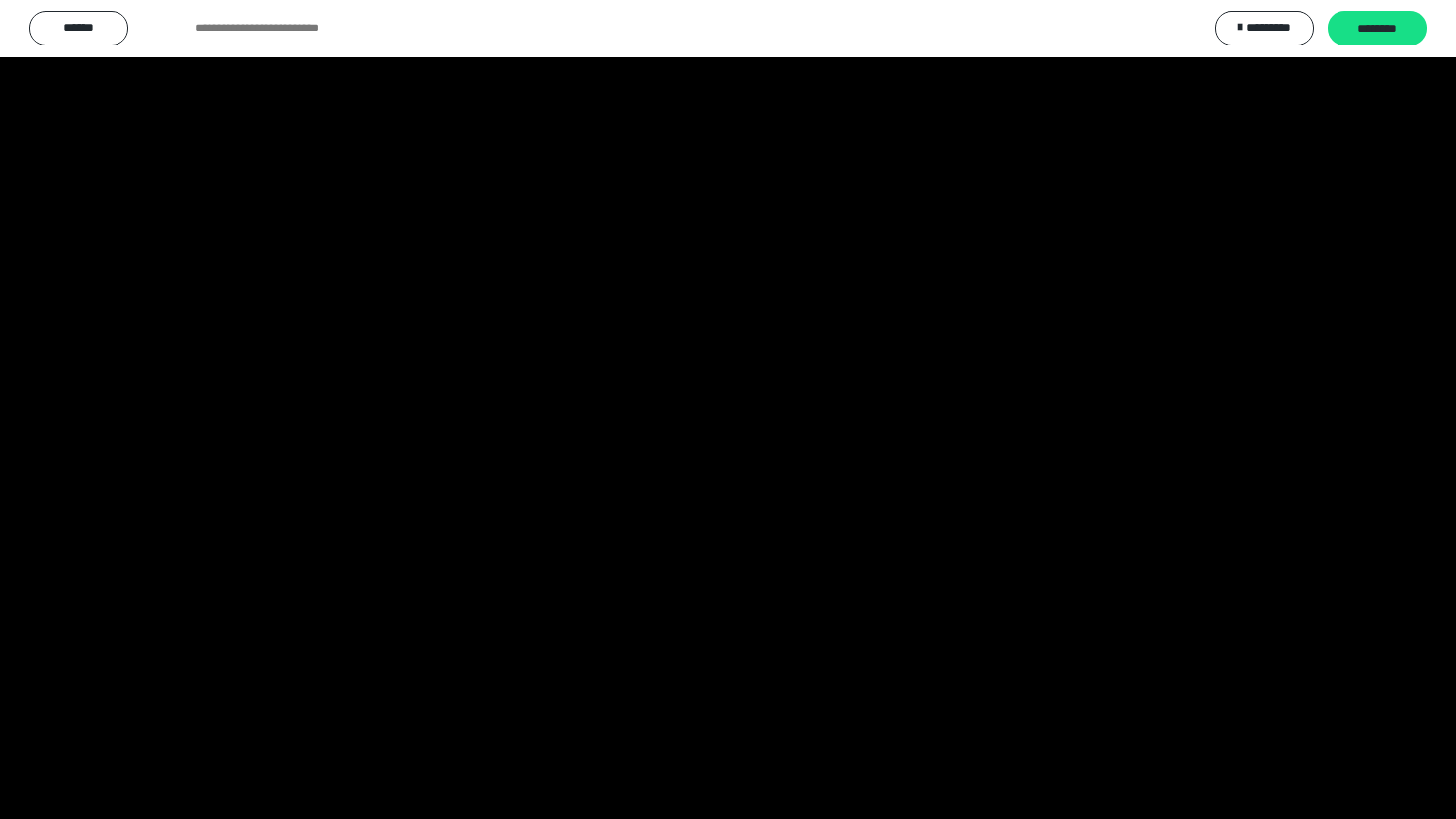 click at bounding box center [728, 410] 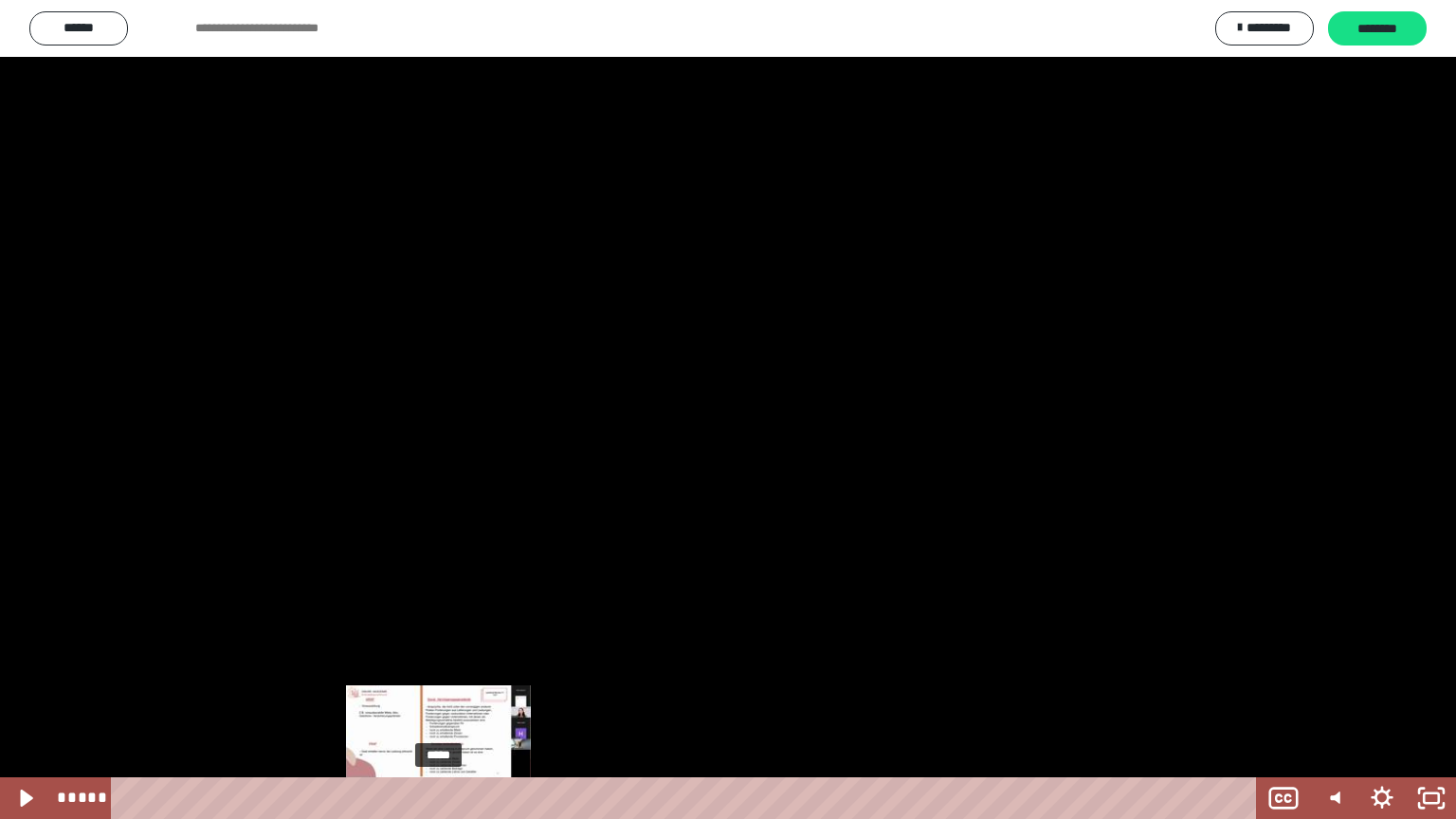 click at bounding box center [443, 798] 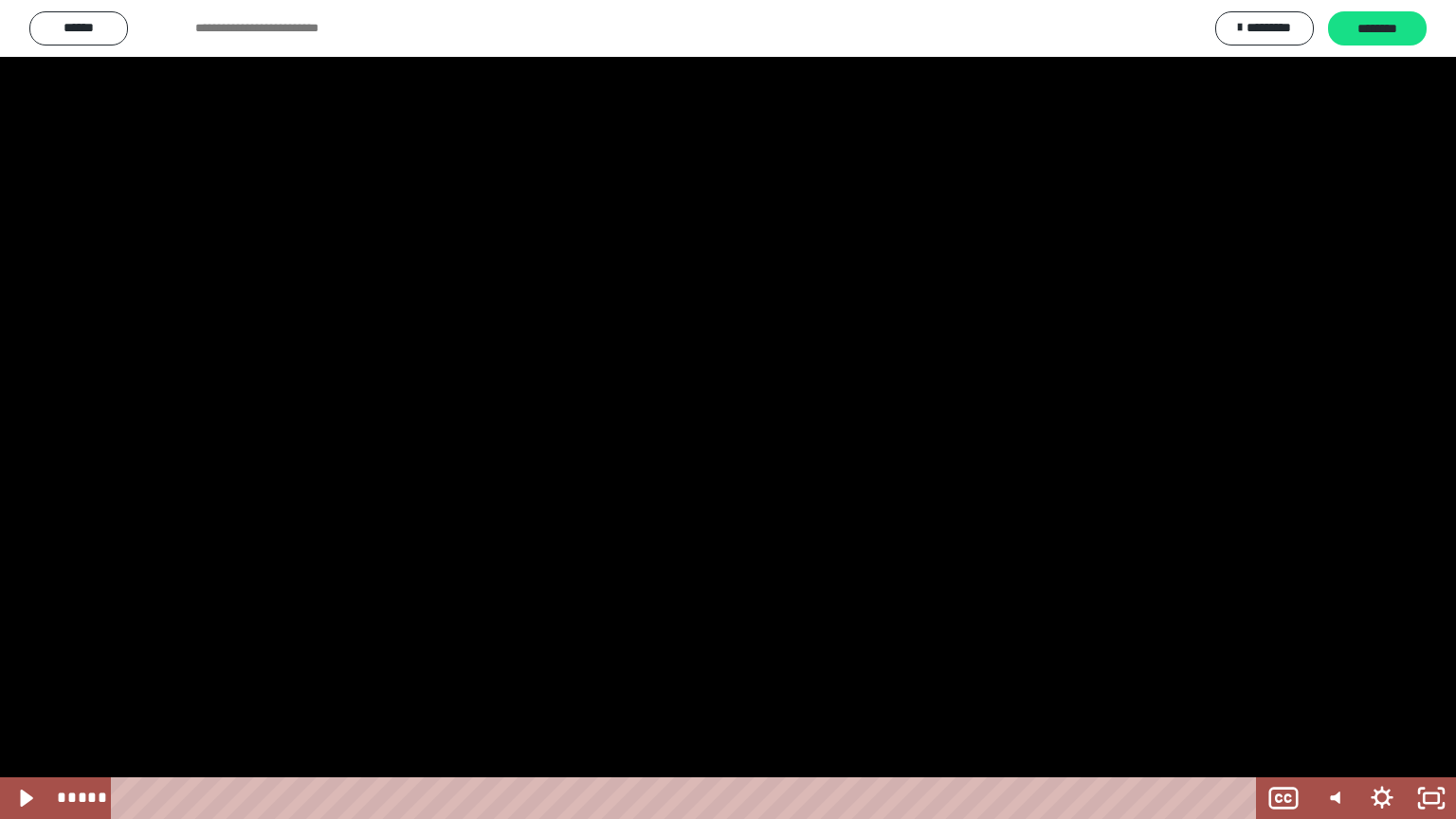 click at bounding box center [728, 410] 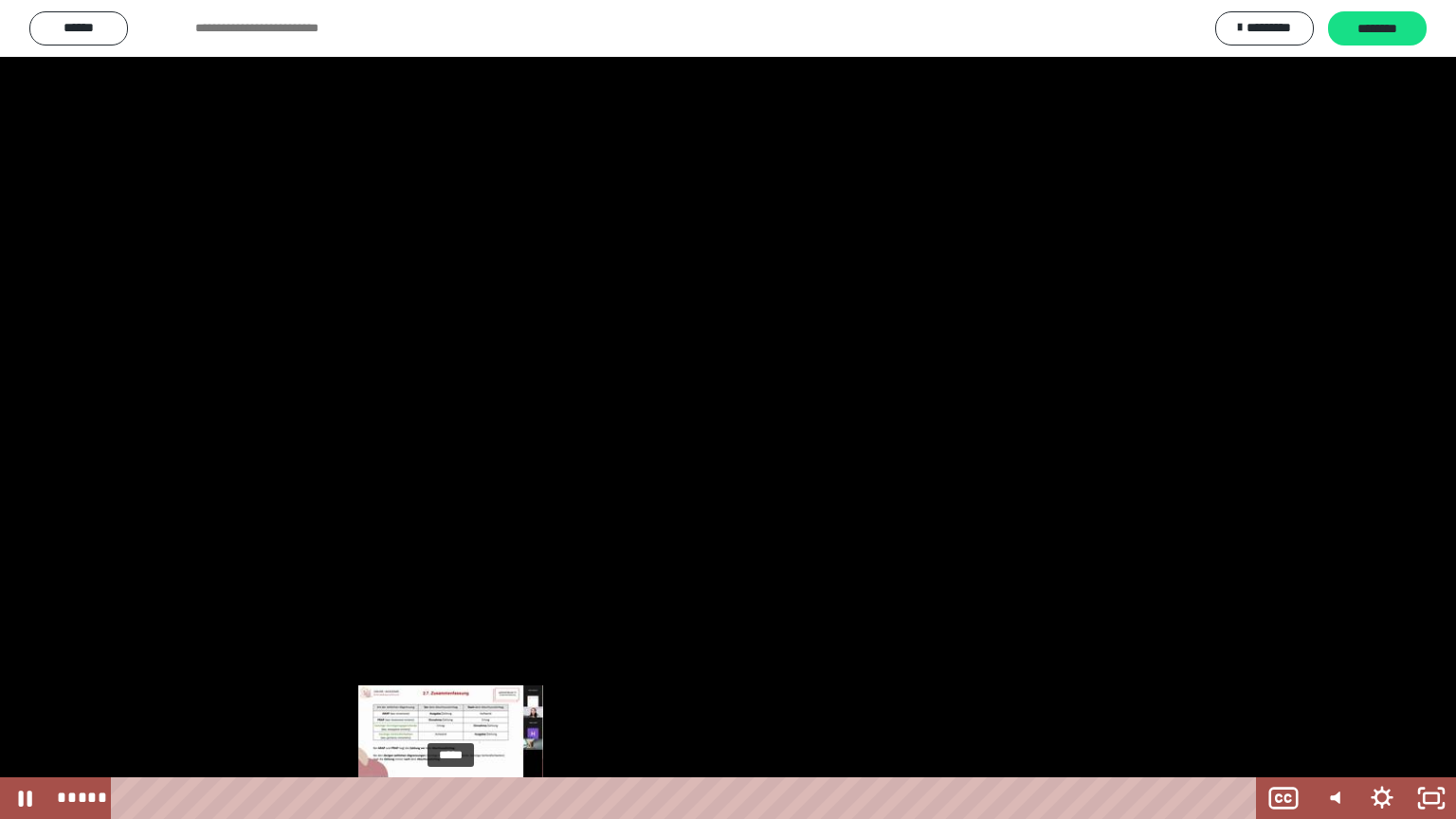 click on "*****" at bounding box center [687, 798] 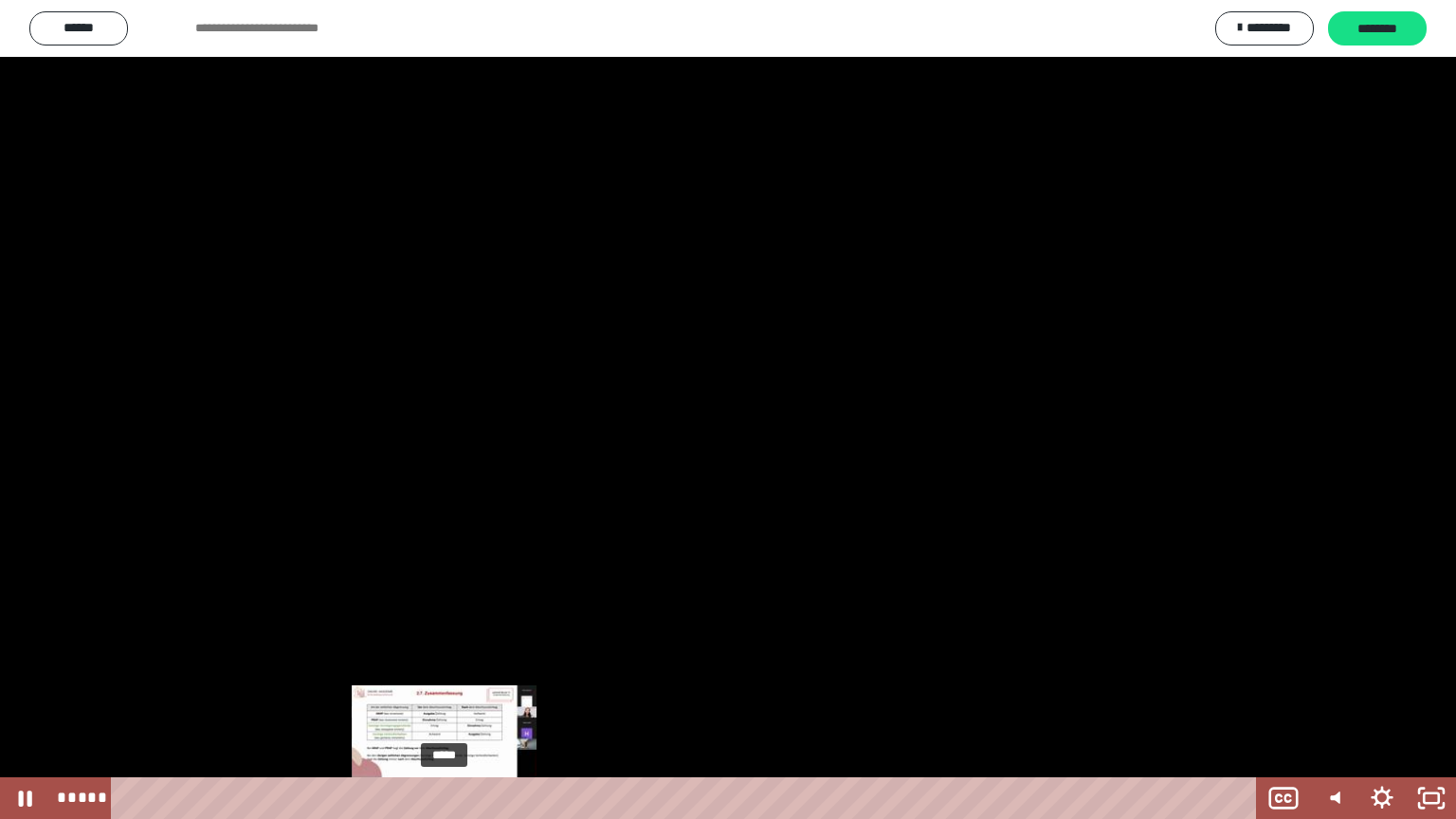click at bounding box center [444, 798] 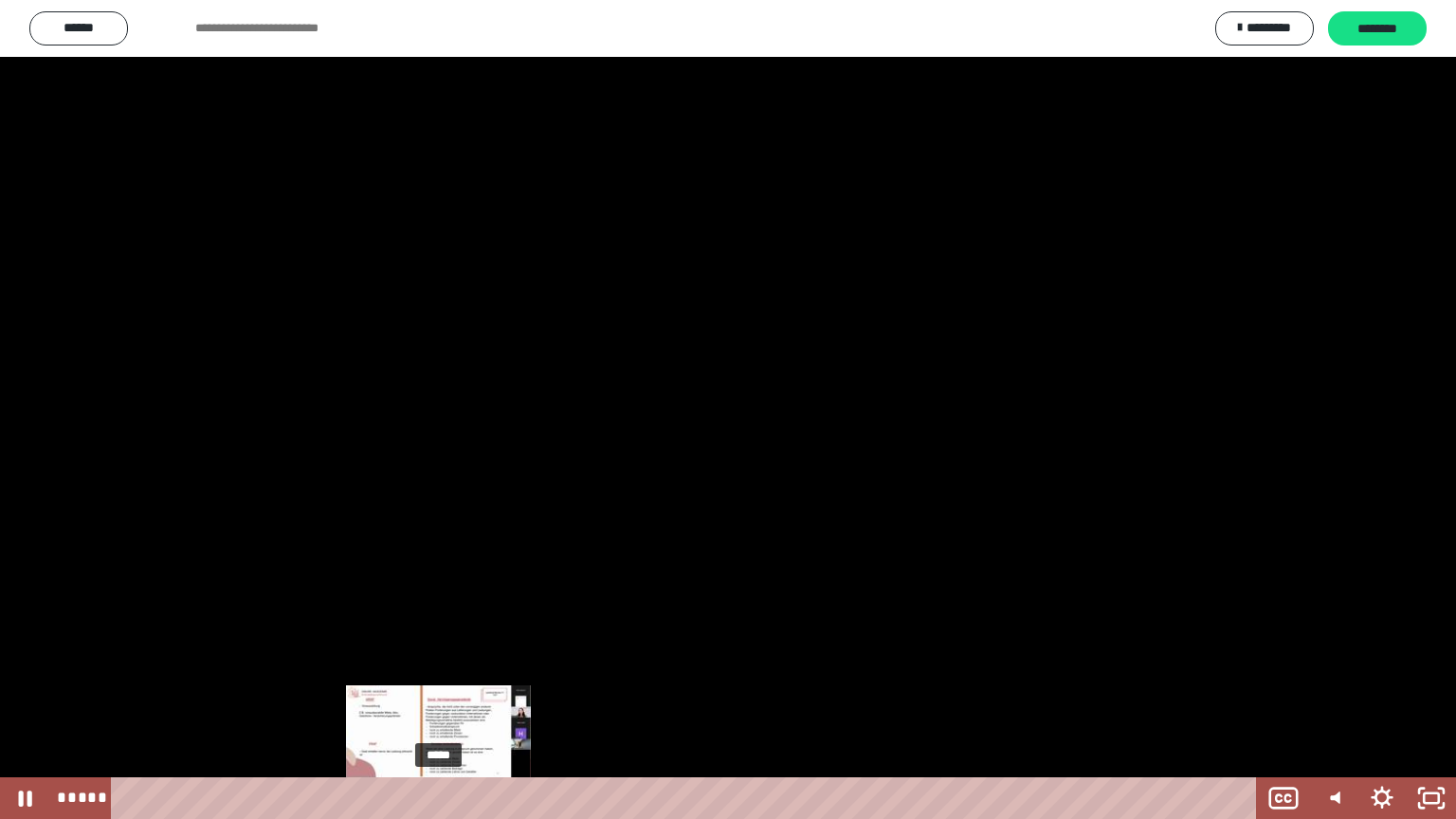 click at bounding box center [444, 798] 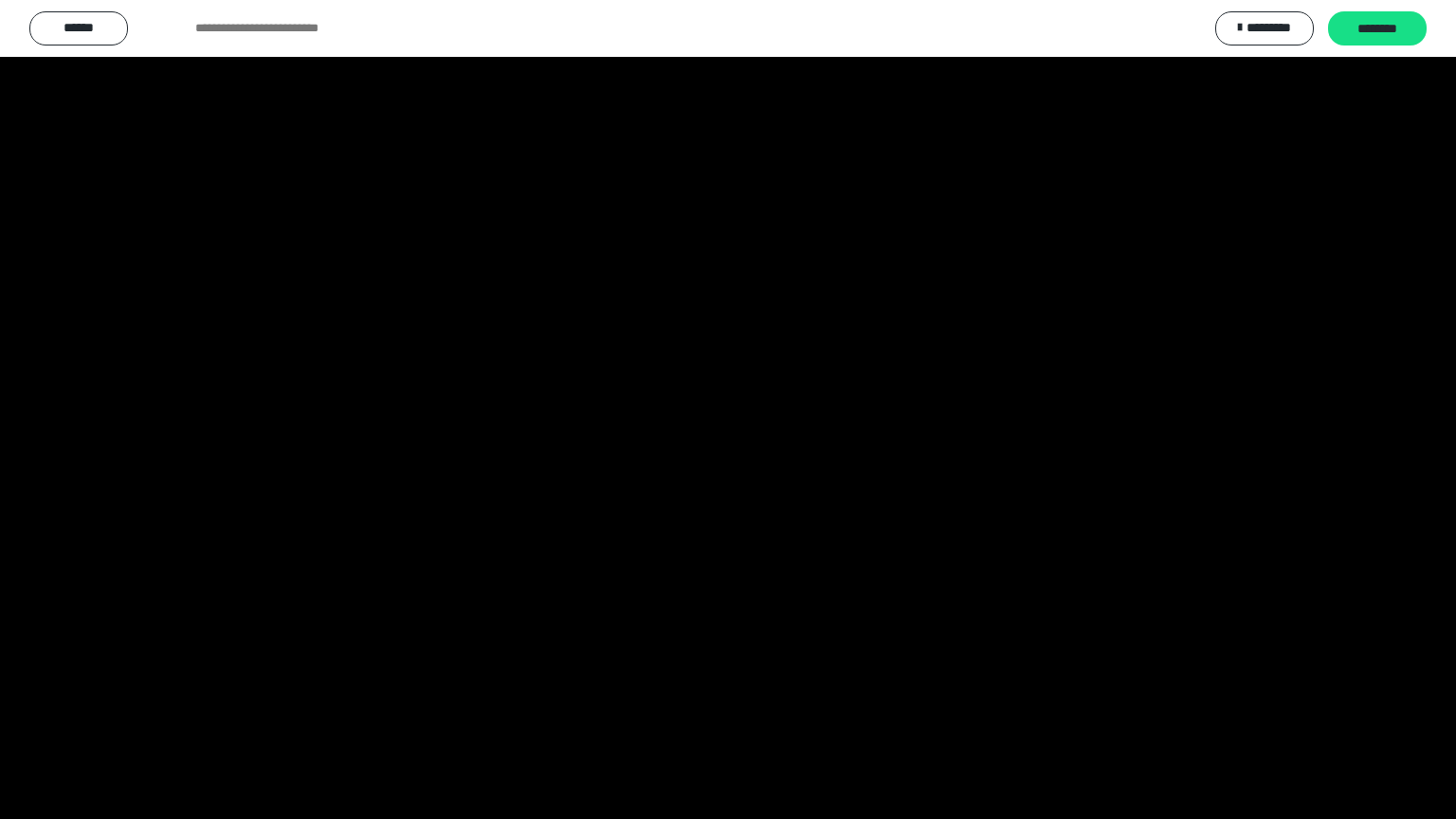 click at bounding box center [728, 410] 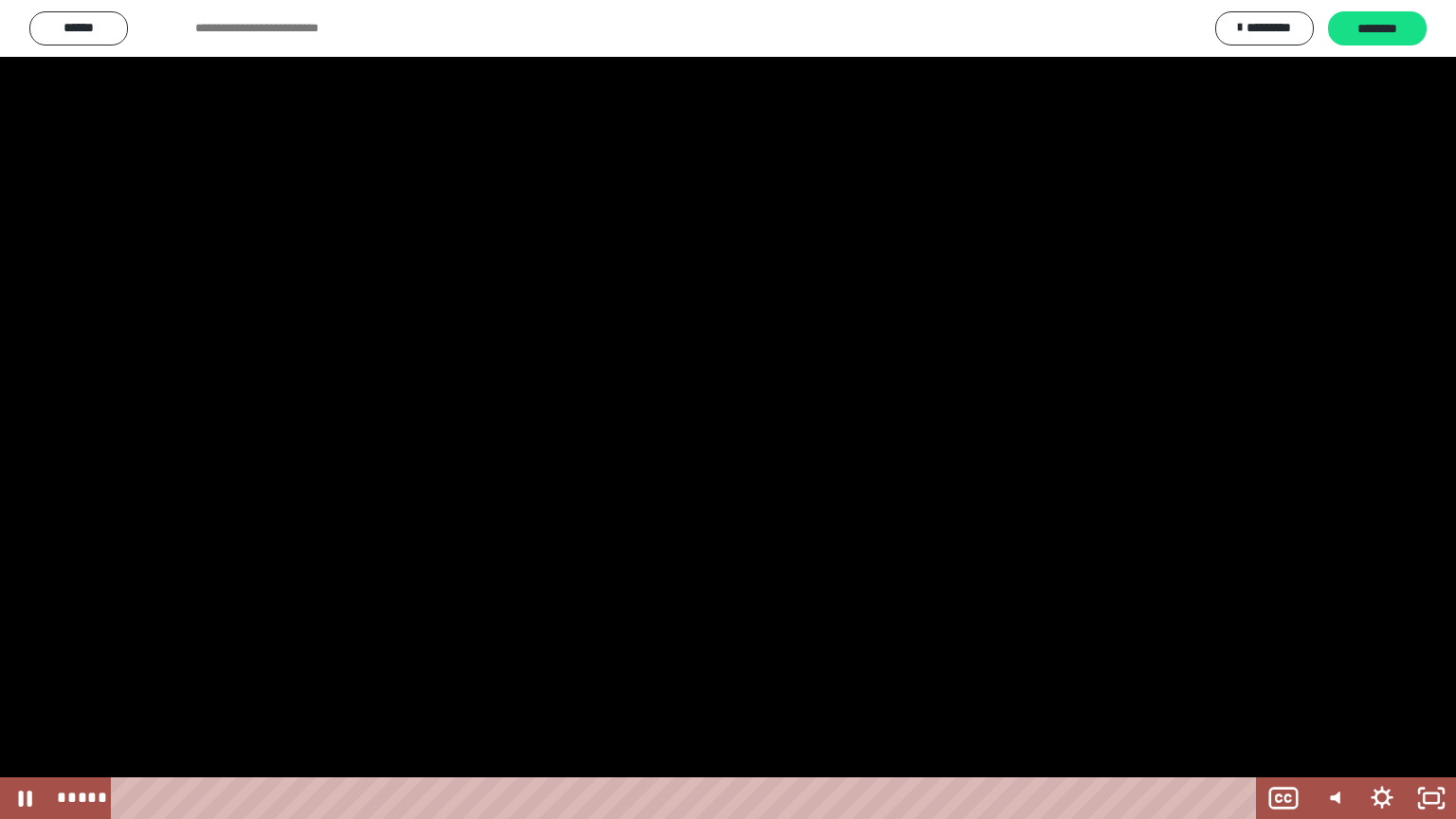 click at bounding box center (728, 410) 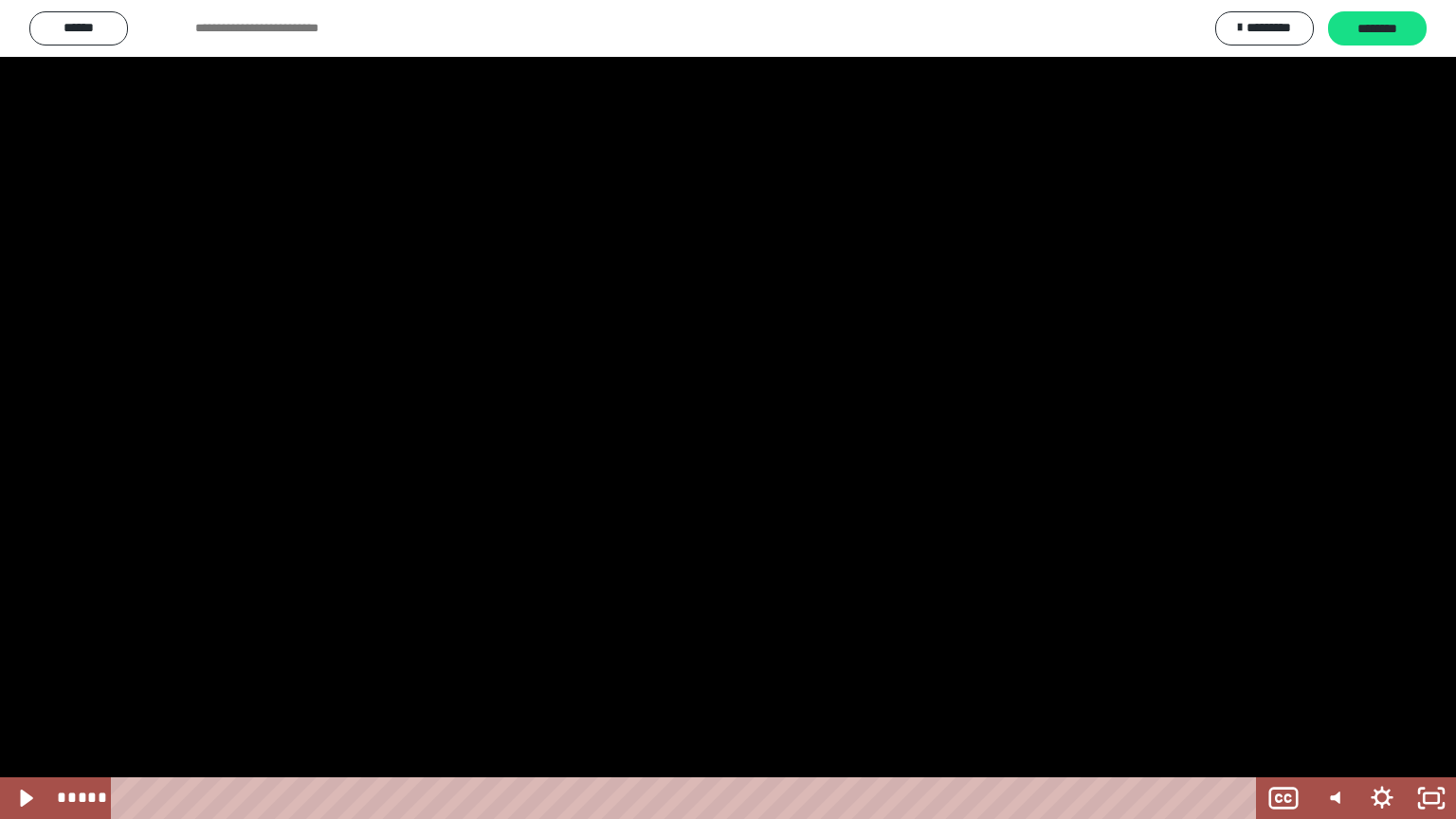 click at bounding box center [728, 410] 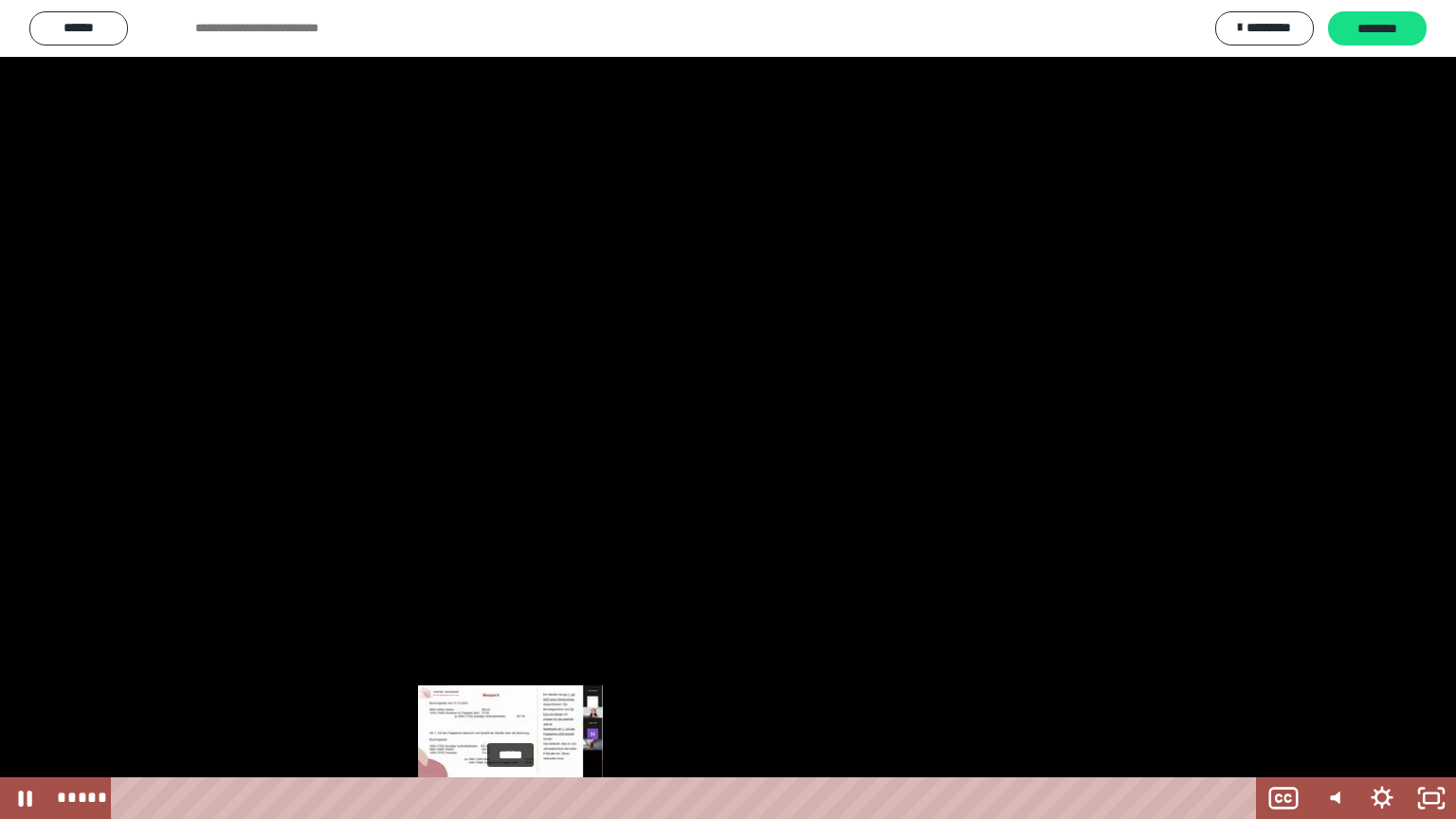 click on "*****" at bounding box center [687, 798] 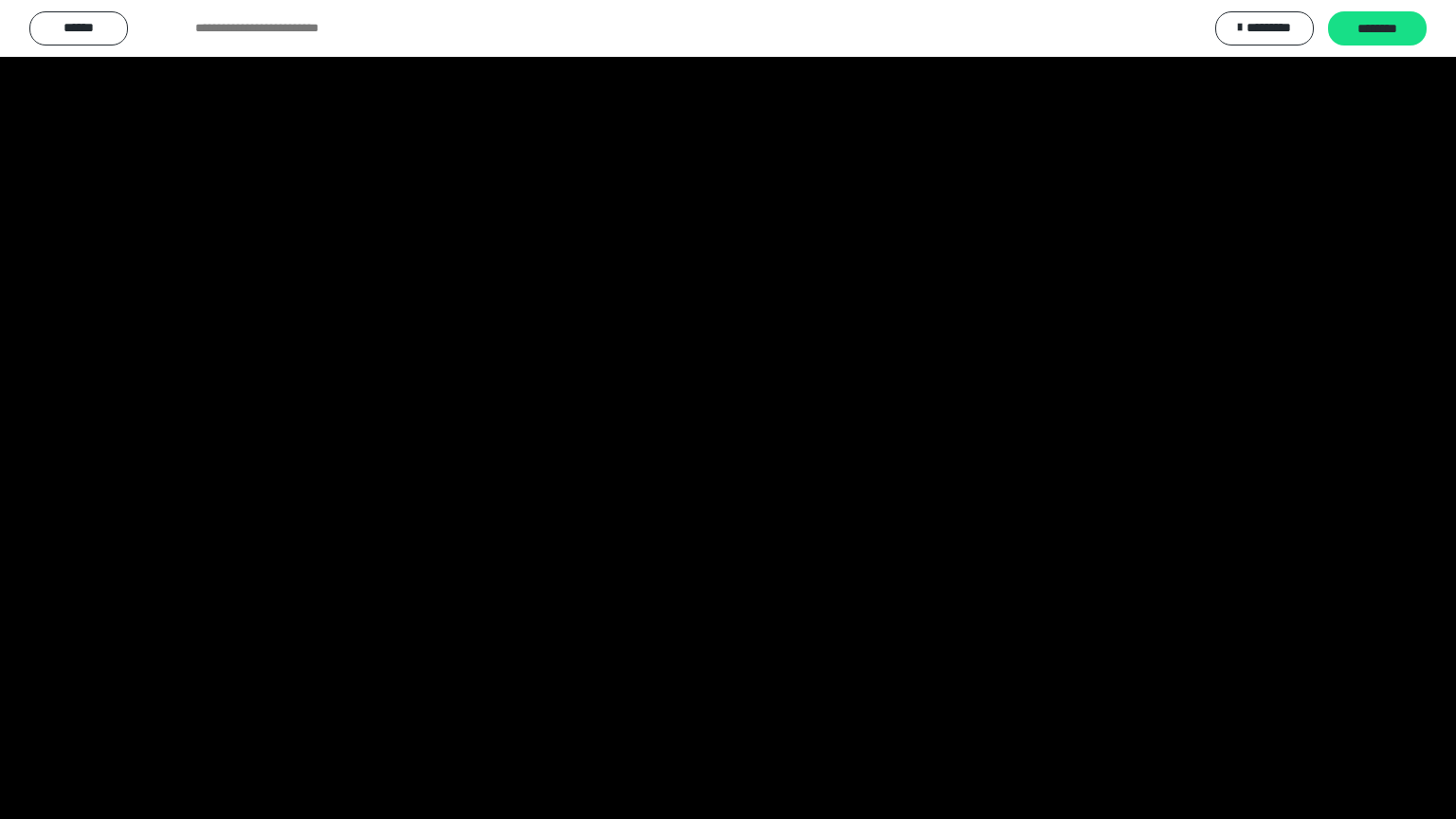 click at bounding box center (728, 410) 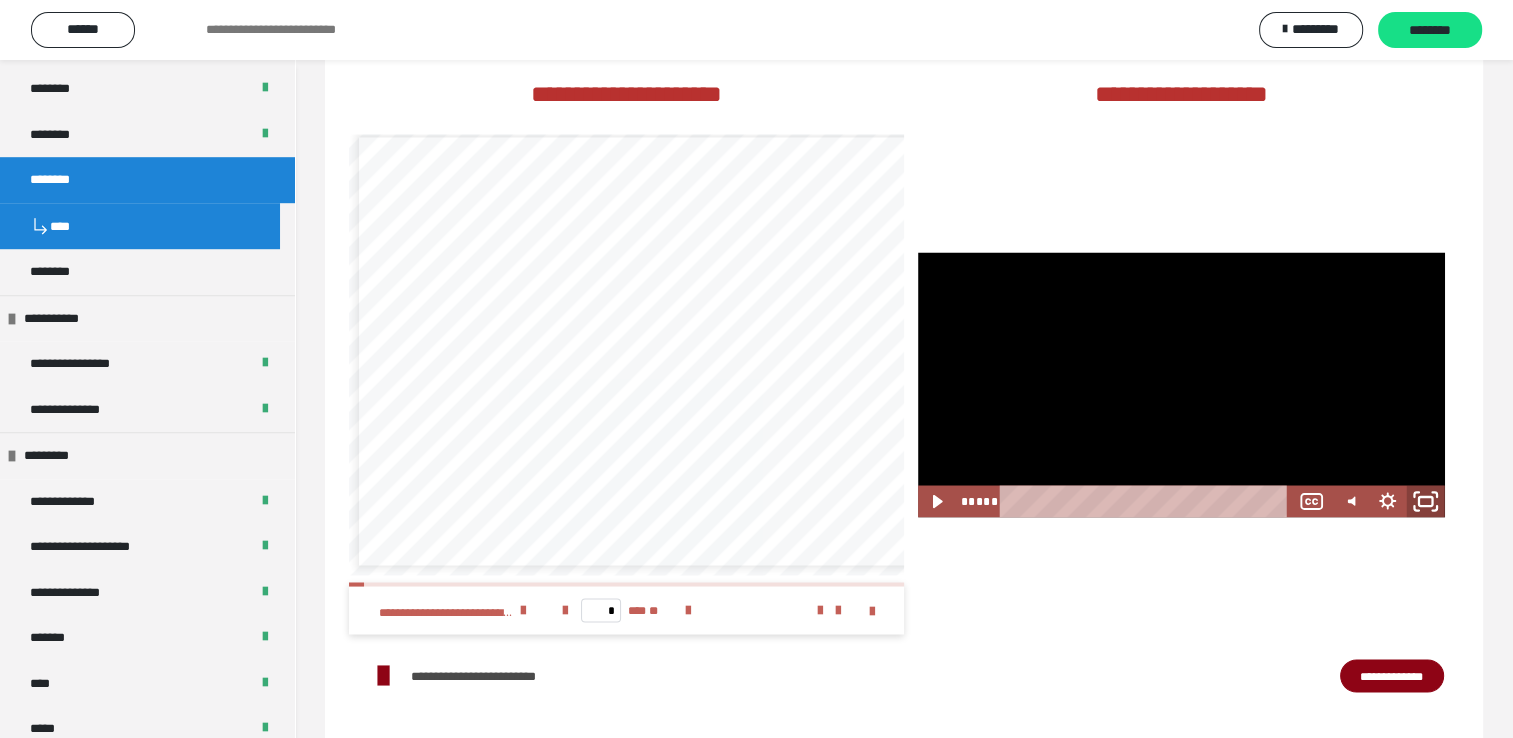 click 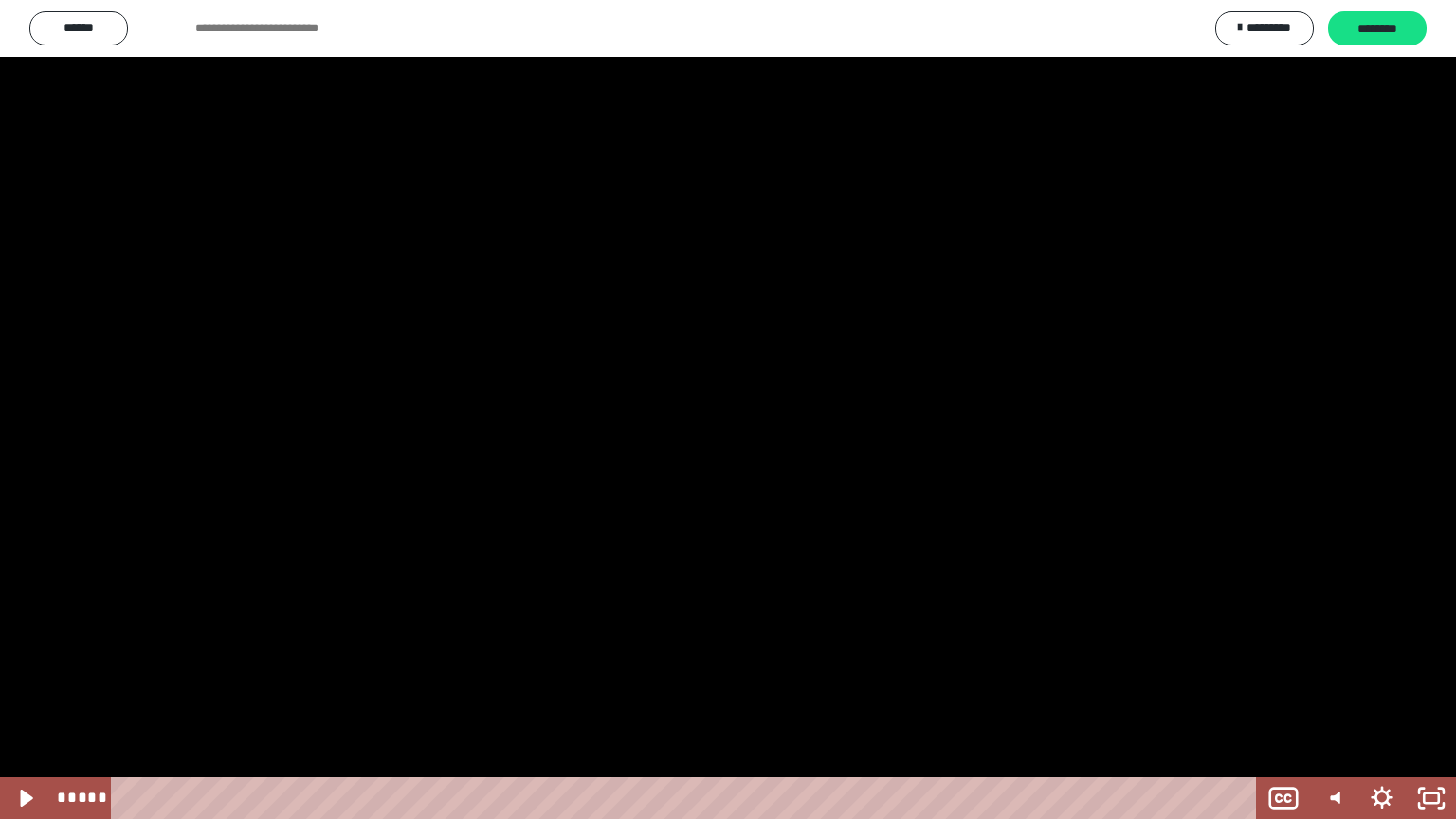 click at bounding box center [728, 410] 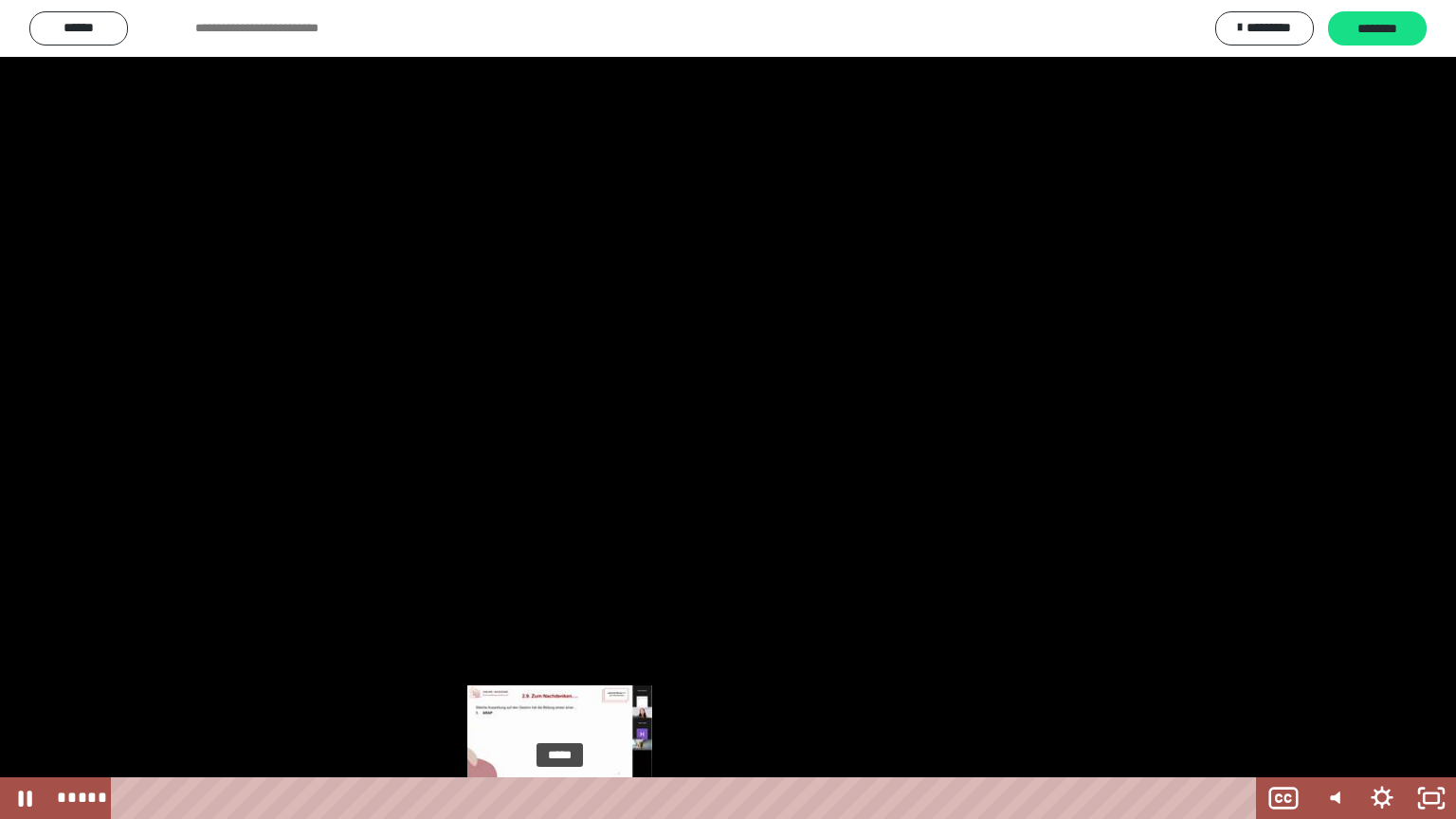 click on "*****" at bounding box center (687, 798) 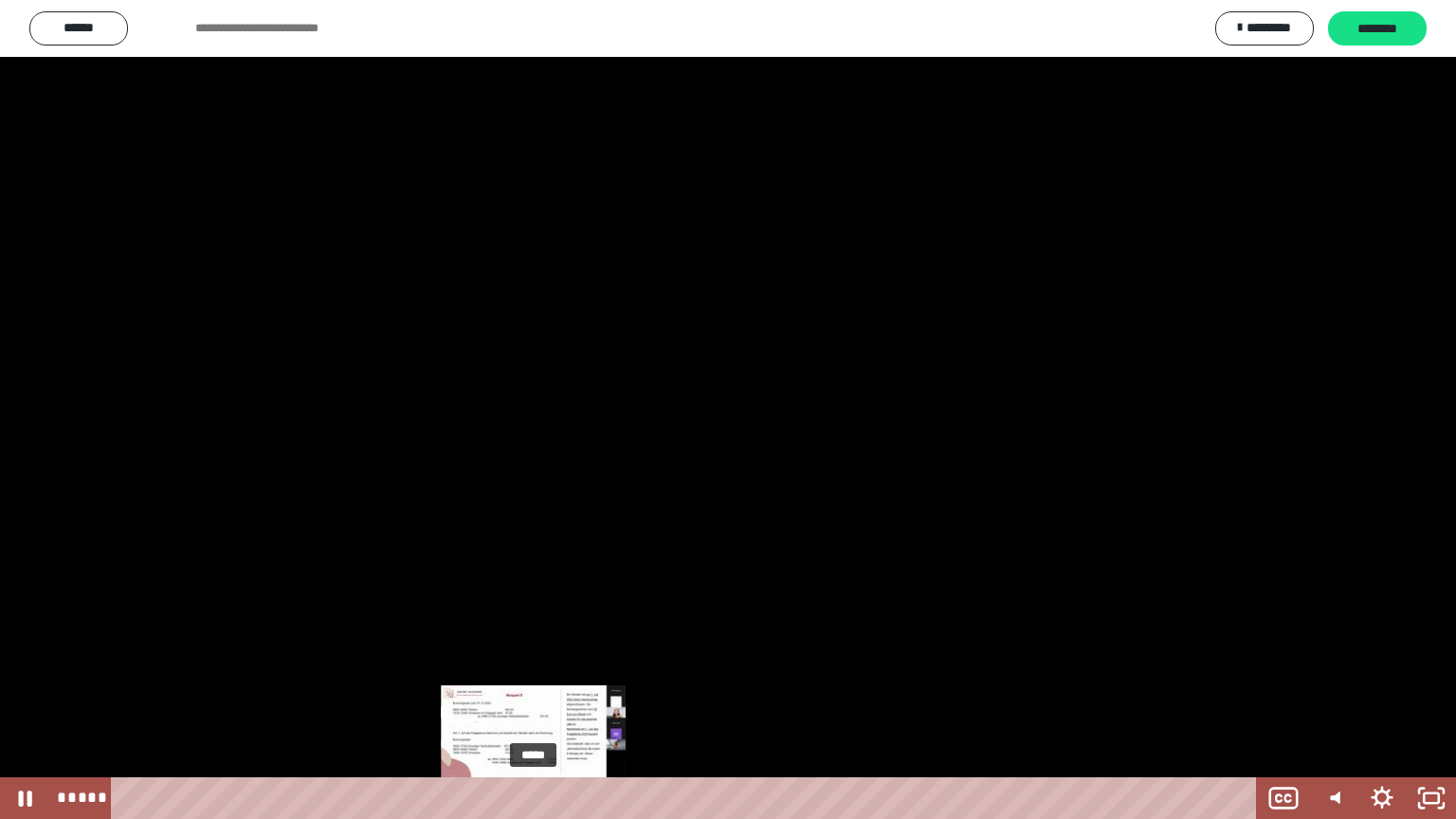 click on "*****" at bounding box center (687, 798) 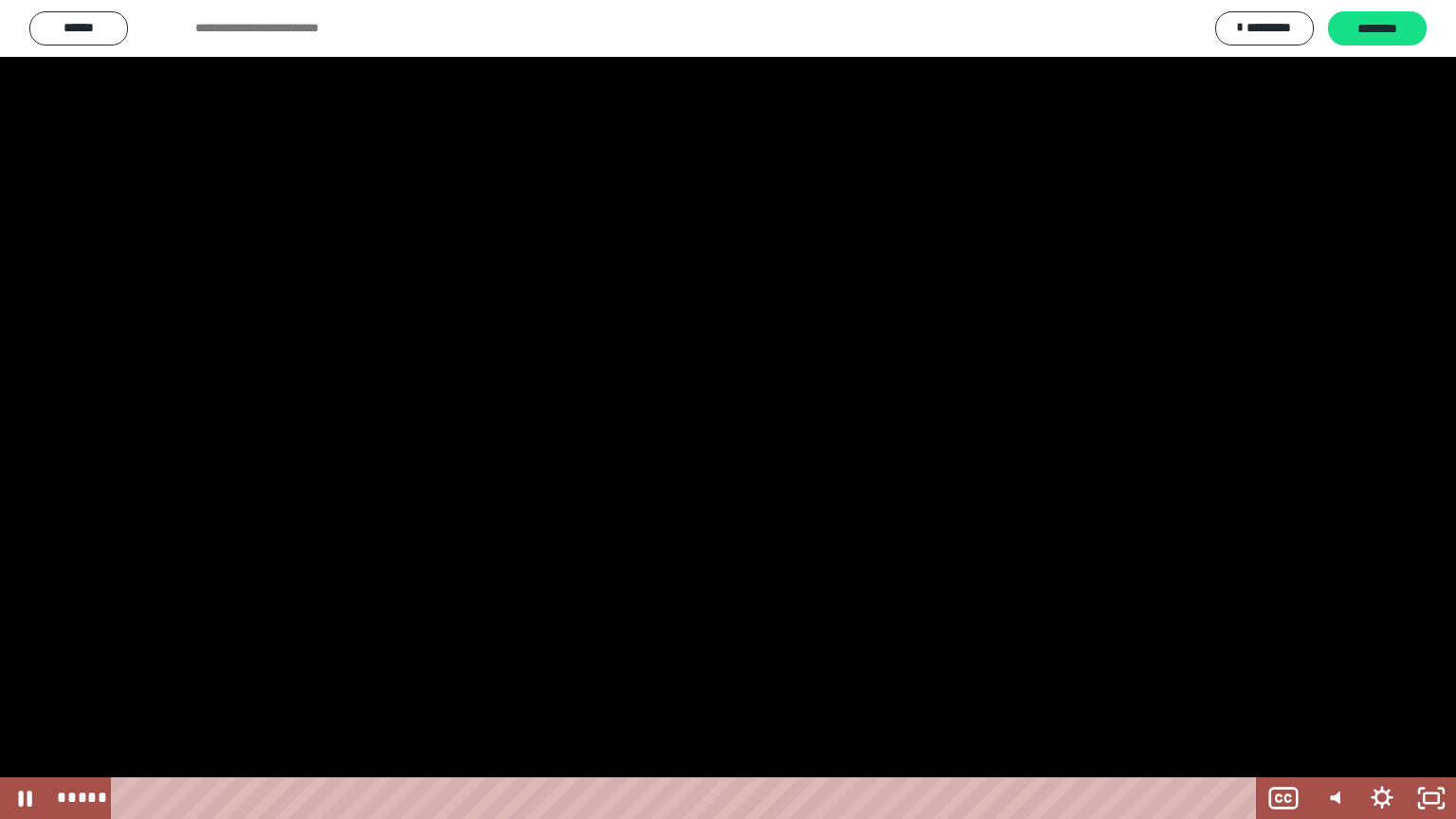 click at bounding box center (728, 410) 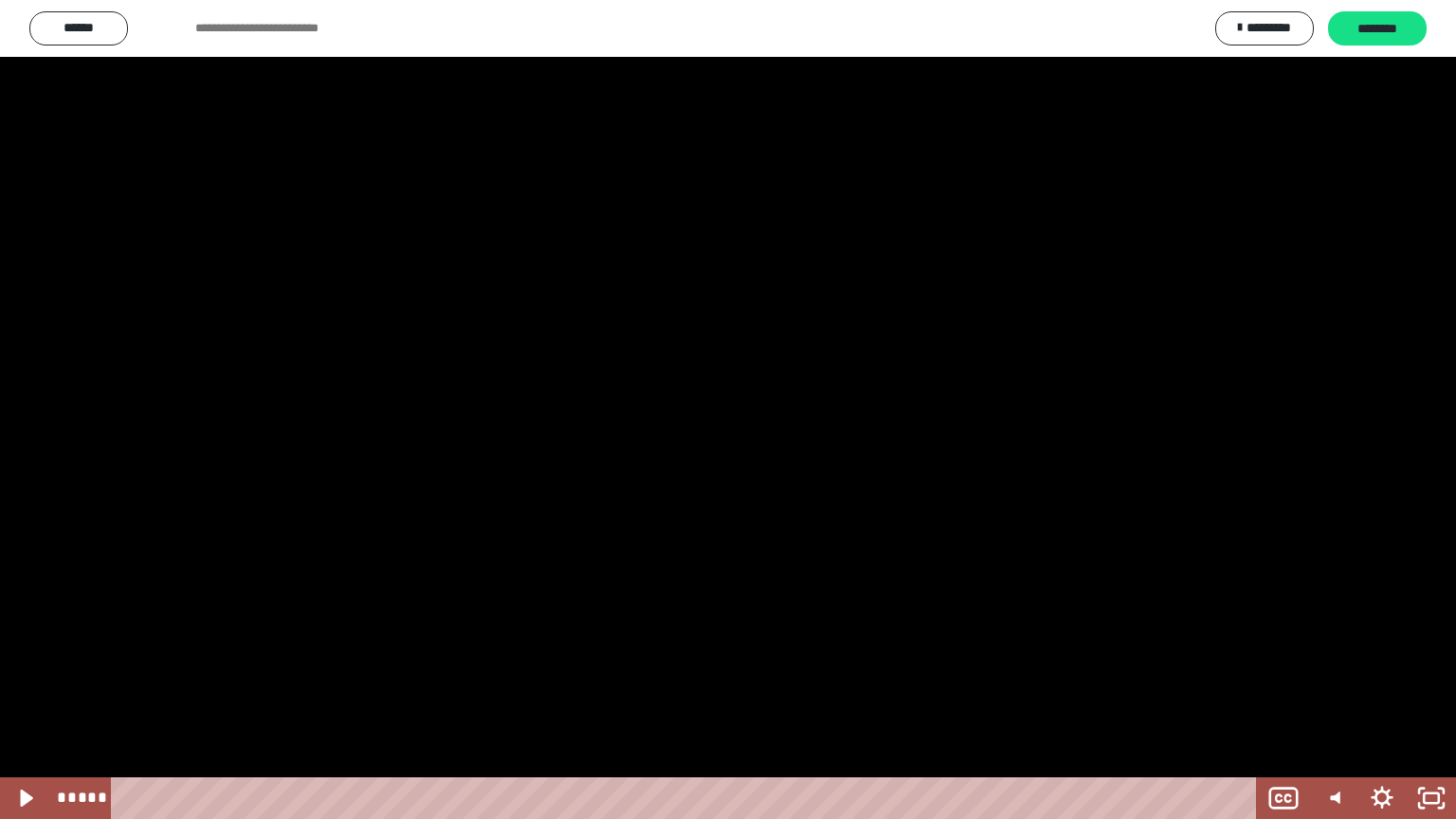 click at bounding box center (0, 0) 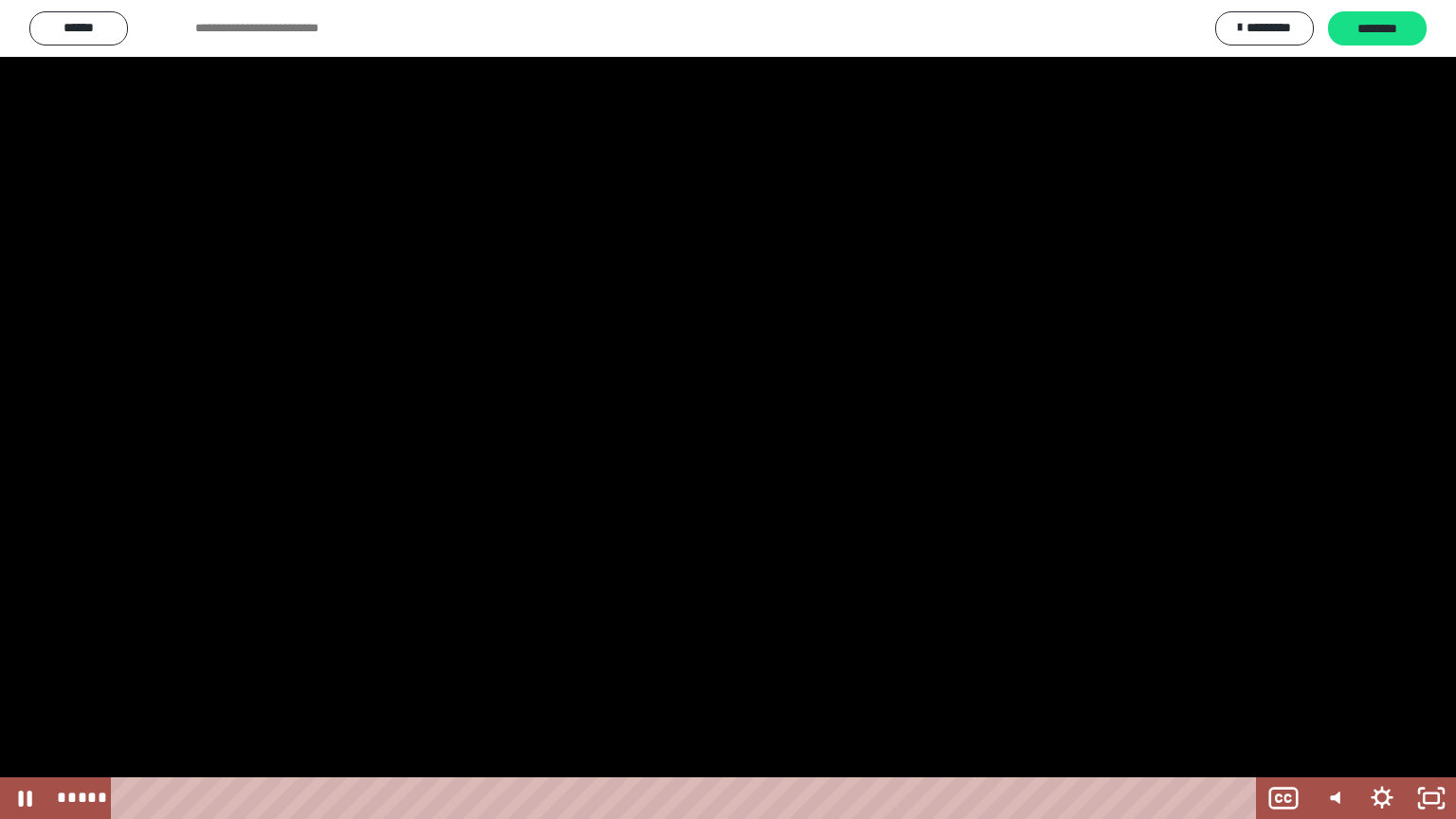click at bounding box center (728, 410) 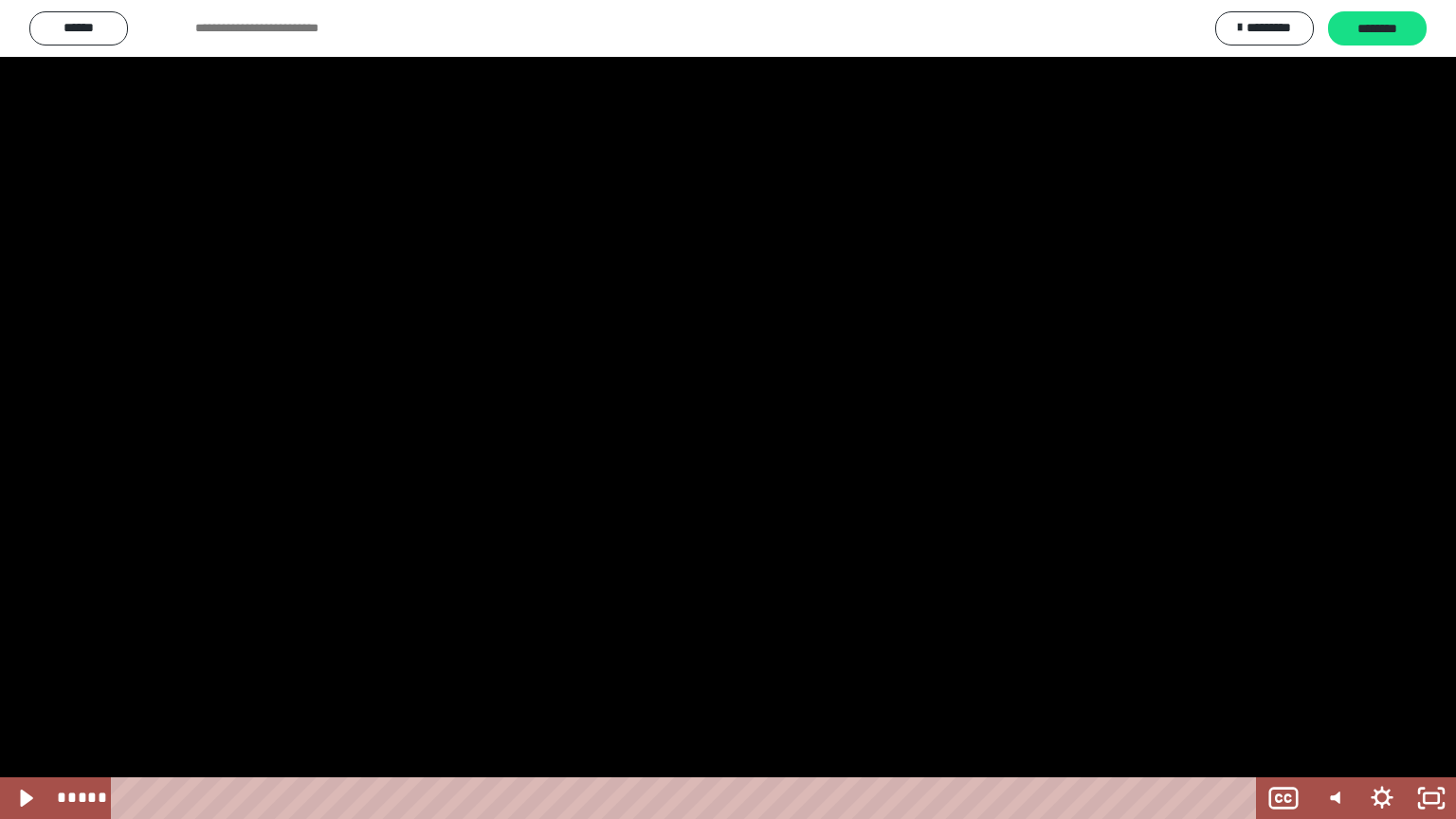 click at bounding box center [728, 410] 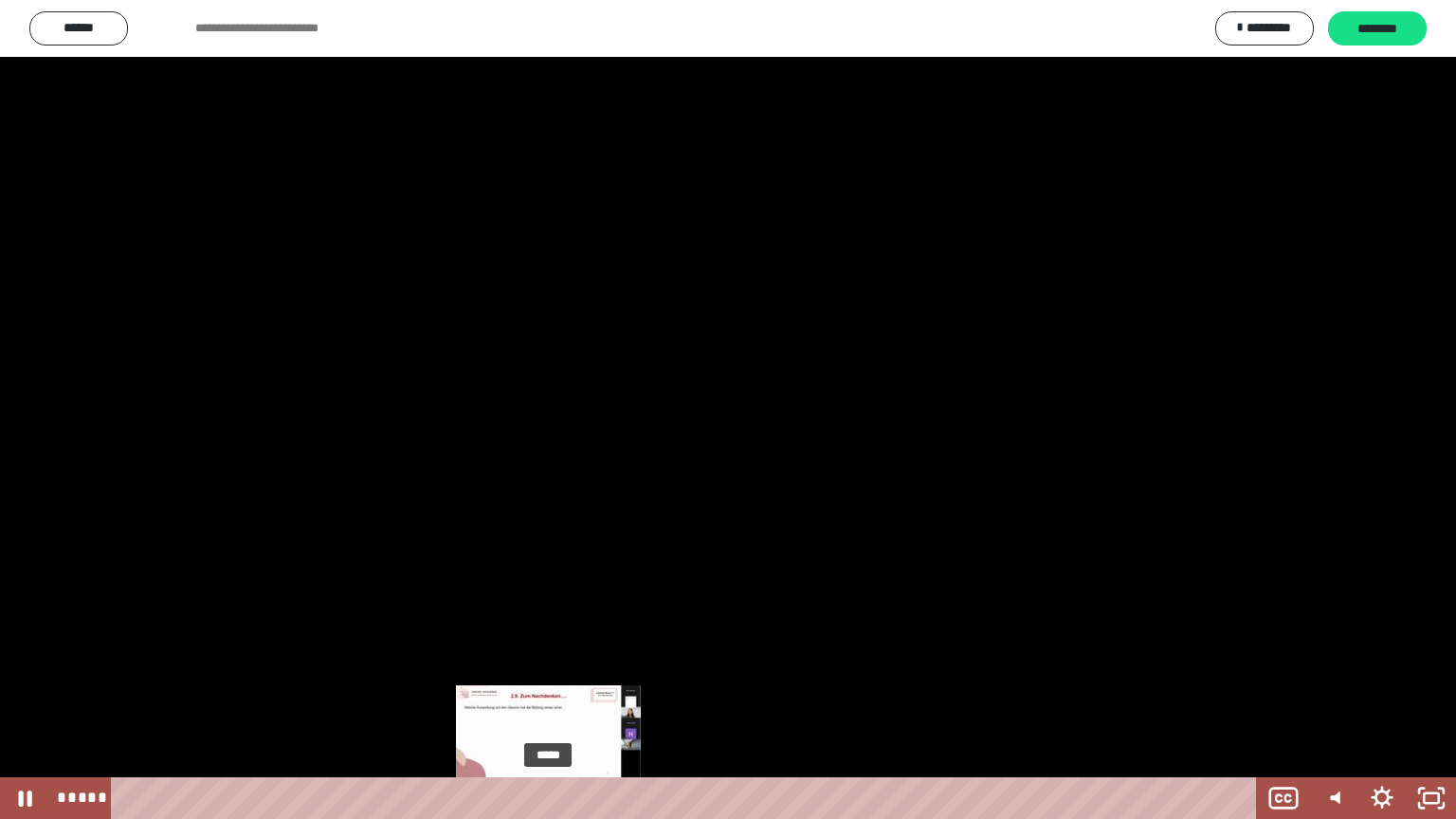 click on "*****" at bounding box center (687, 798) 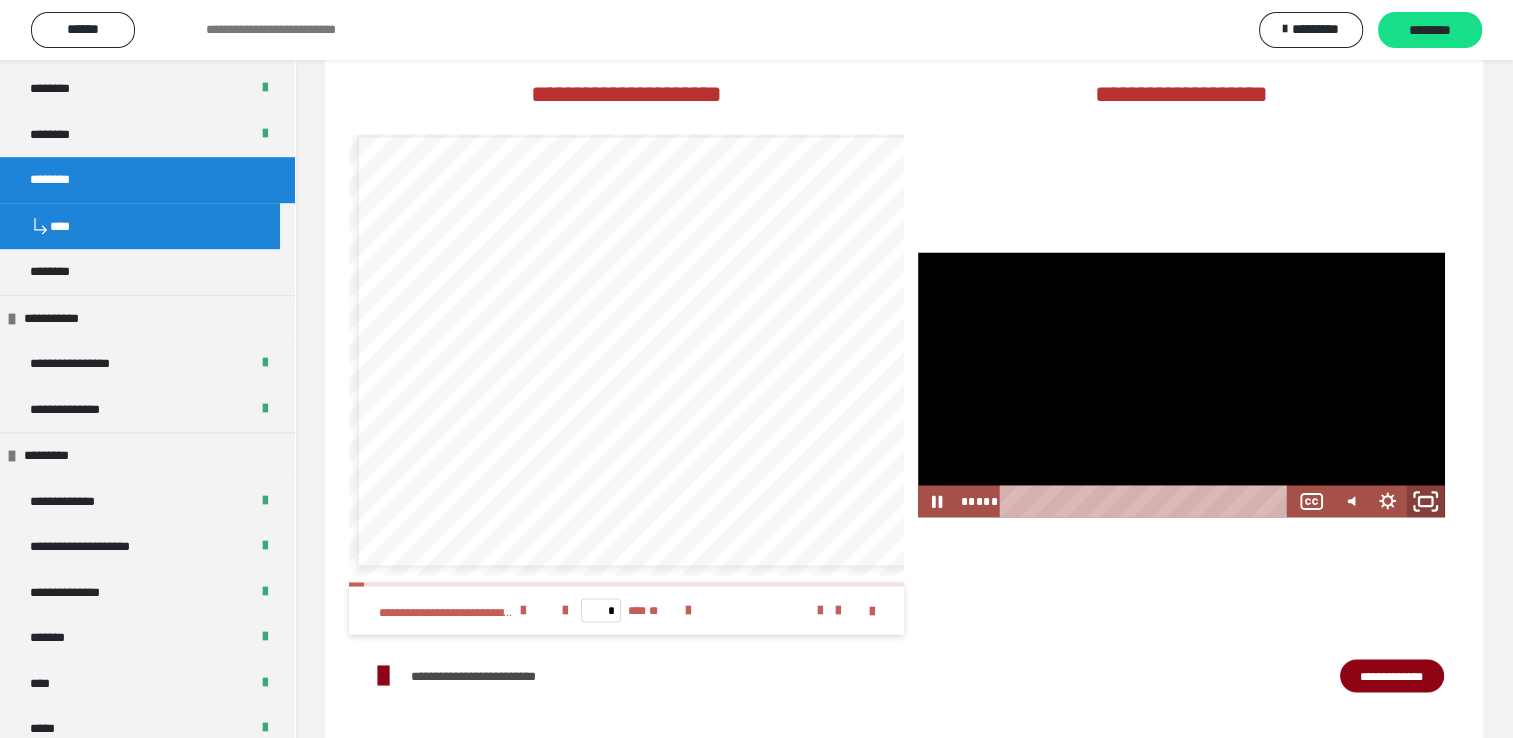 drag, startPoint x: 1422, startPoint y: 535, endPoint x: 1426, endPoint y: 609, distance: 74.10803 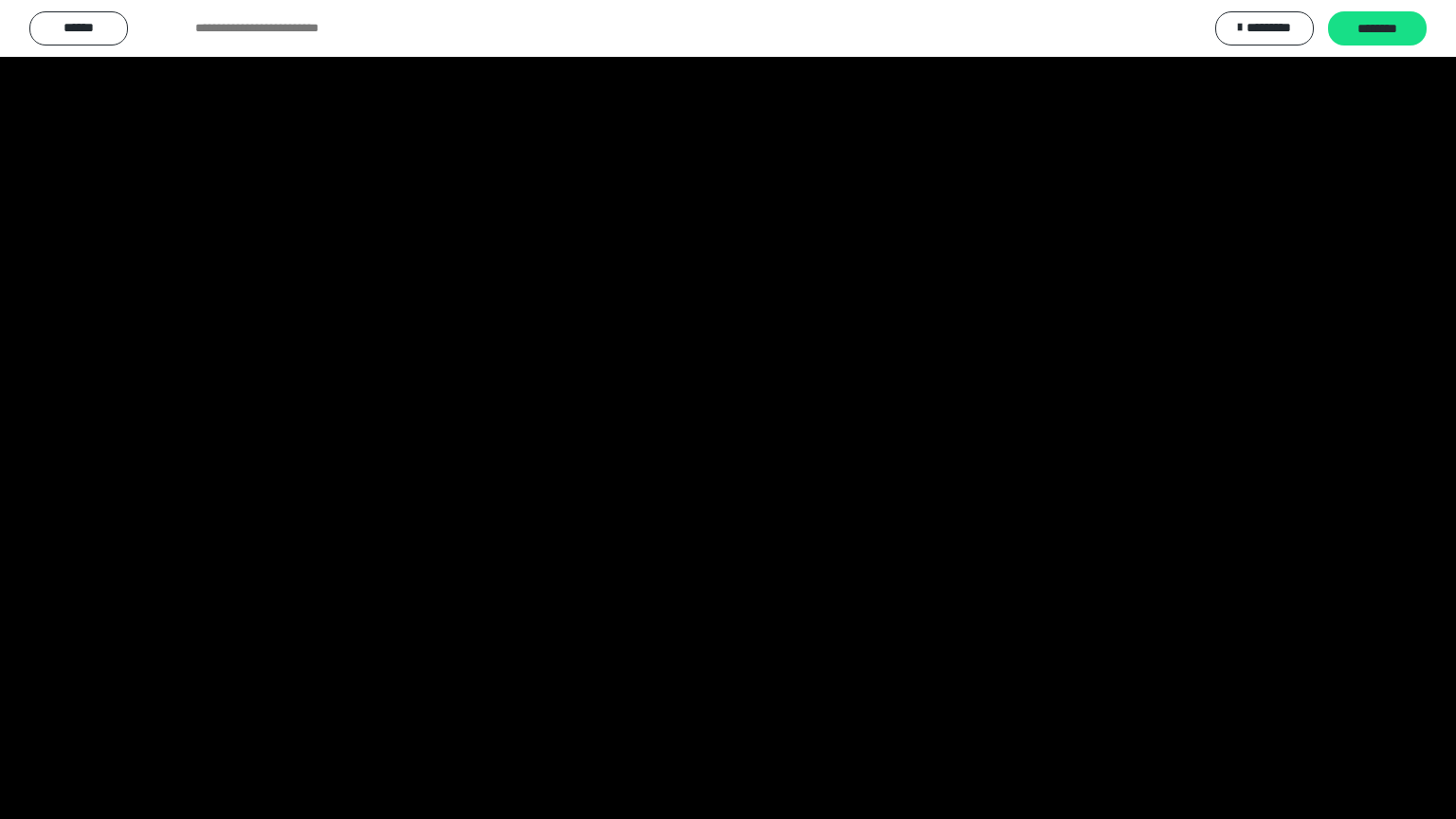 click at bounding box center [728, 410] 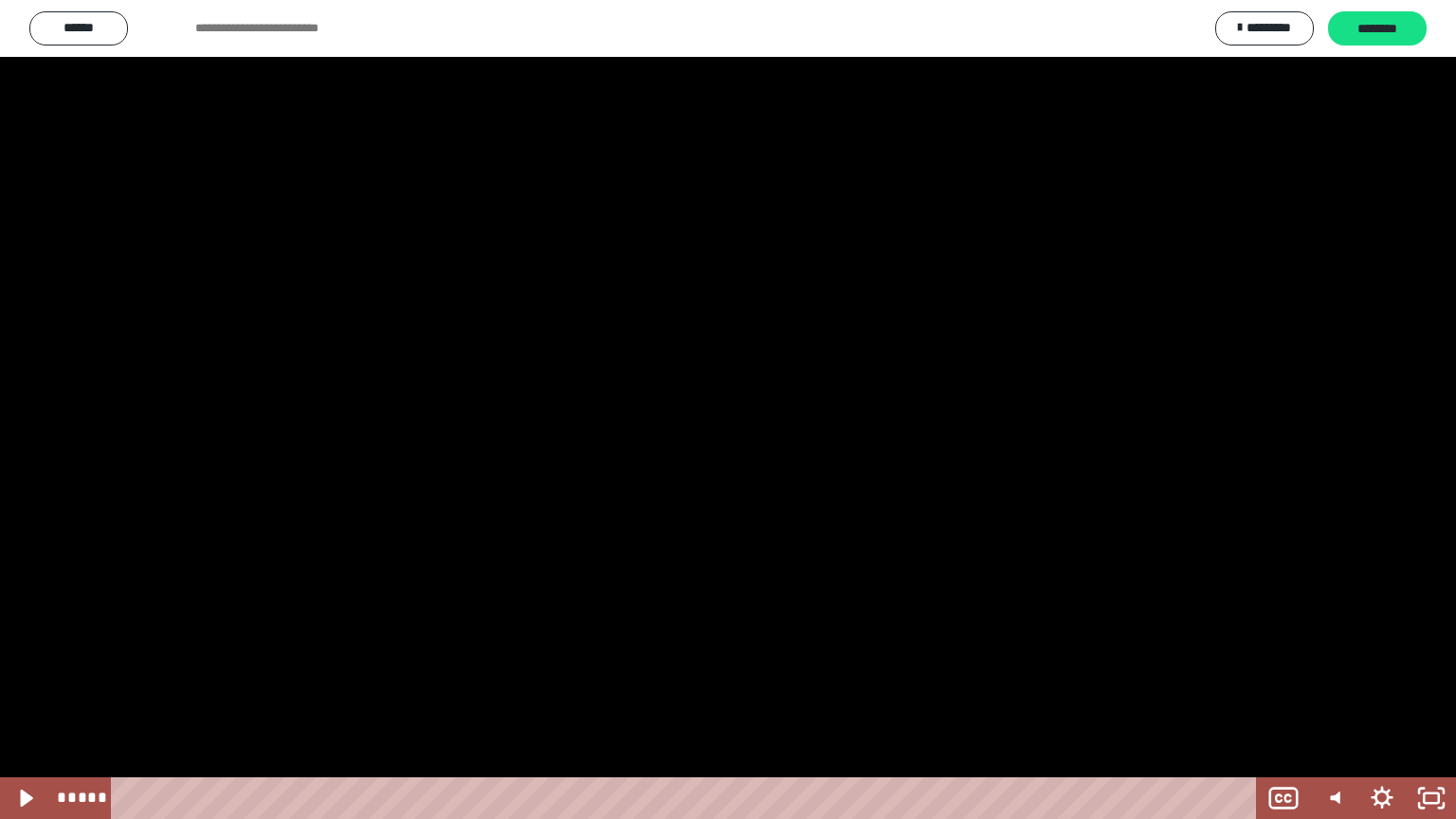 click at bounding box center (728, 410) 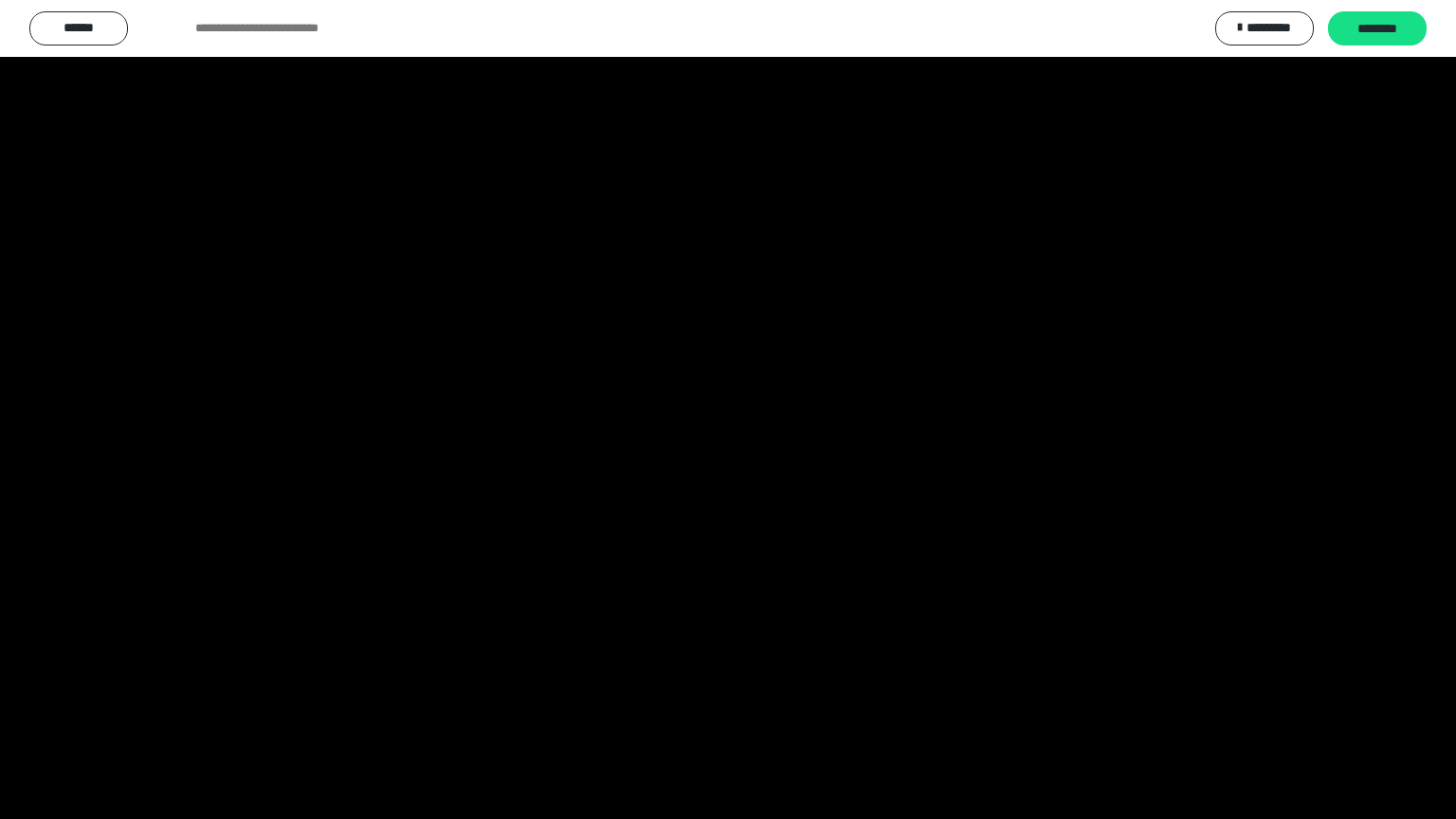 click at bounding box center [728, 410] 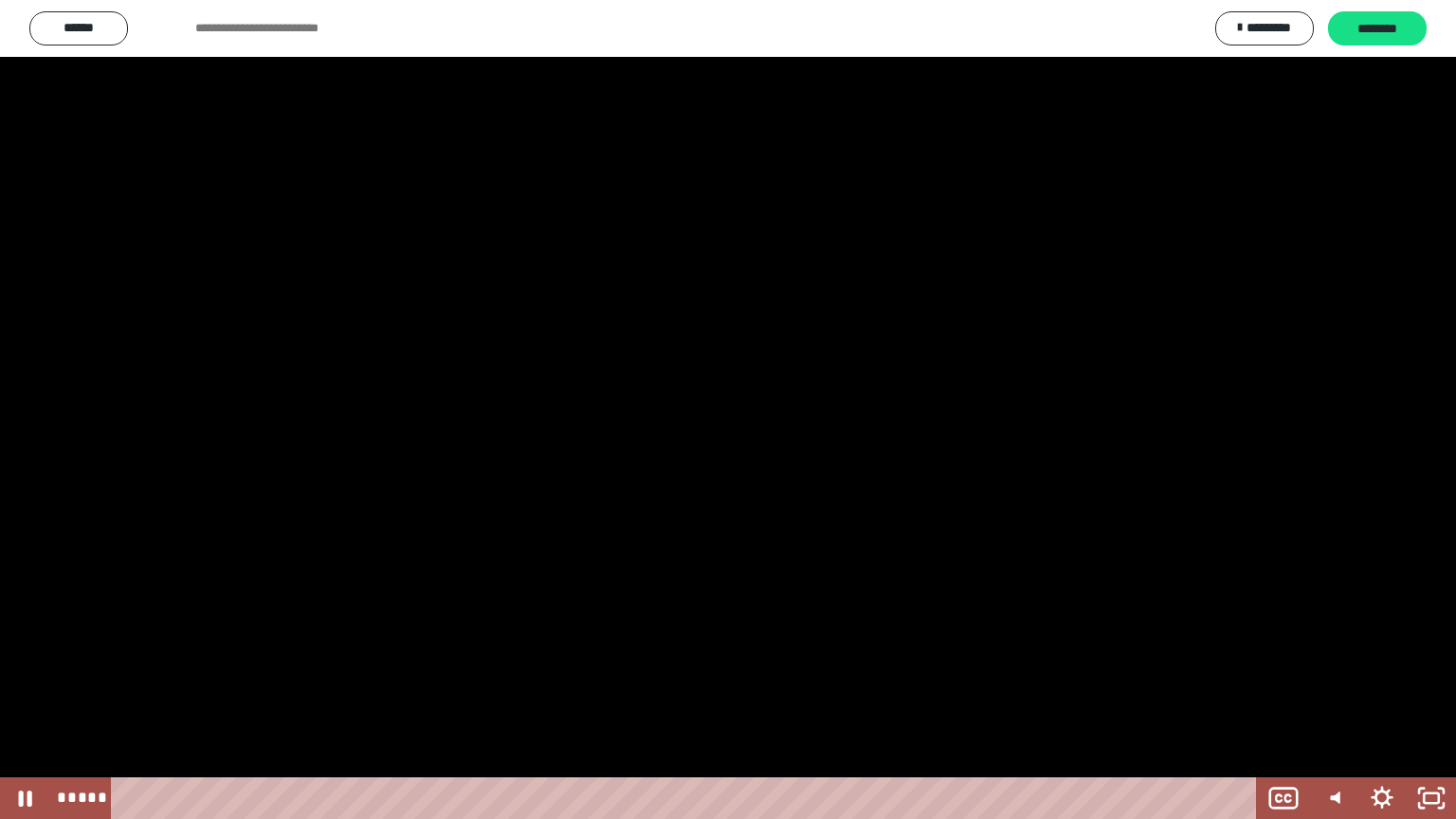click at bounding box center [728, 410] 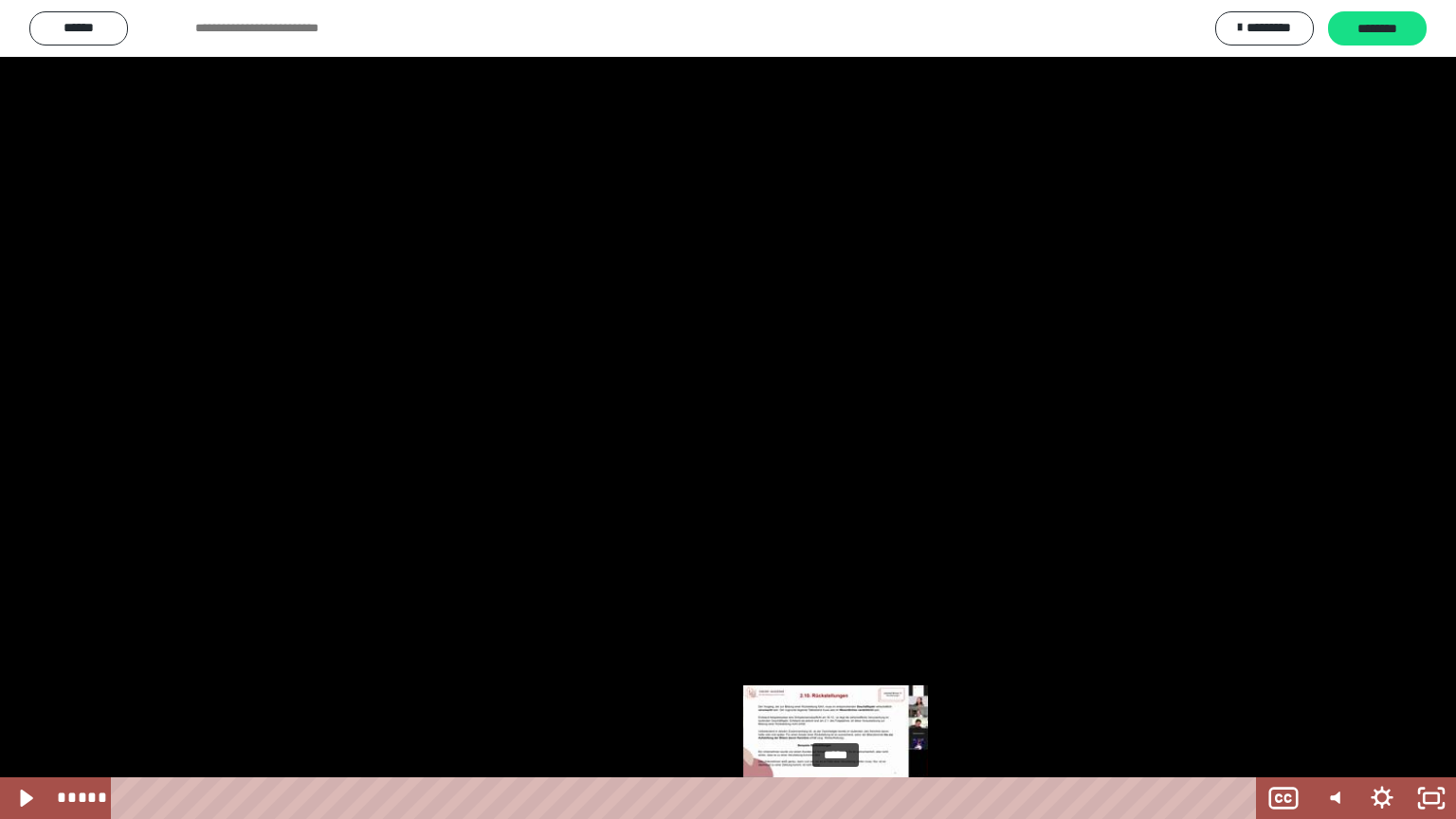 click at bounding box center [835, 798] 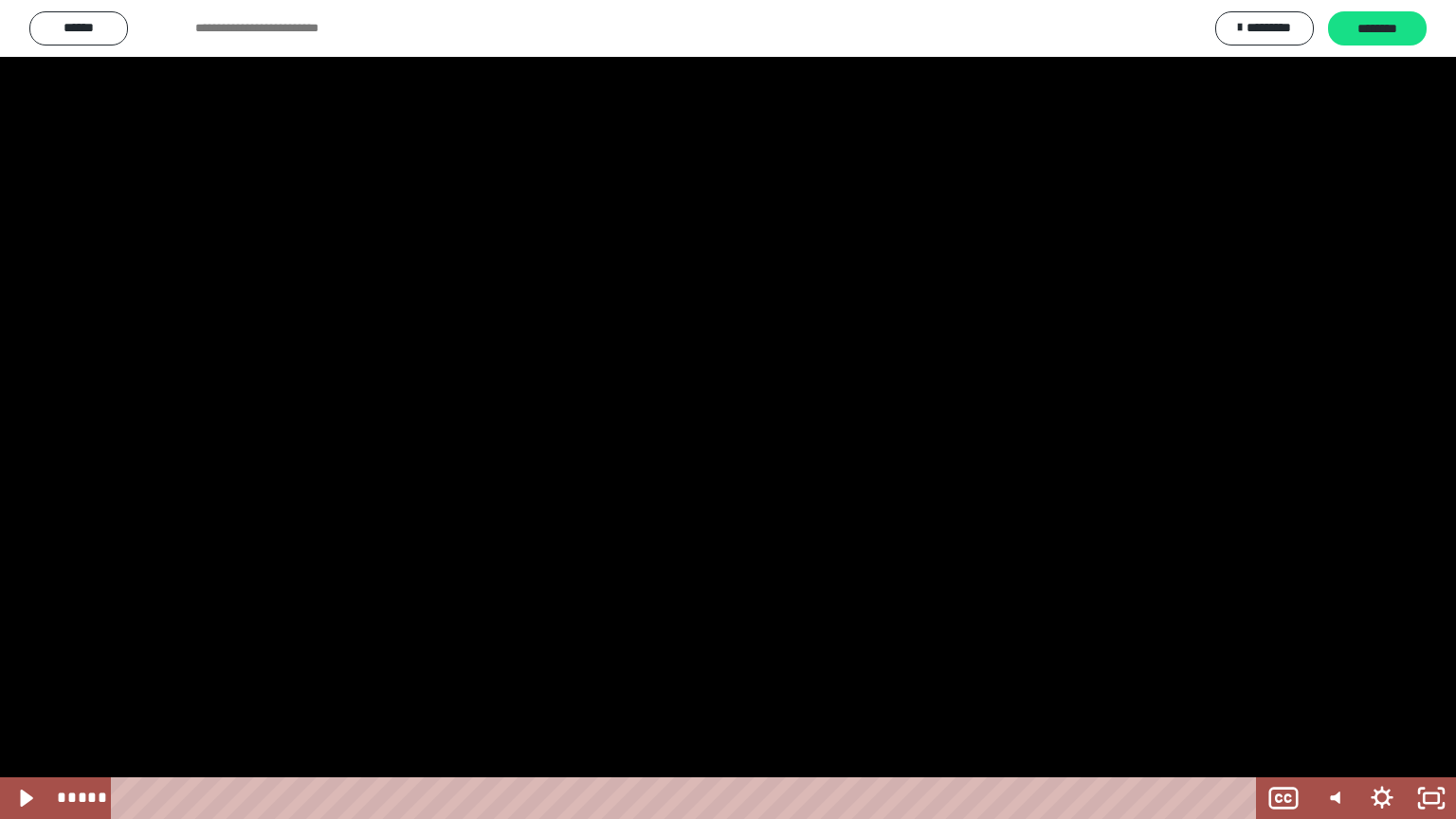 click at bounding box center (728, 410) 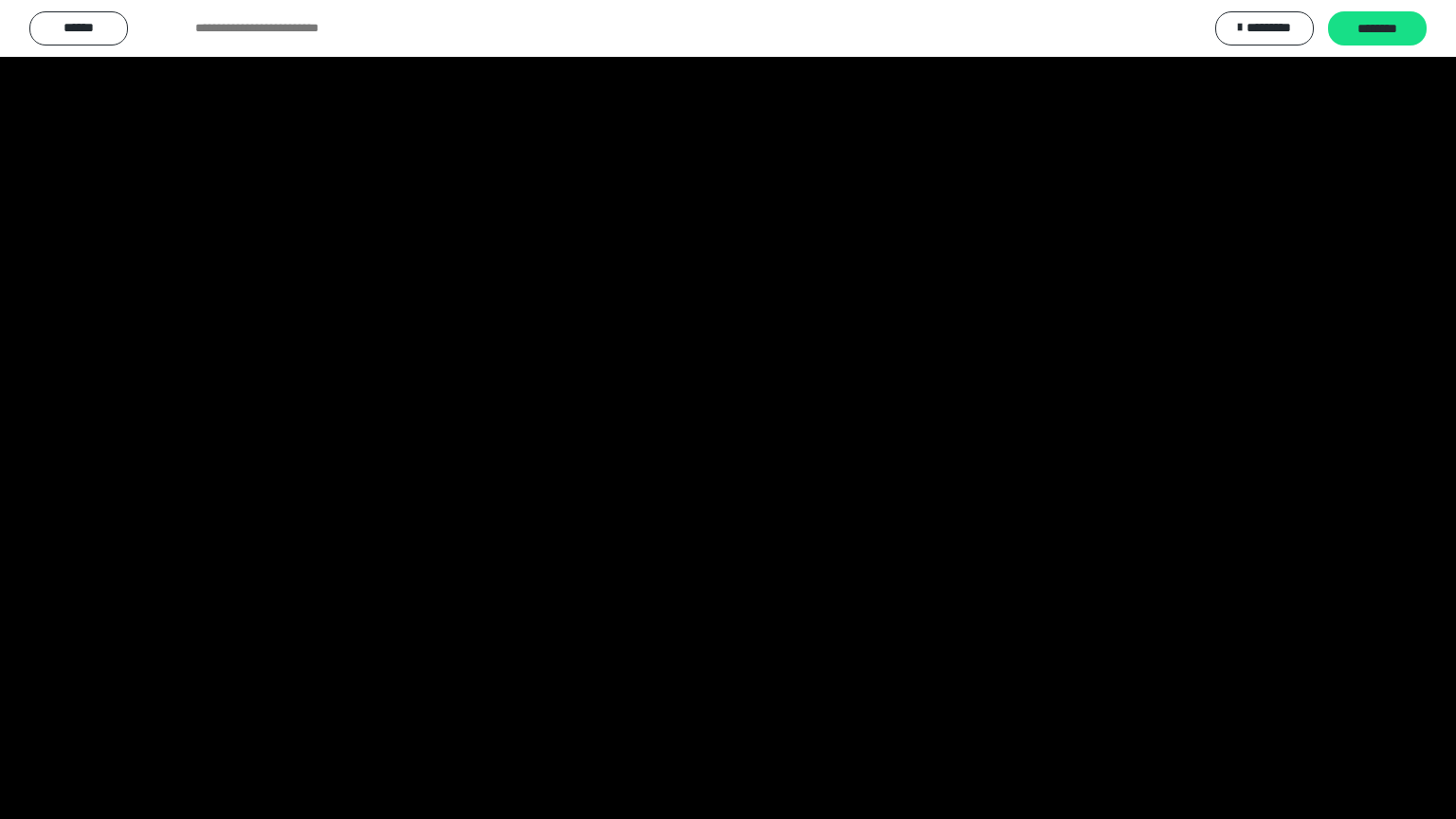 click at bounding box center (728, 410) 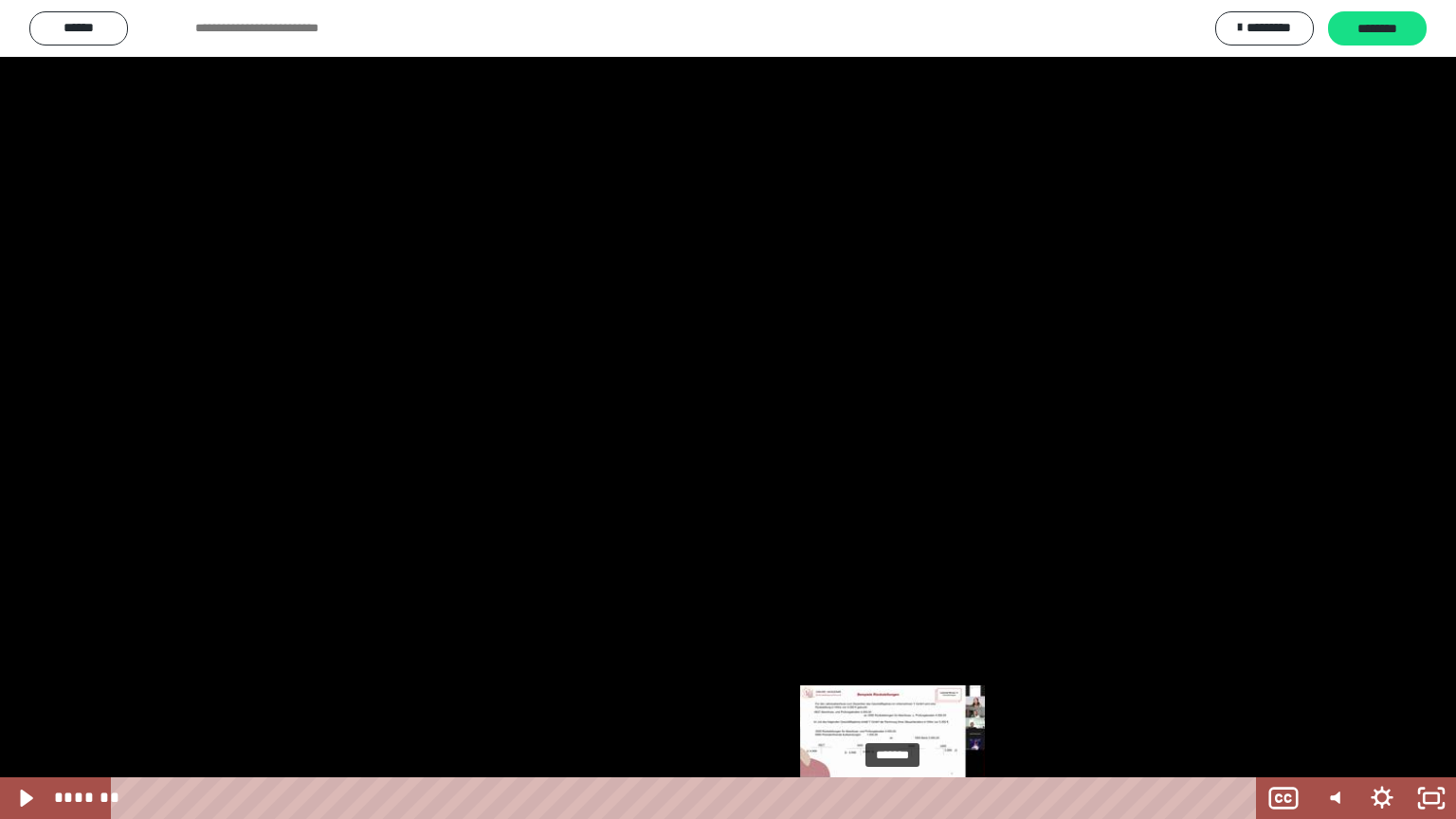 click on "*******" at bounding box center (687, 798) 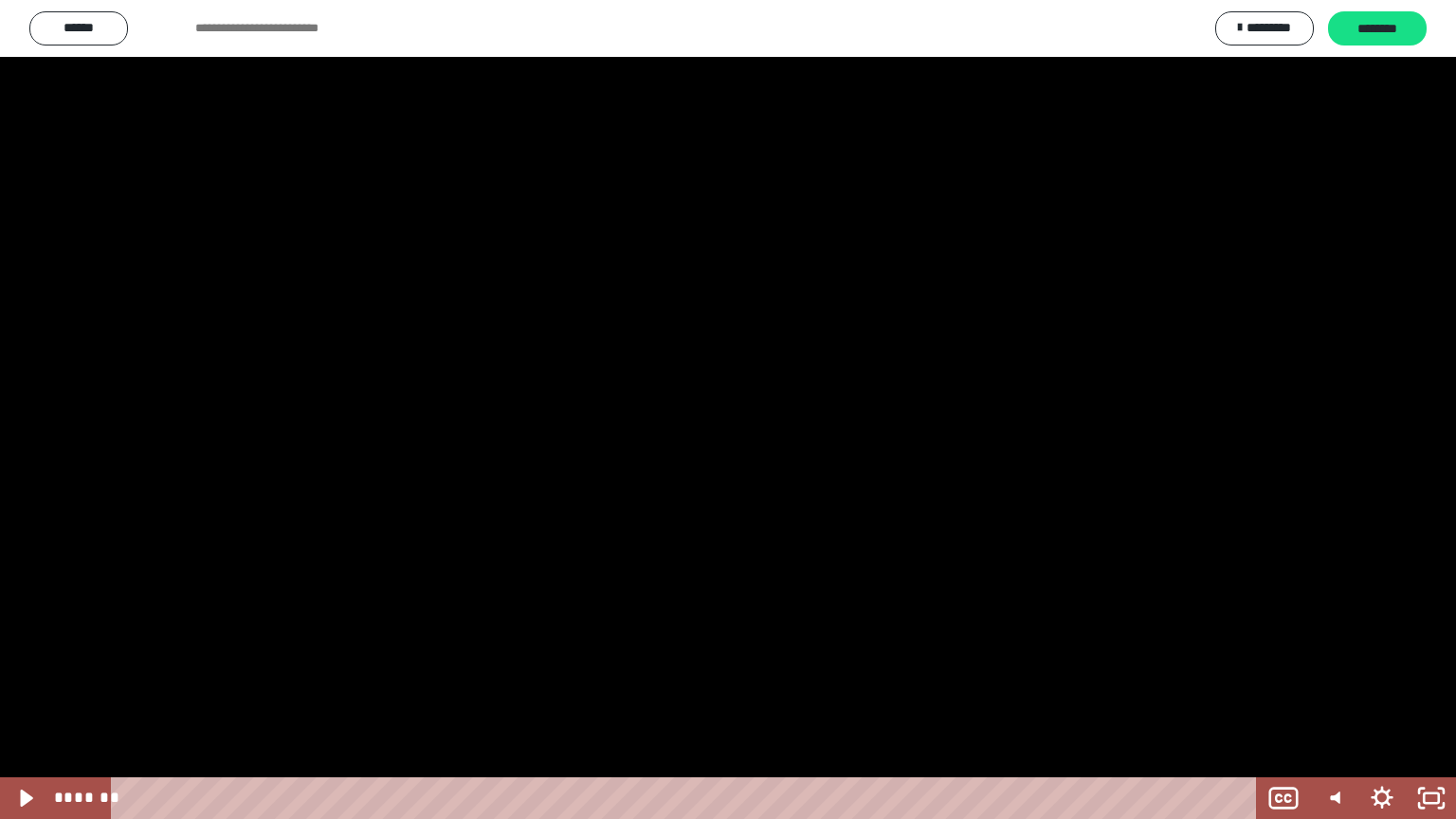 click at bounding box center [728, 410] 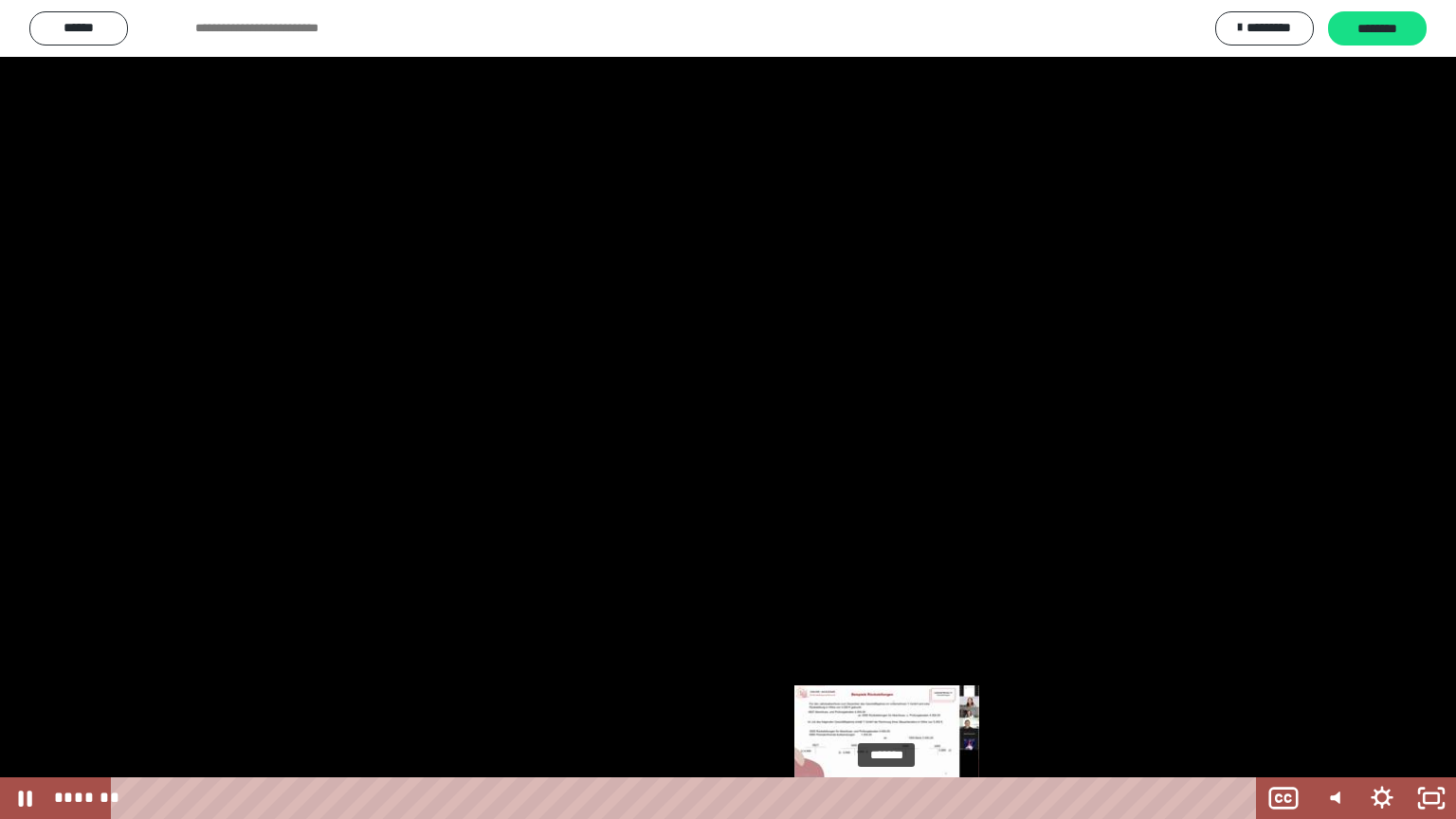 click on "*******" at bounding box center (687, 798) 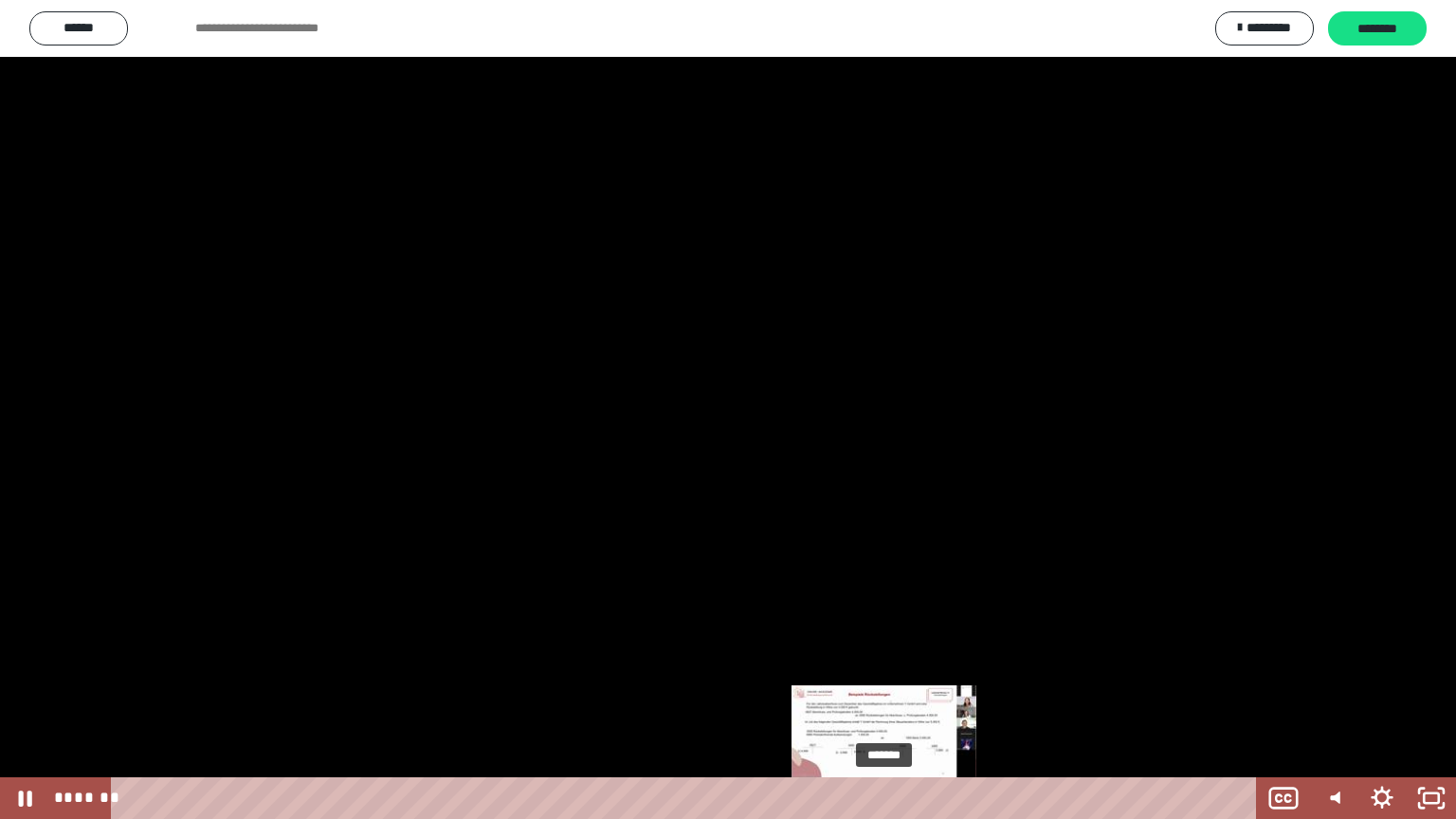 click at bounding box center (887, 798) 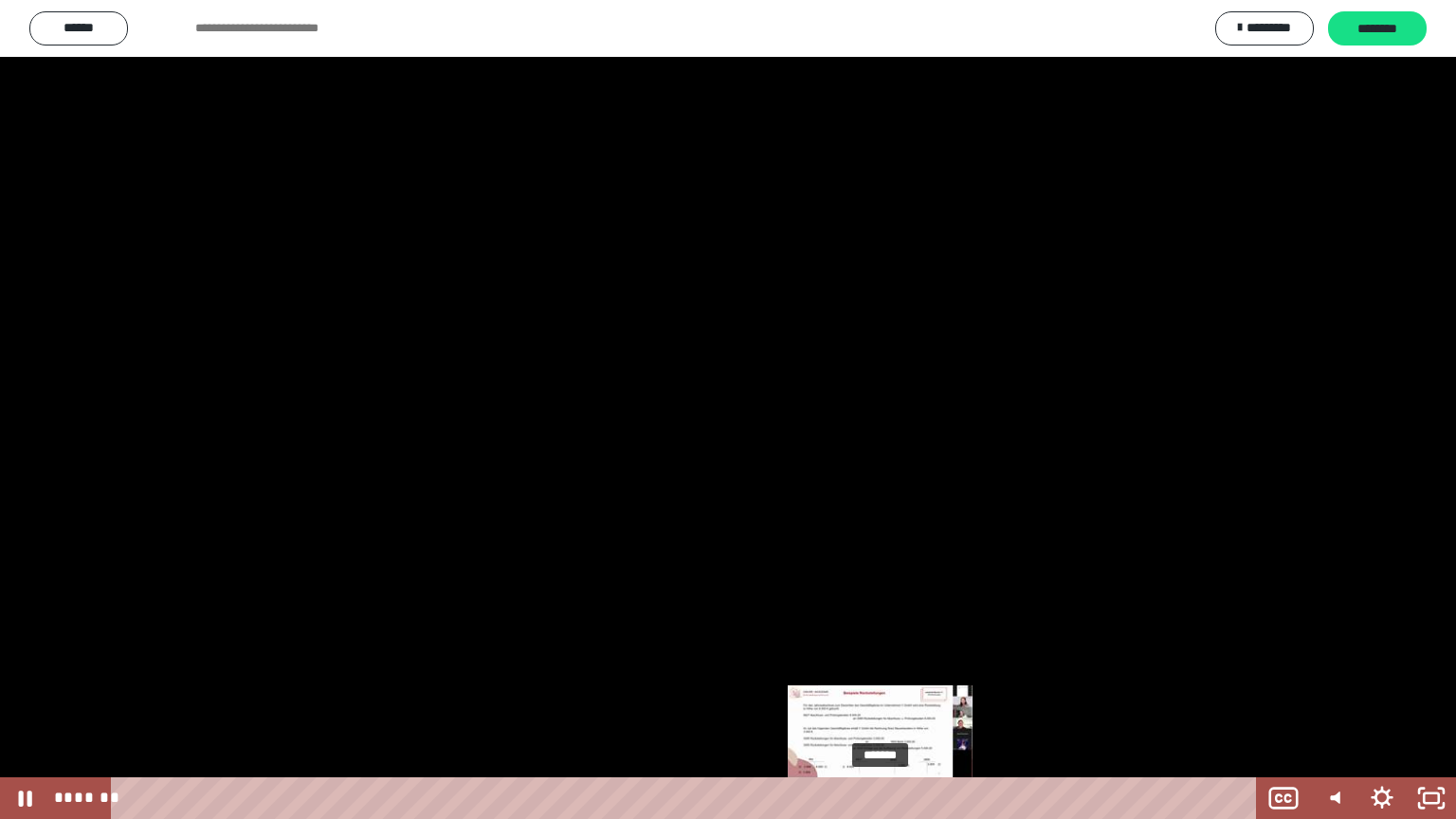 click at bounding box center [884, 798] 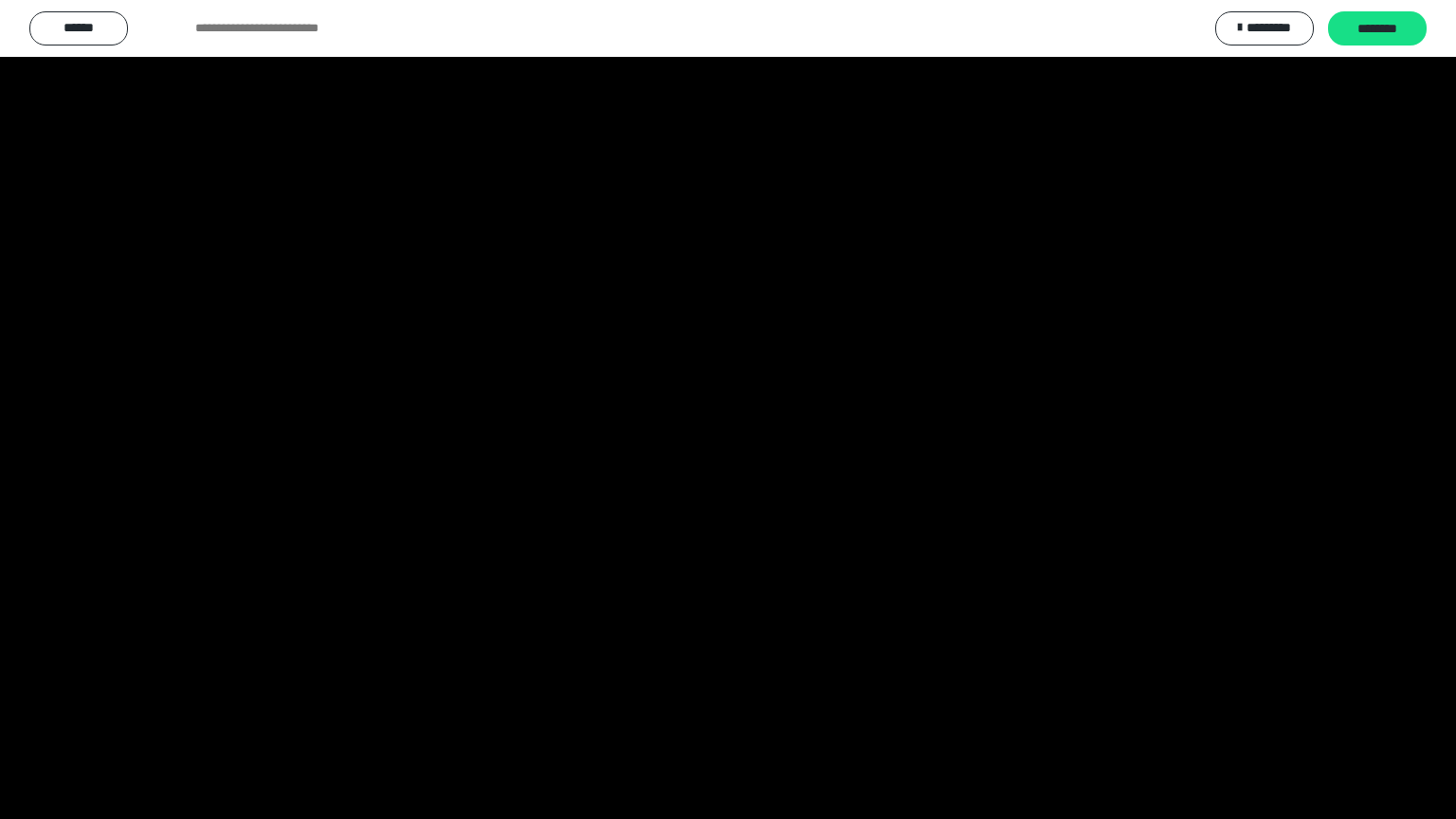 click at bounding box center (728, 410) 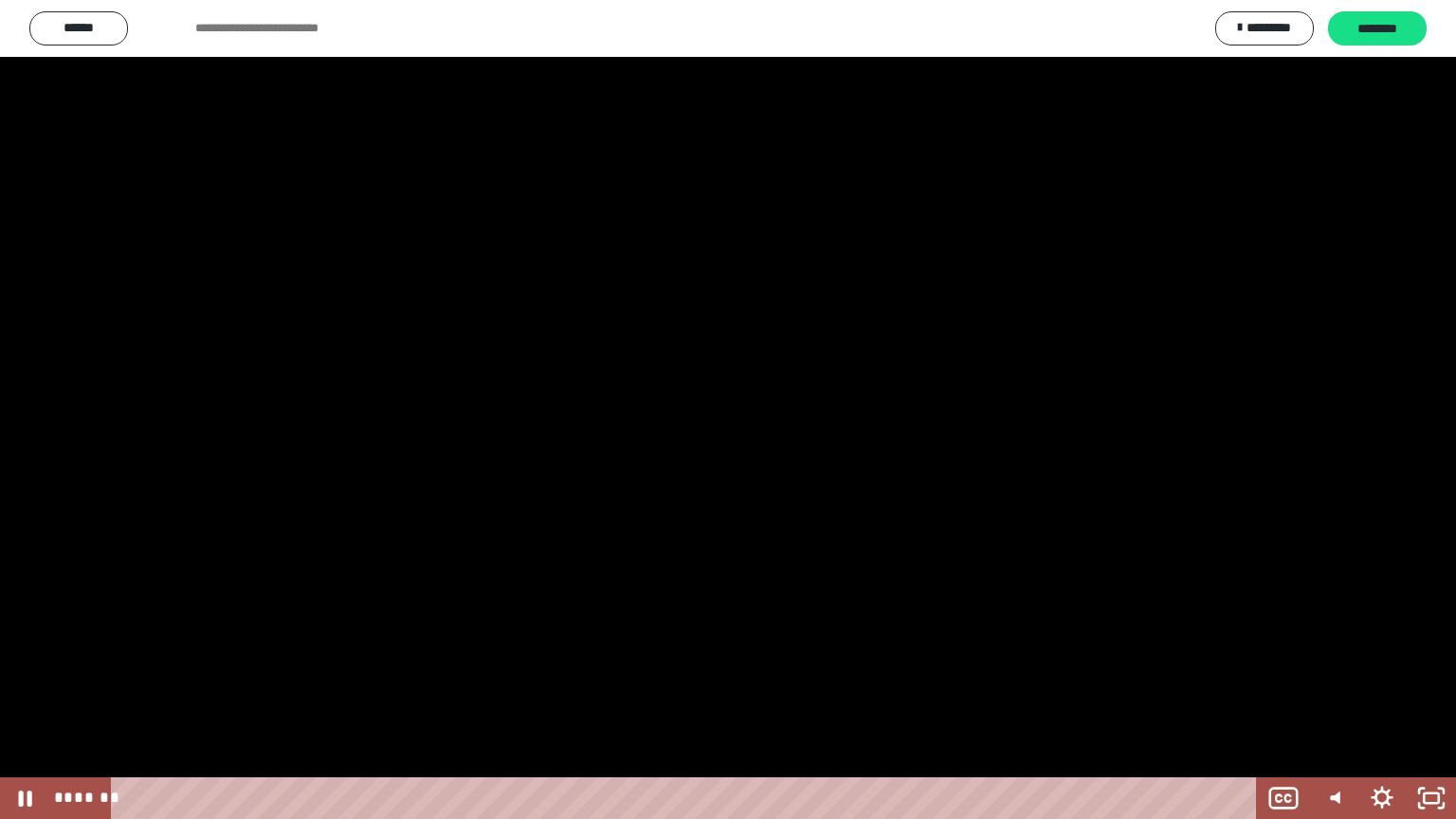 click at bounding box center (728, 410) 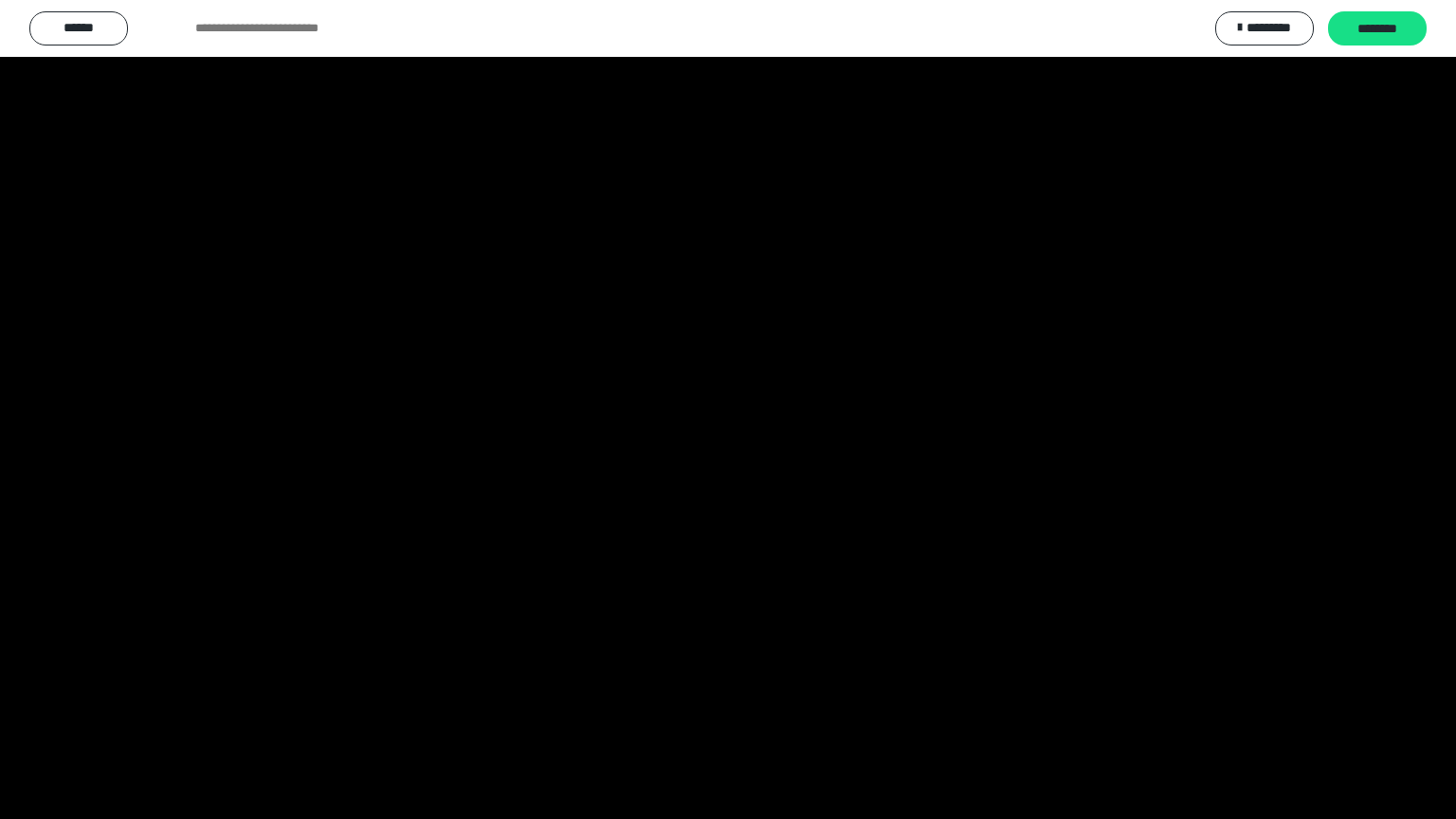 click at bounding box center (0, 0) 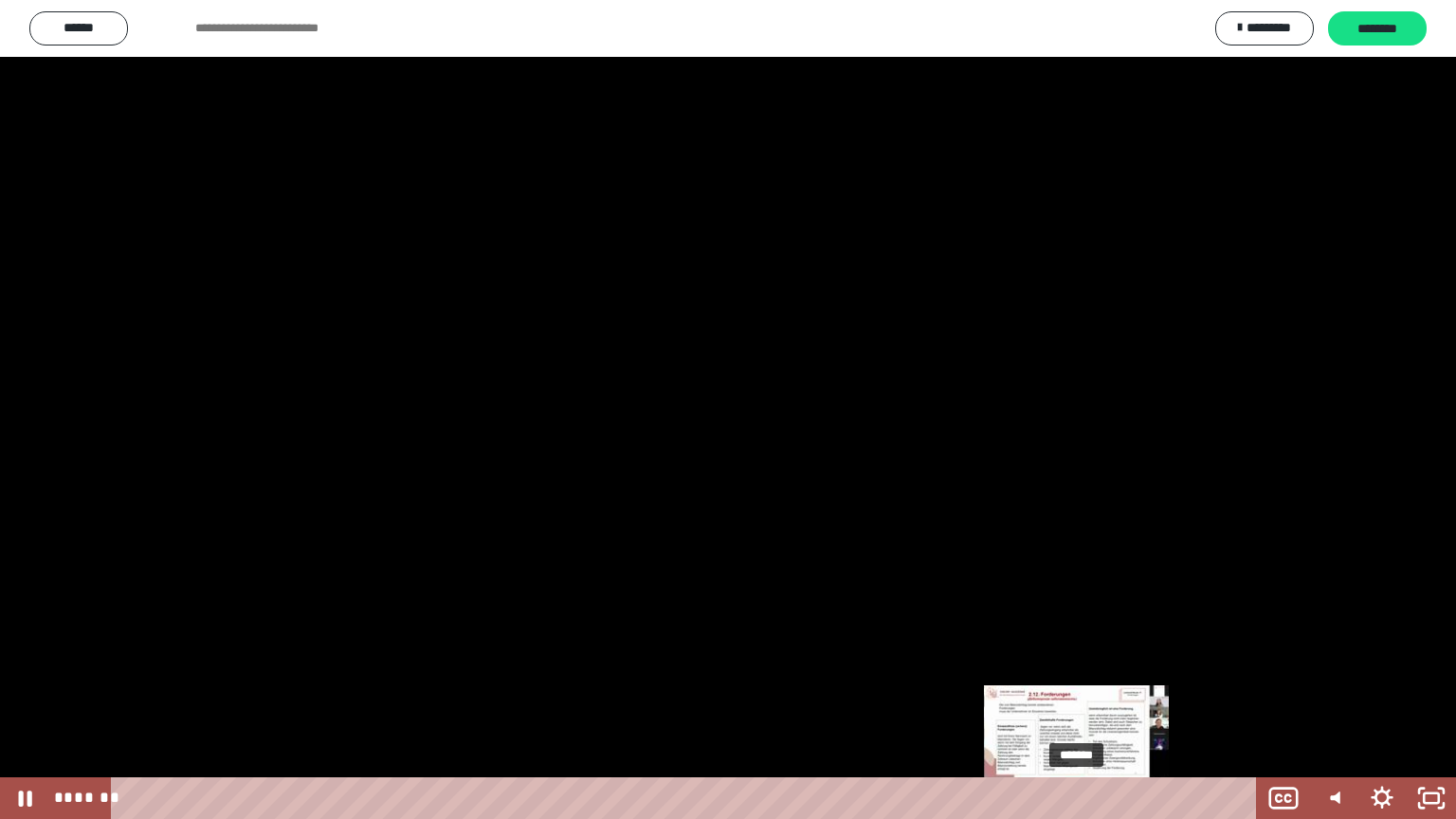 click on "*******" at bounding box center [687, 798] 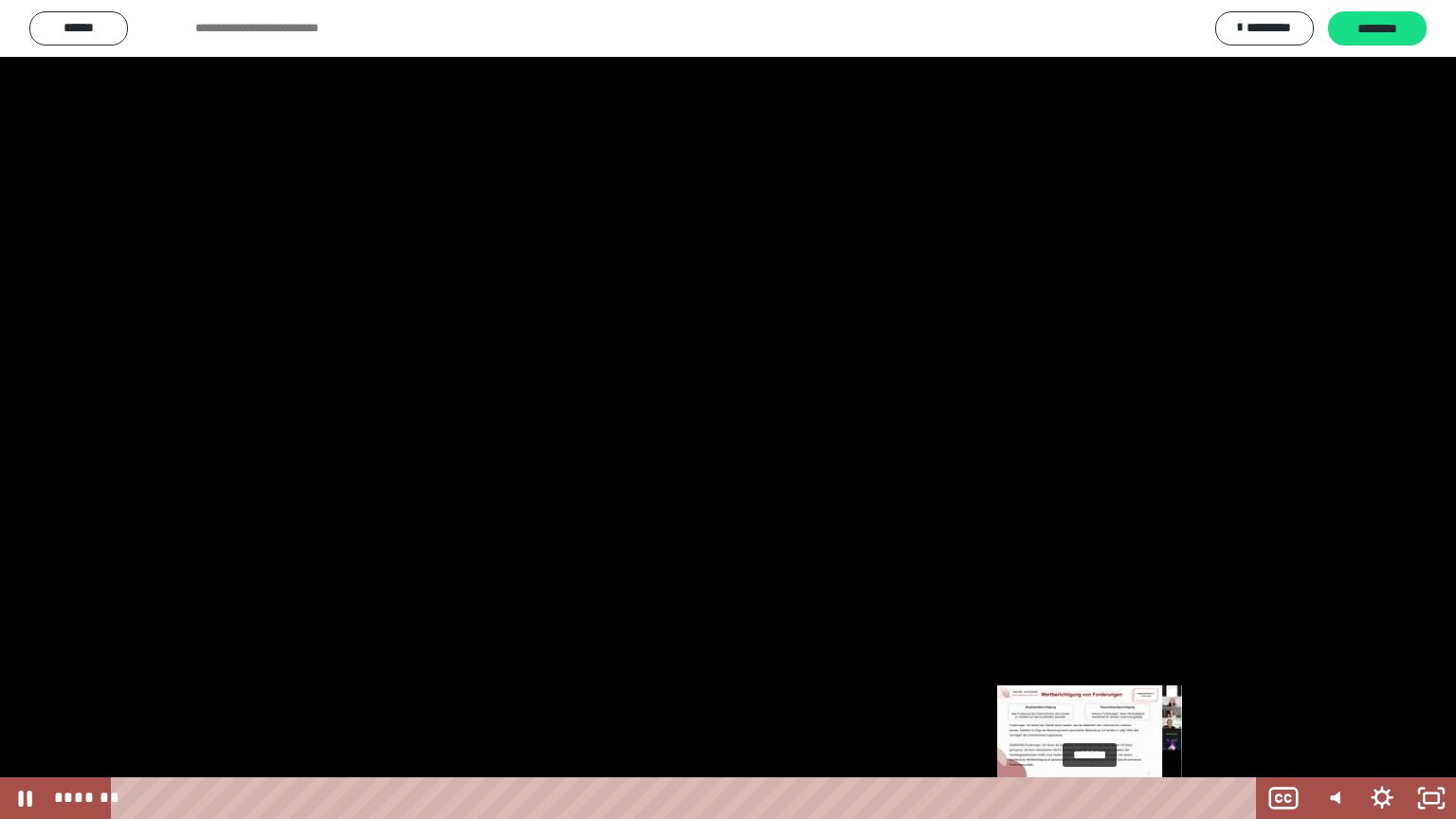 click on "*******" at bounding box center [687, 798] 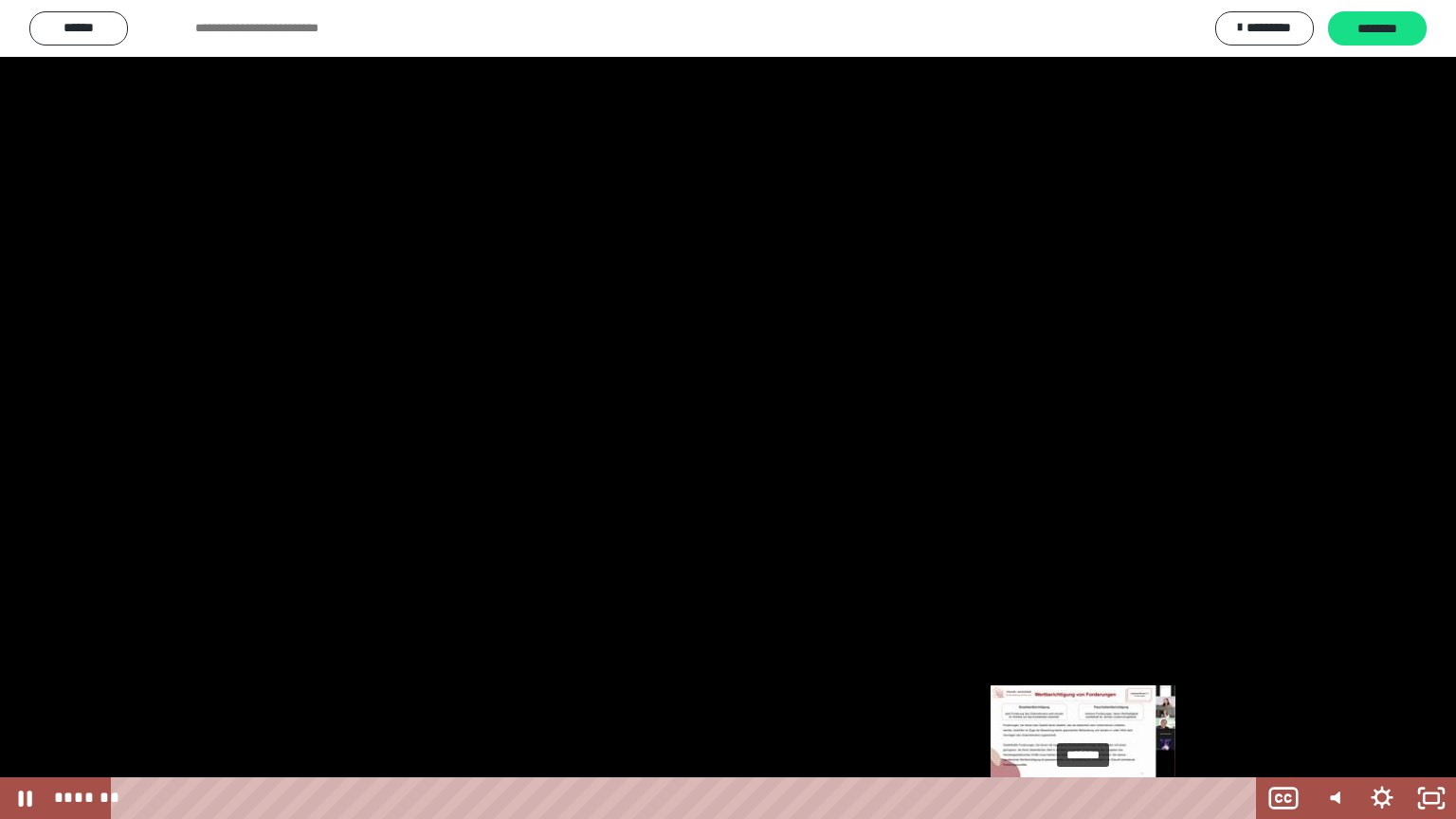 click at bounding box center (1090, 798) 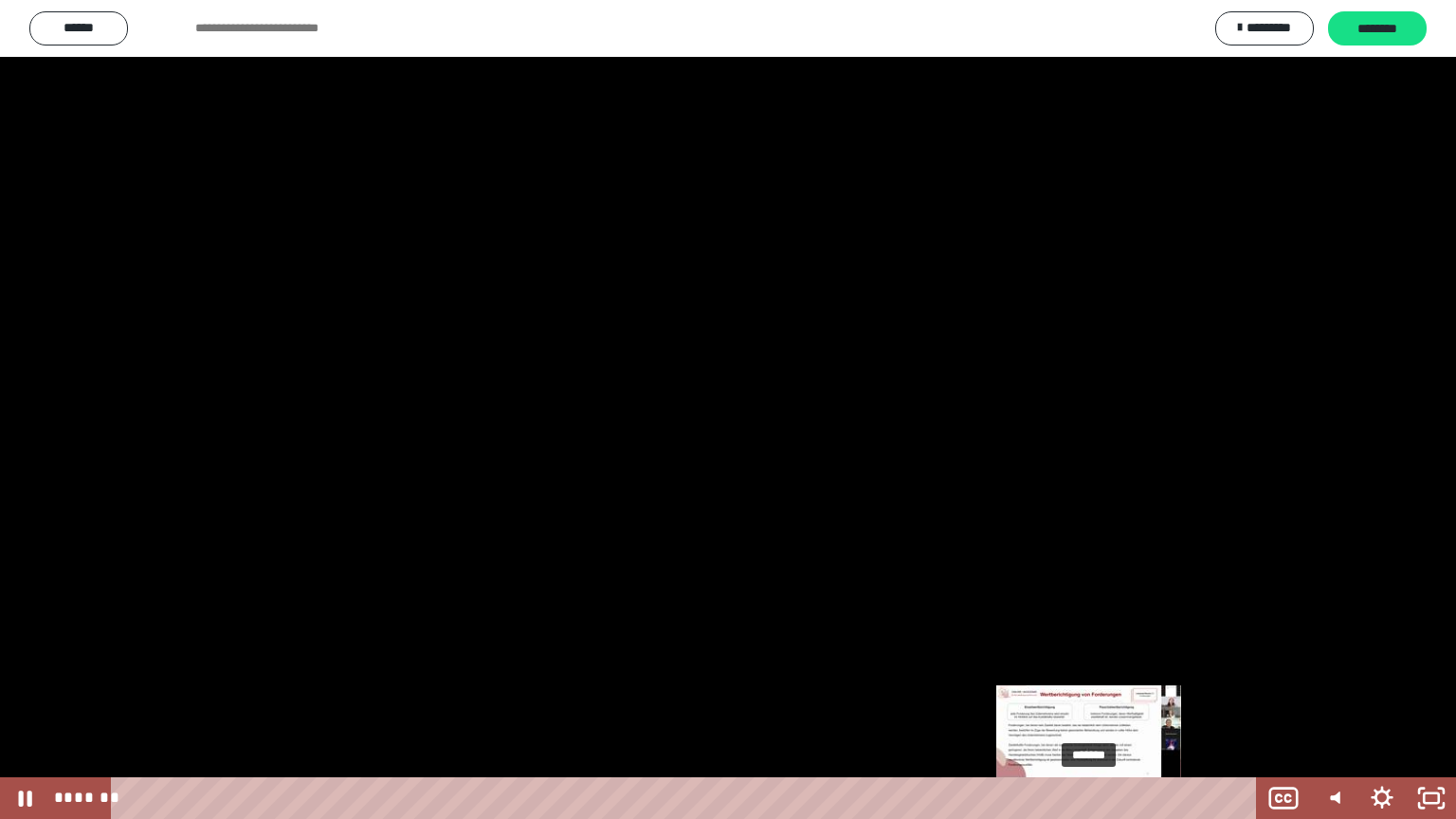 click on "*******" at bounding box center [687, 798] 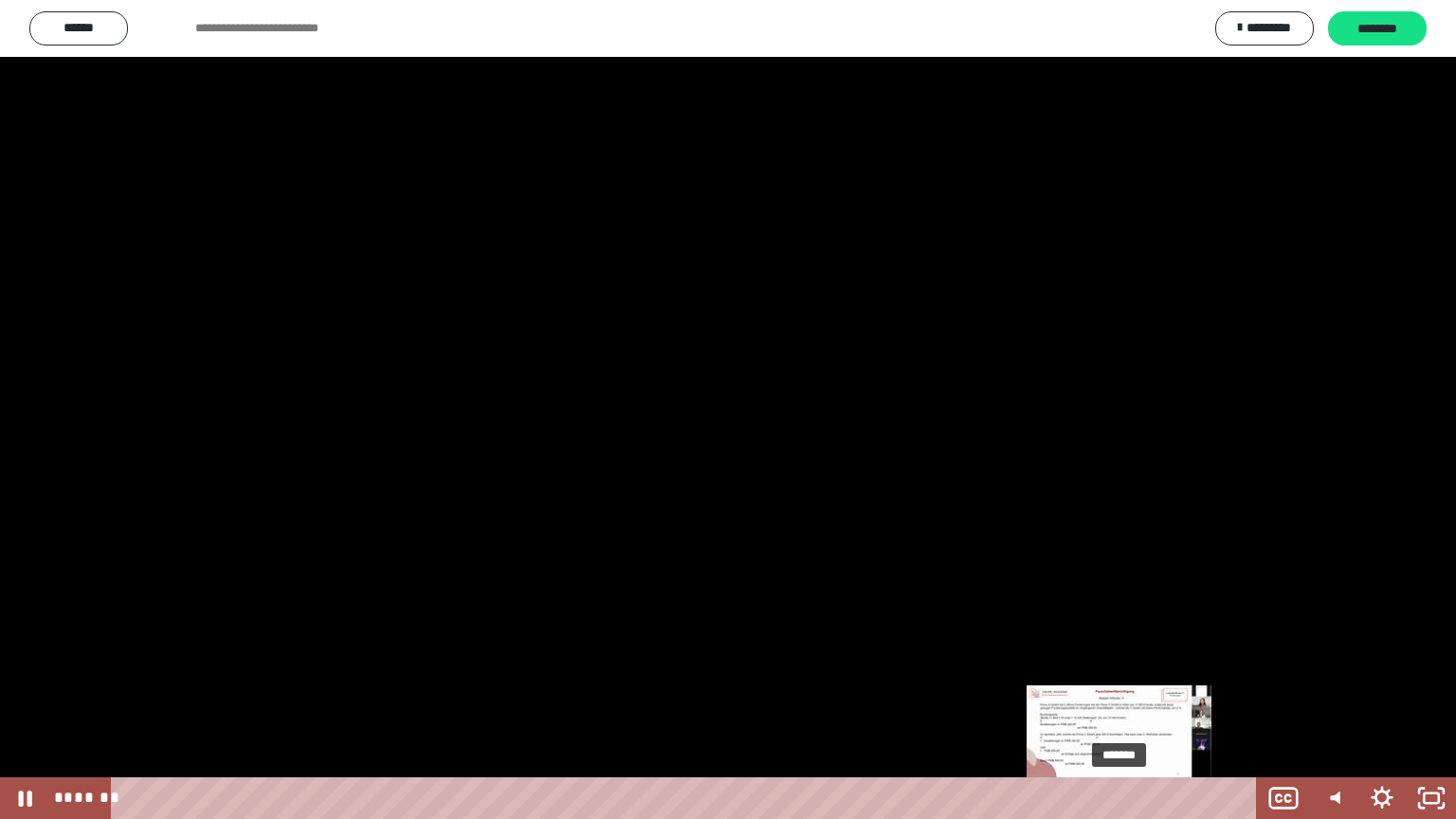 click on "*******" at bounding box center [687, 798] 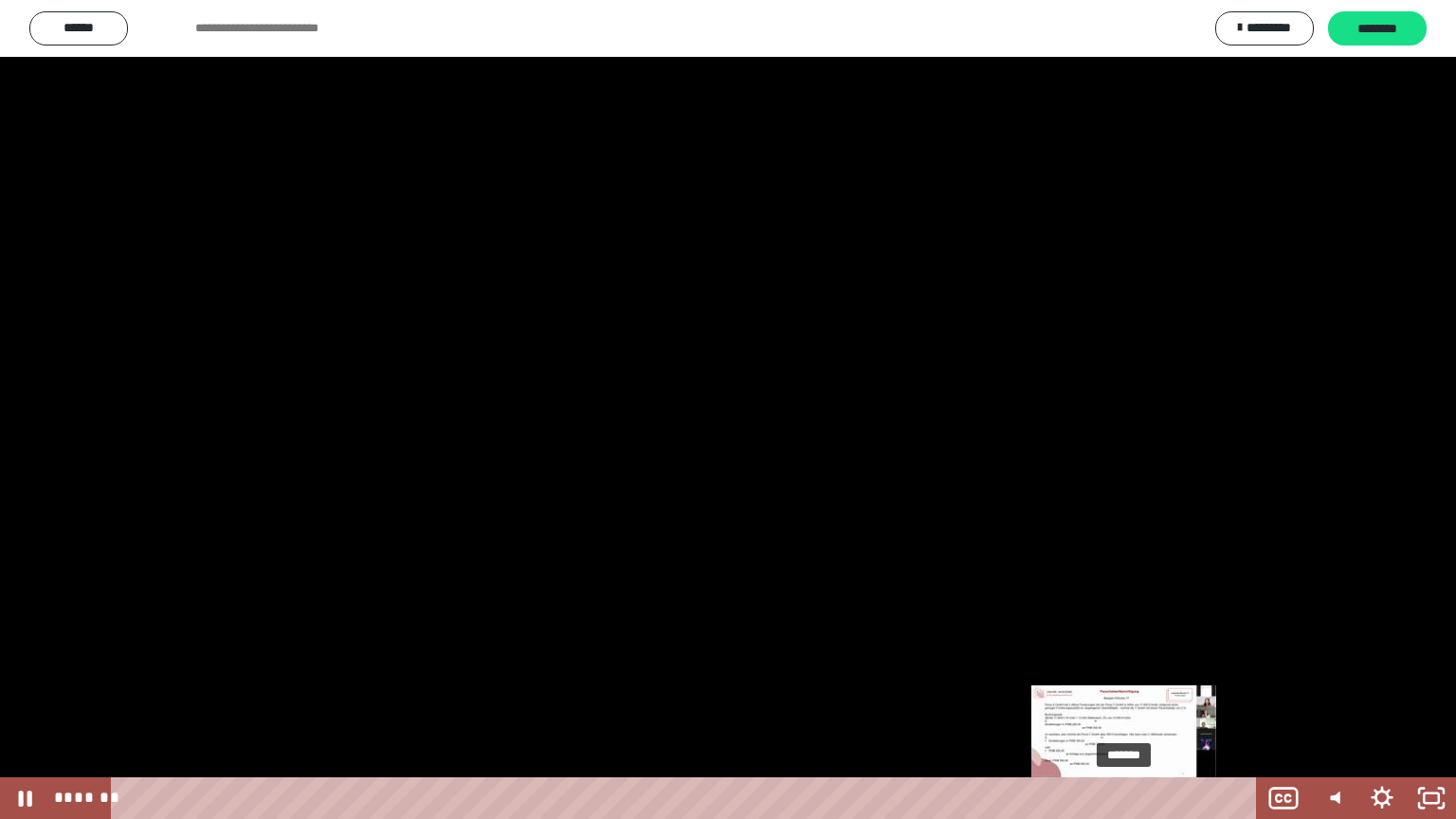 click on "*******" at bounding box center [687, 798] 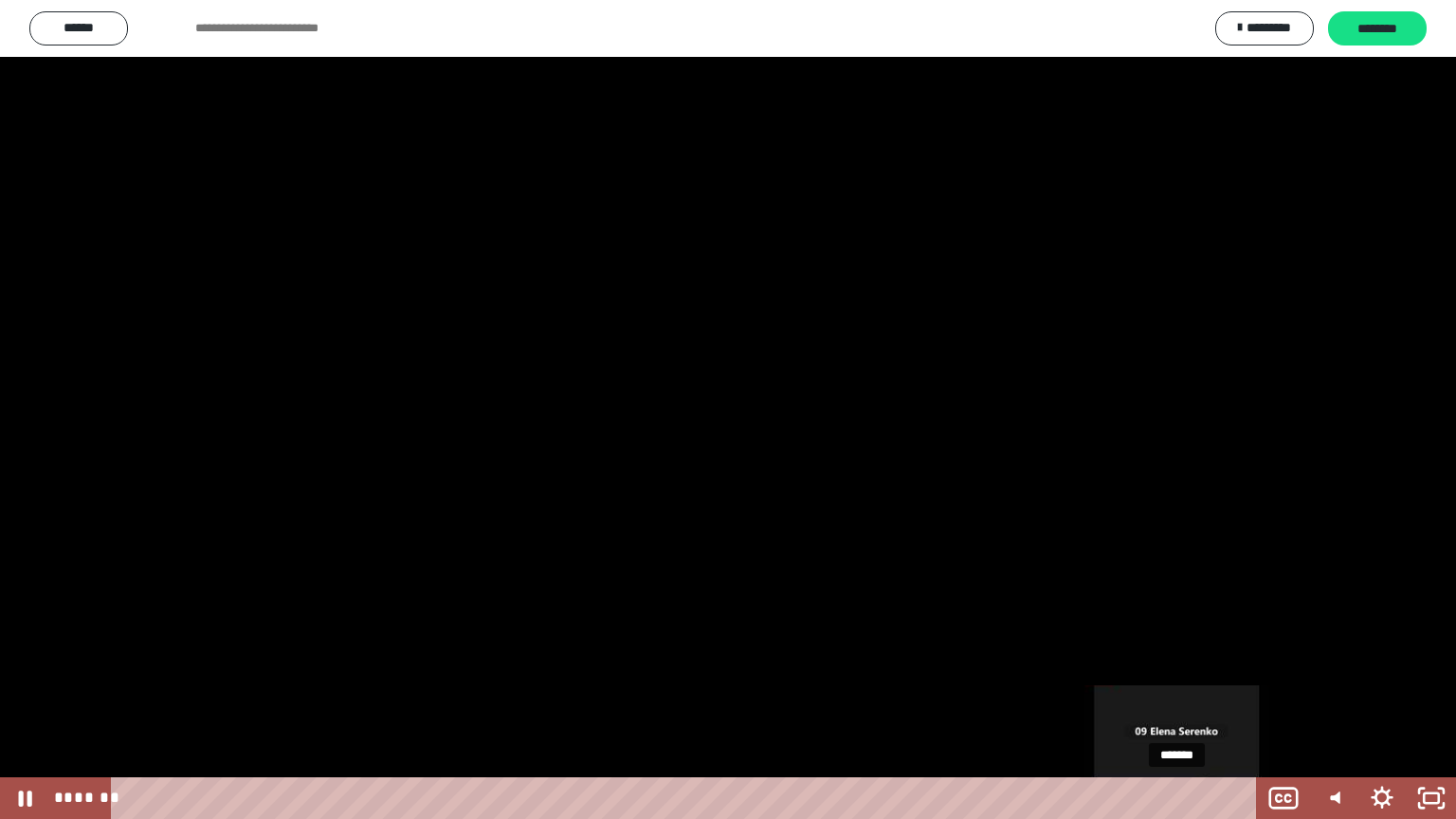 click on "*******" at bounding box center (687, 798) 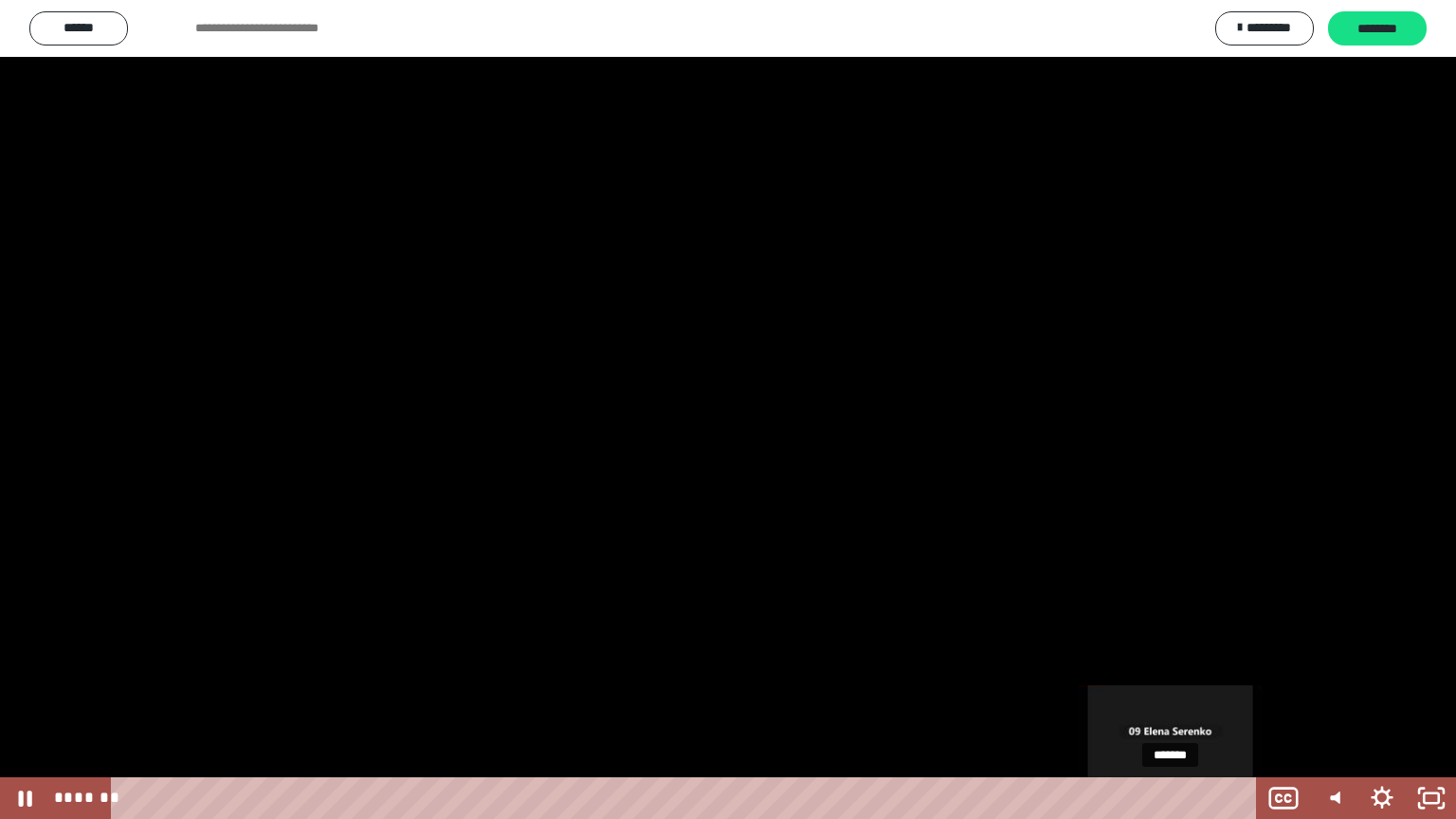 click at bounding box center [1176, 798] 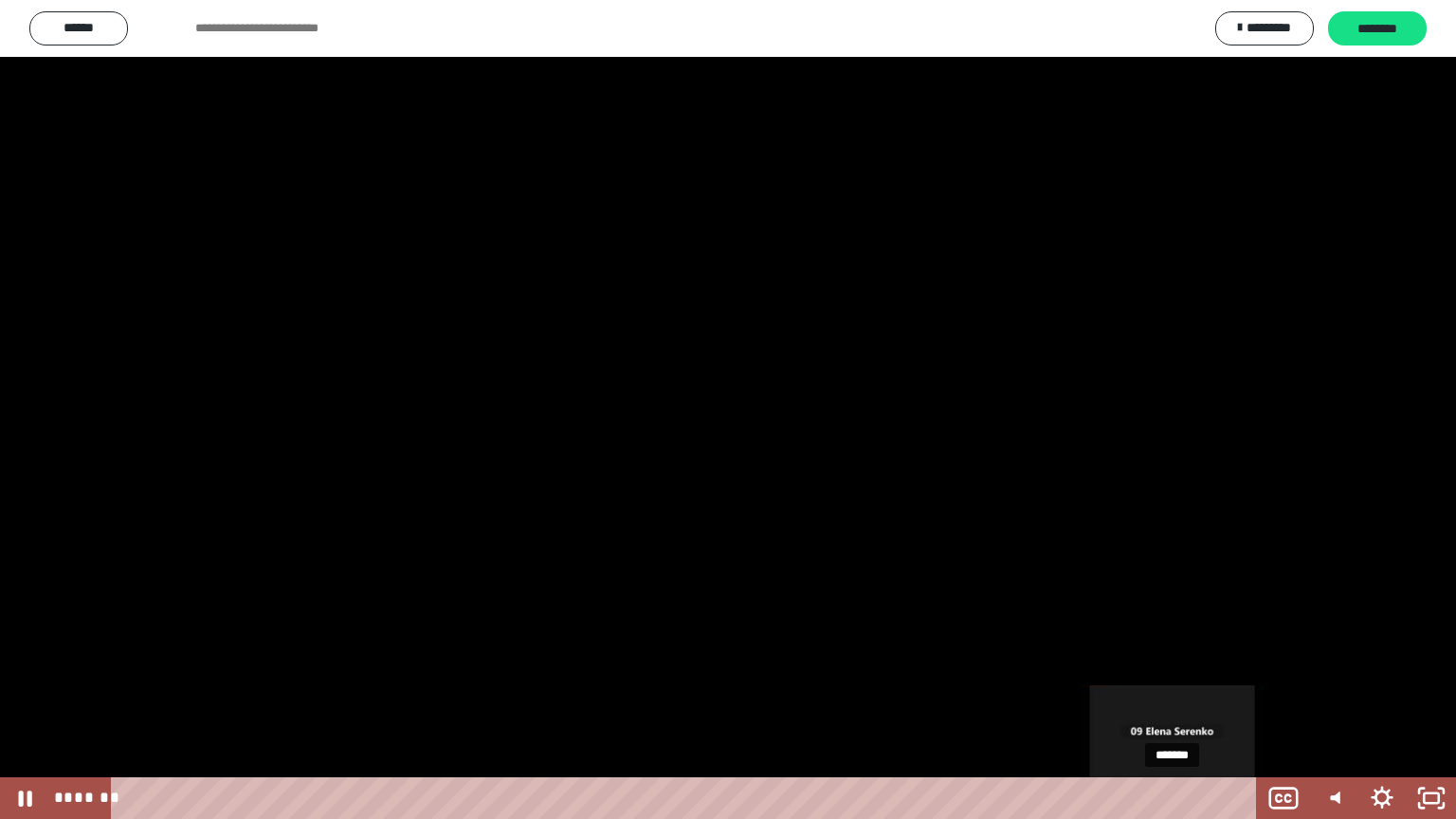 click at bounding box center [1172, 798] 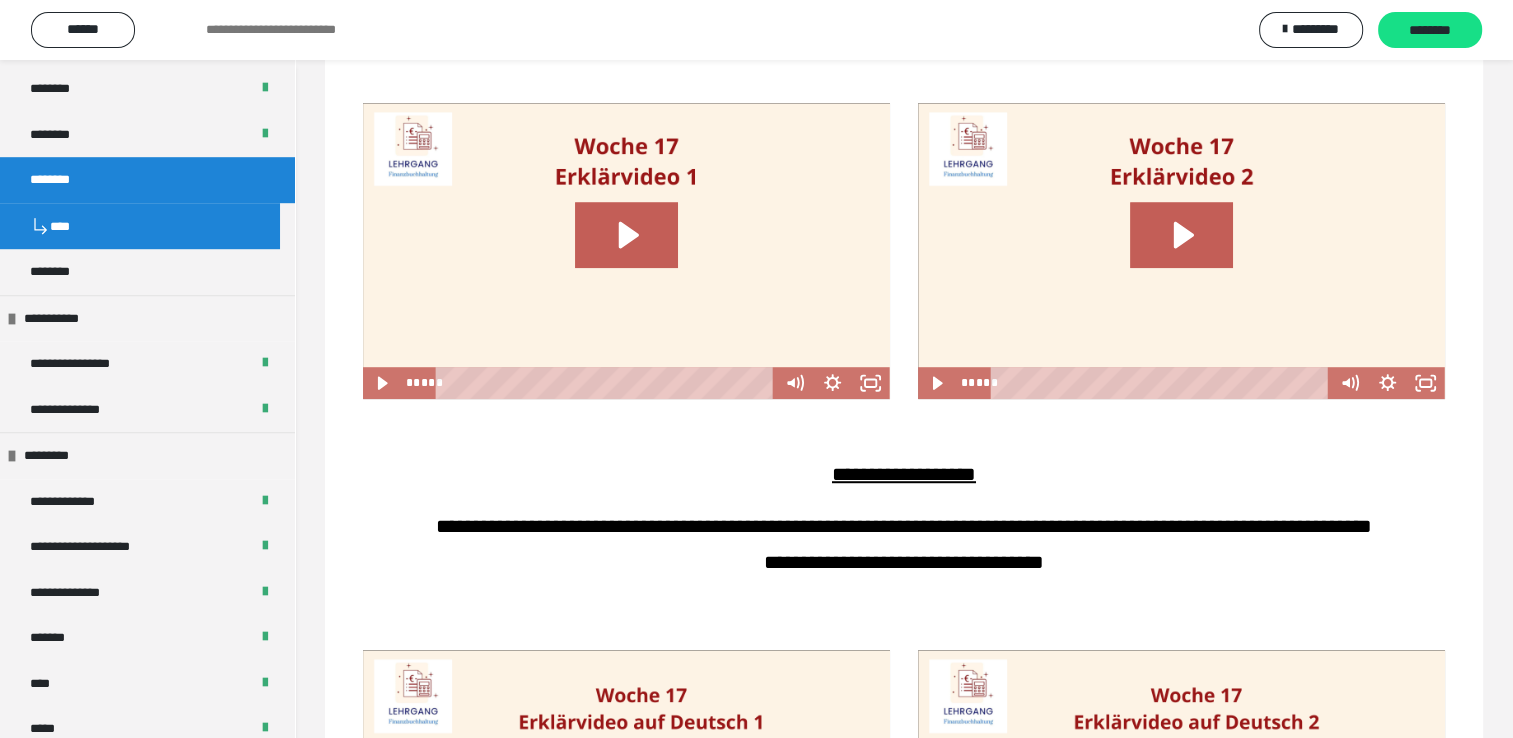 scroll, scrollTop: 1200, scrollLeft: 0, axis: vertical 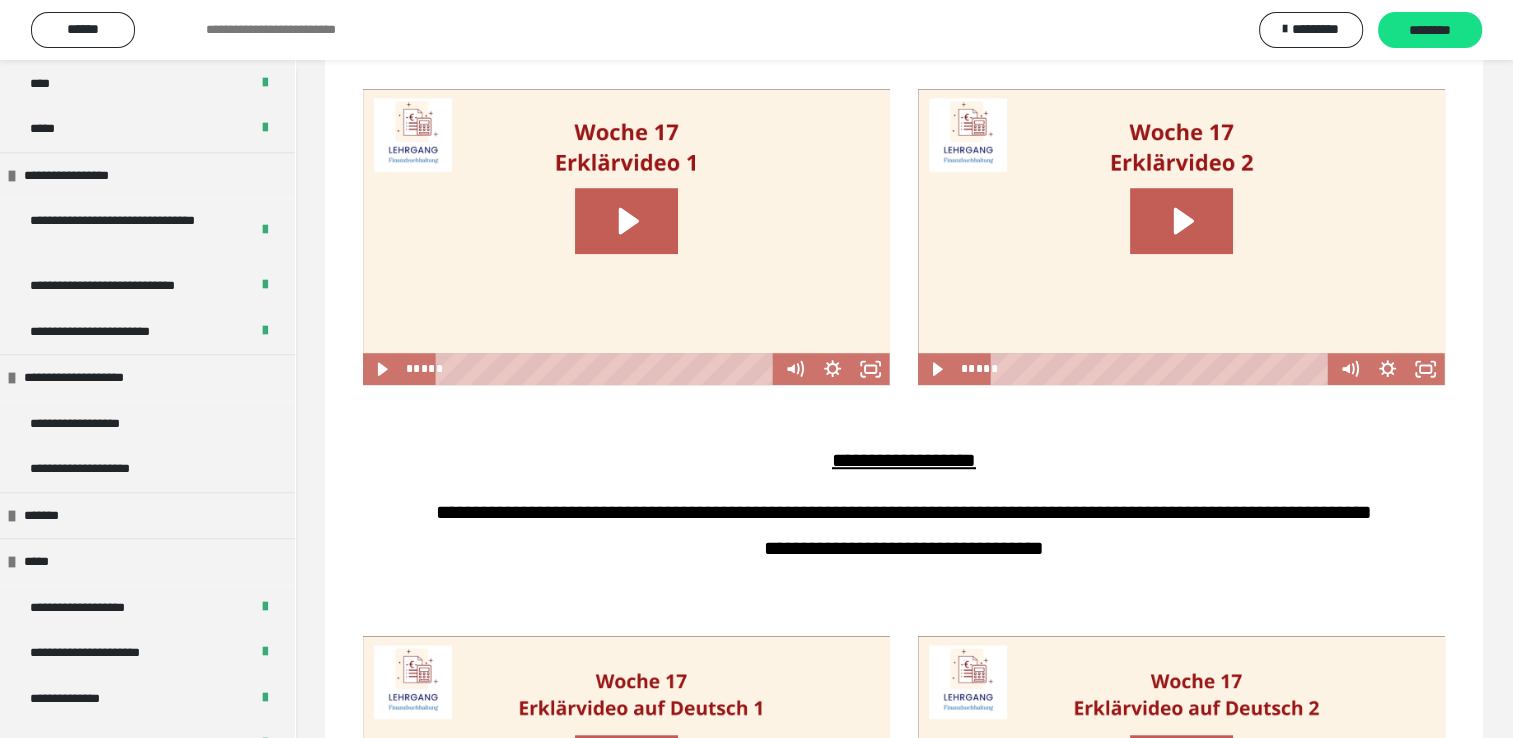 click on "**********" at bounding box center (98, 424) 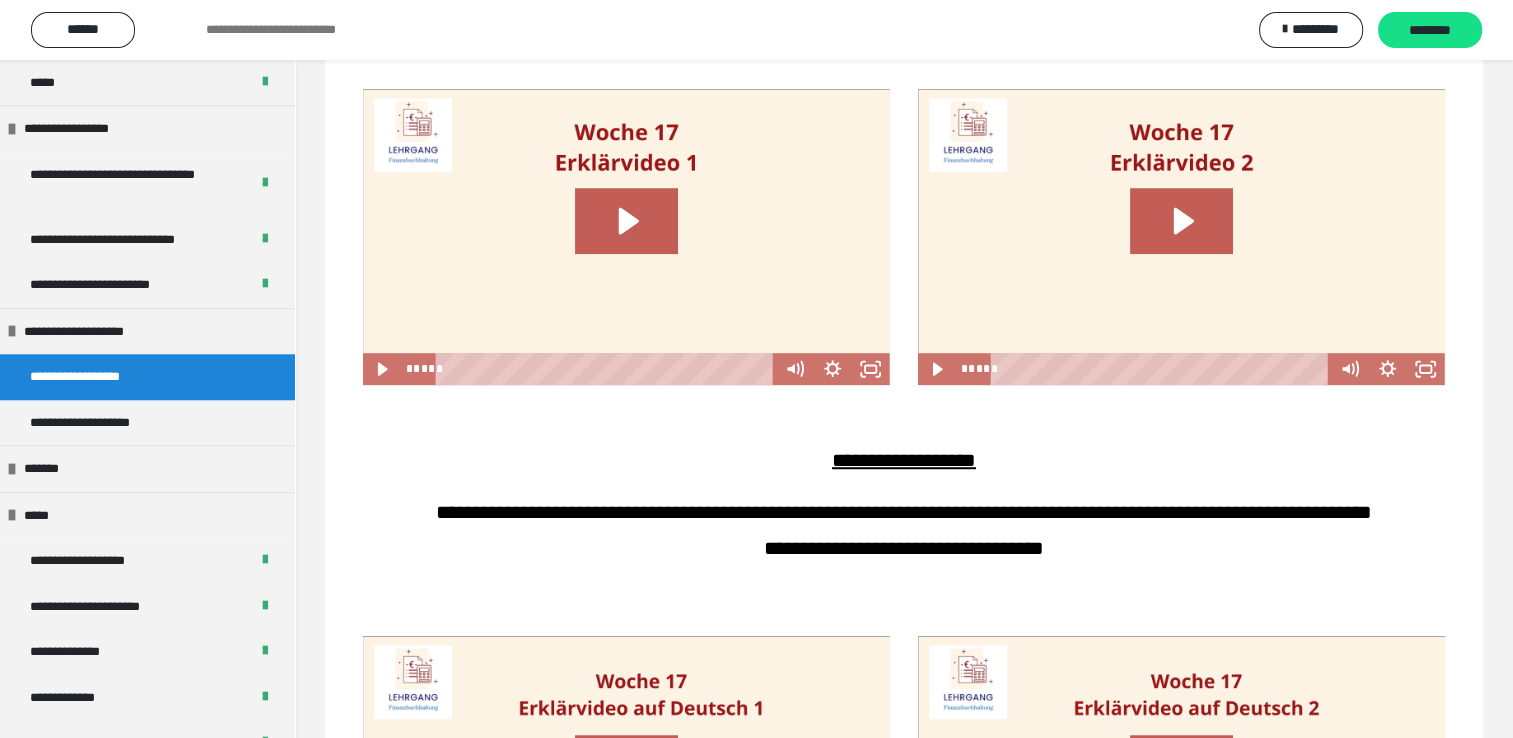 scroll, scrollTop: 1890, scrollLeft: 0, axis: vertical 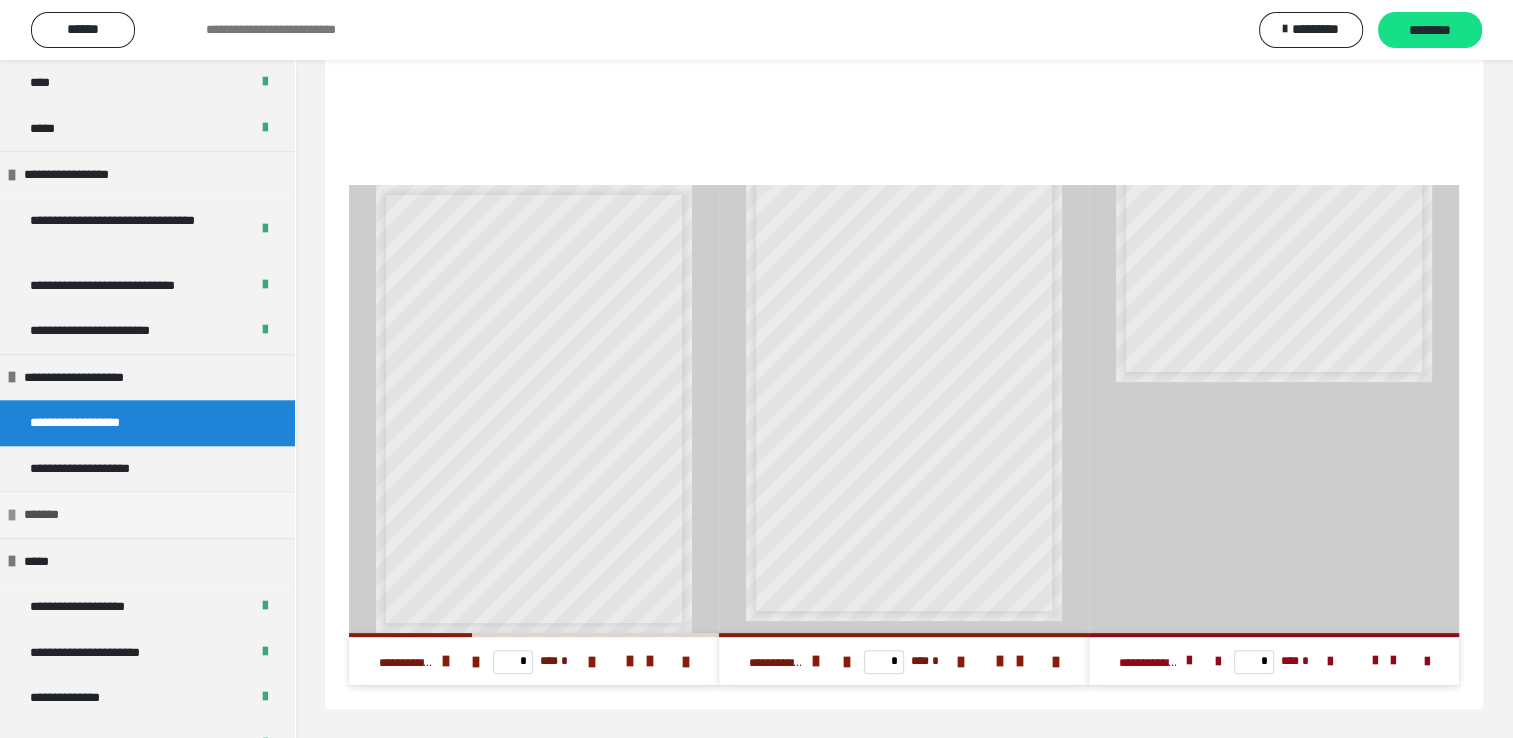 click on "*******" at bounding box center [147, 514] 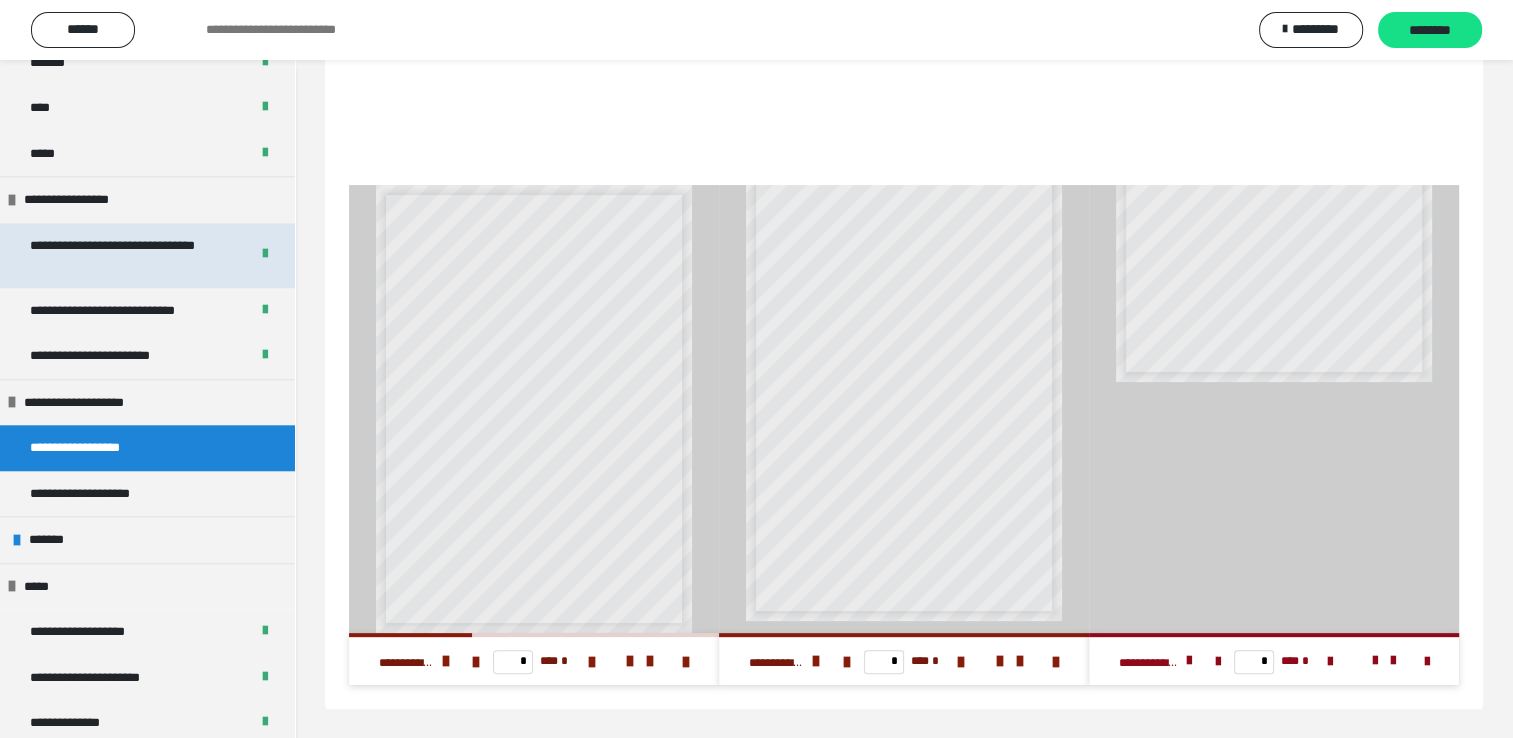 scroll, scrollTop: 1990, scrollLeft: 0, axis: vertical 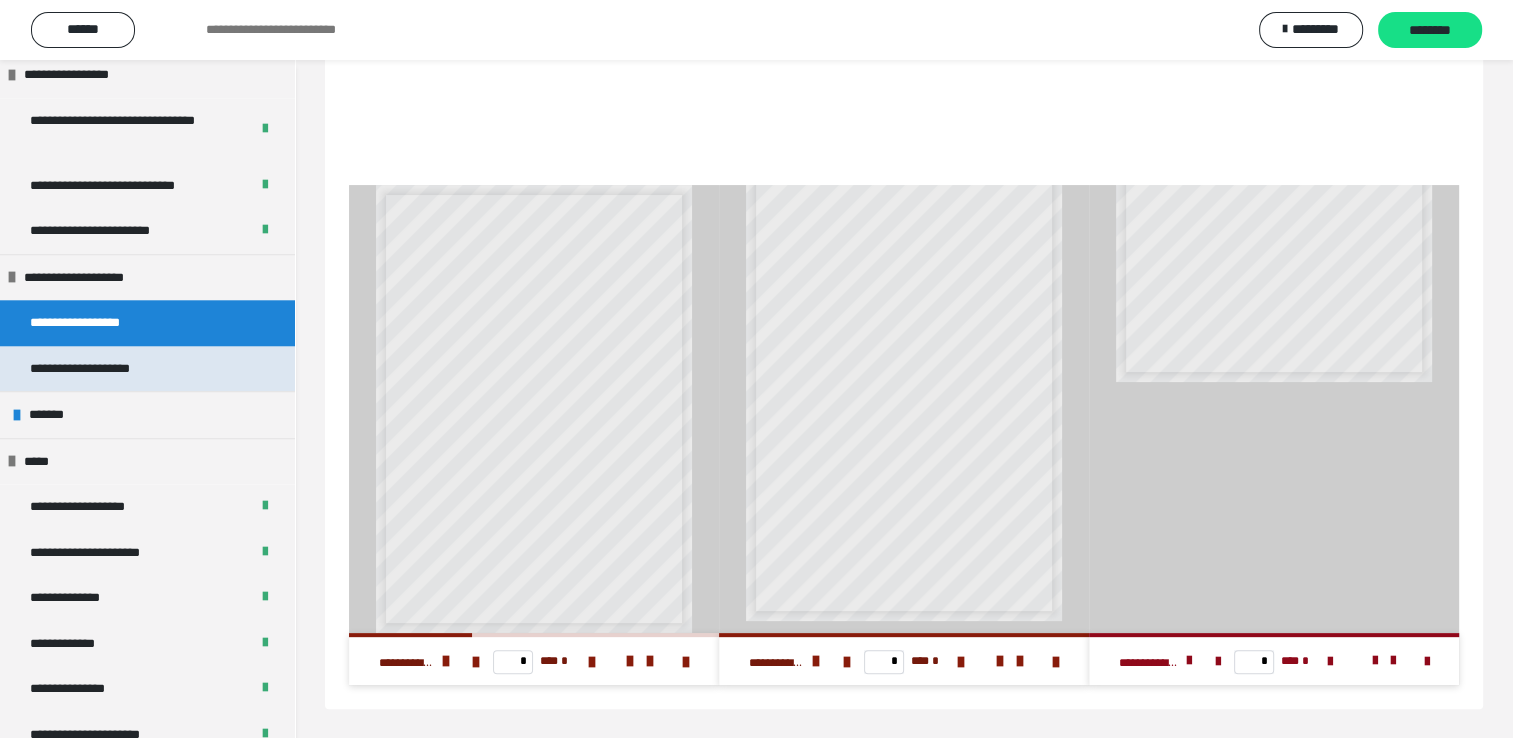 click on "**********" at bounding box center (102, 369) 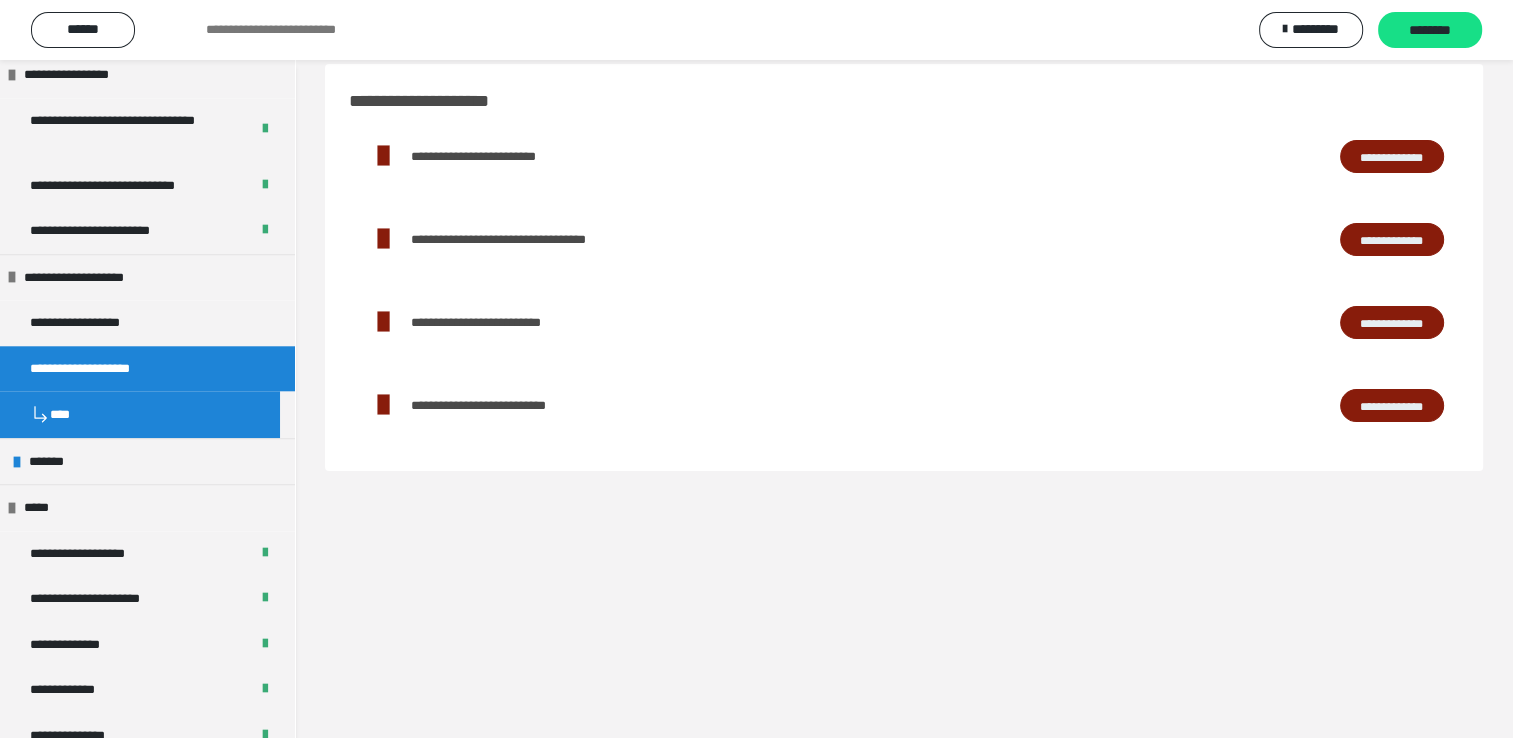 scroll, scrollTop: 0, scrollLeft: 0, axis: both 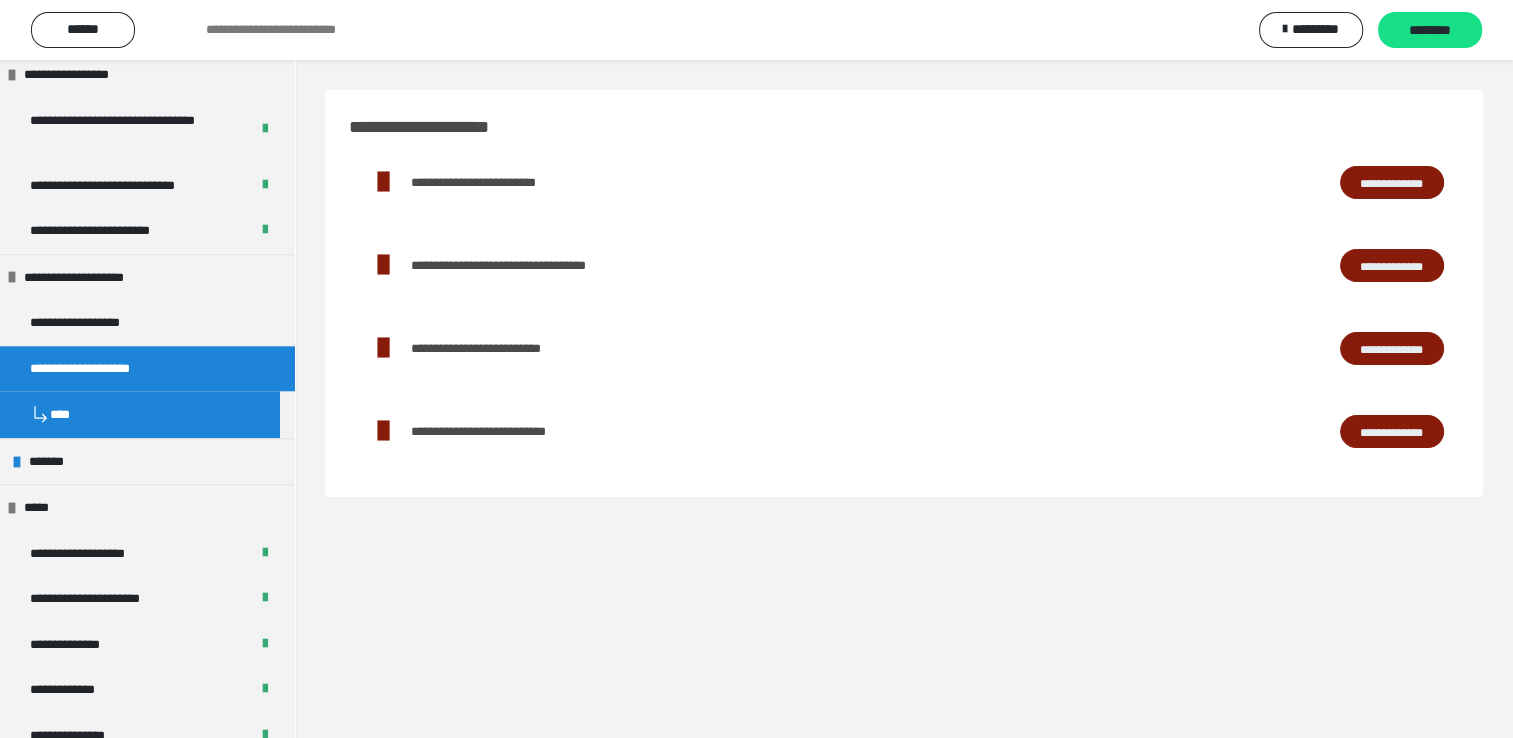 click on "**********" at bounding box center (1392, 183) 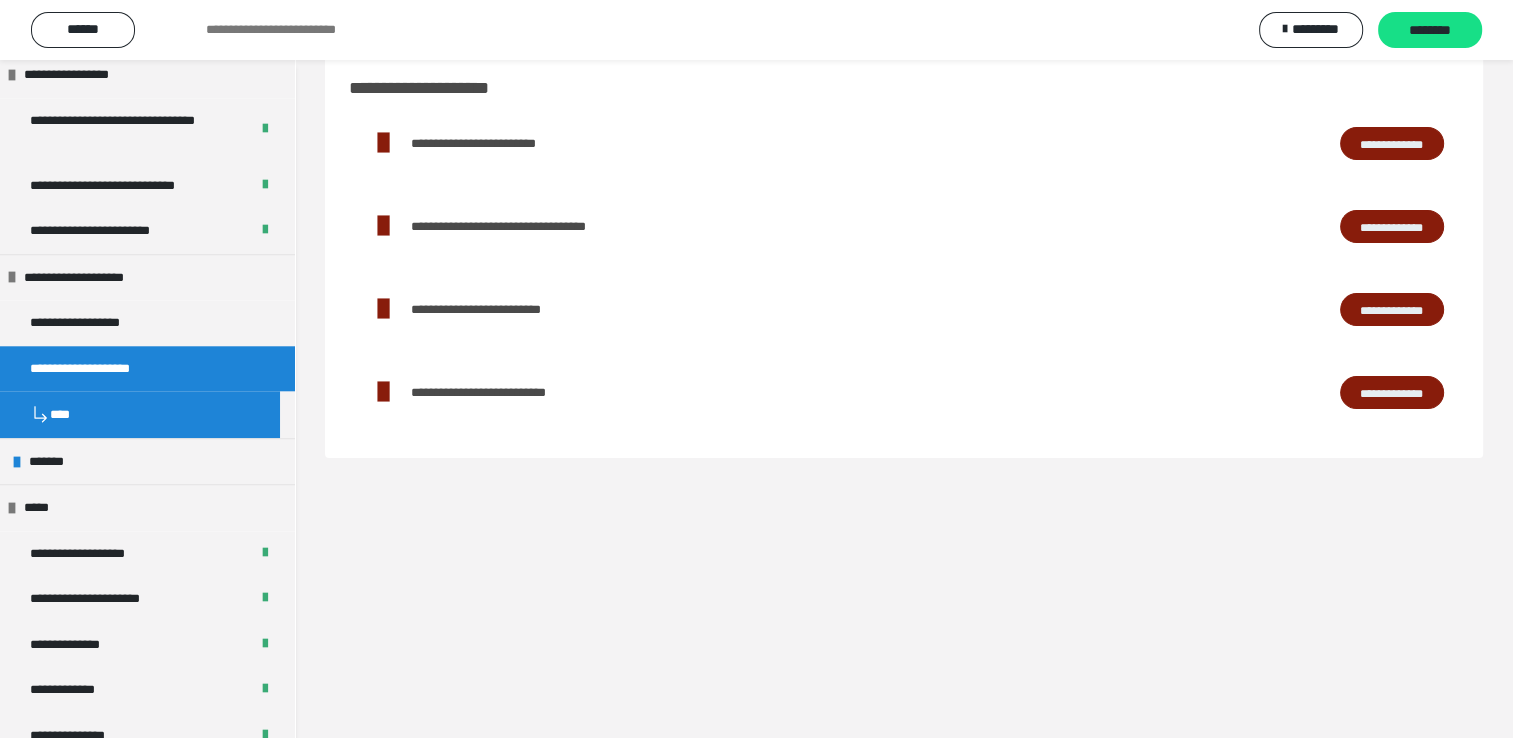 scroll, scrollTop: 60, scrollLeft: 0, axis: vertical 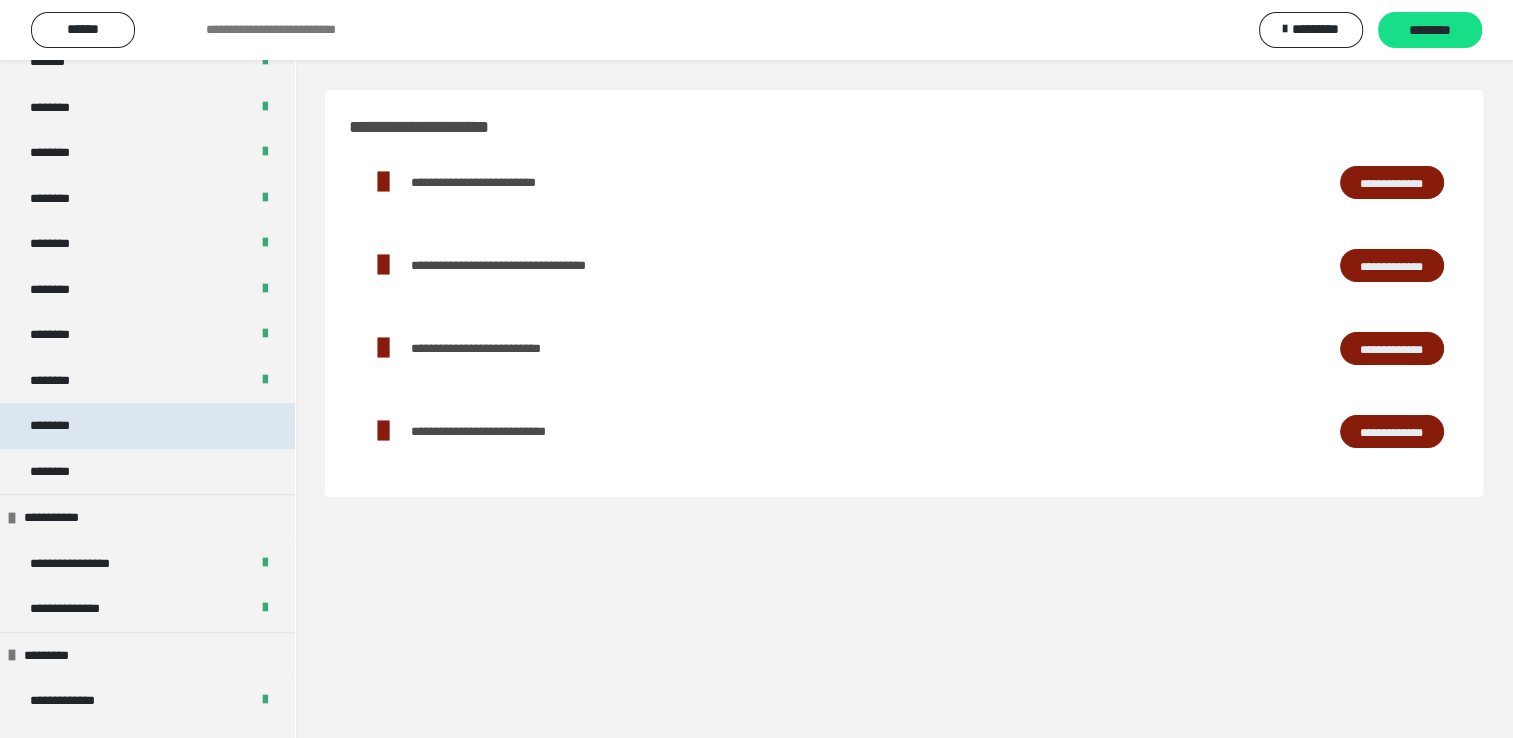 click on "********" at bounding box center [147, 426] 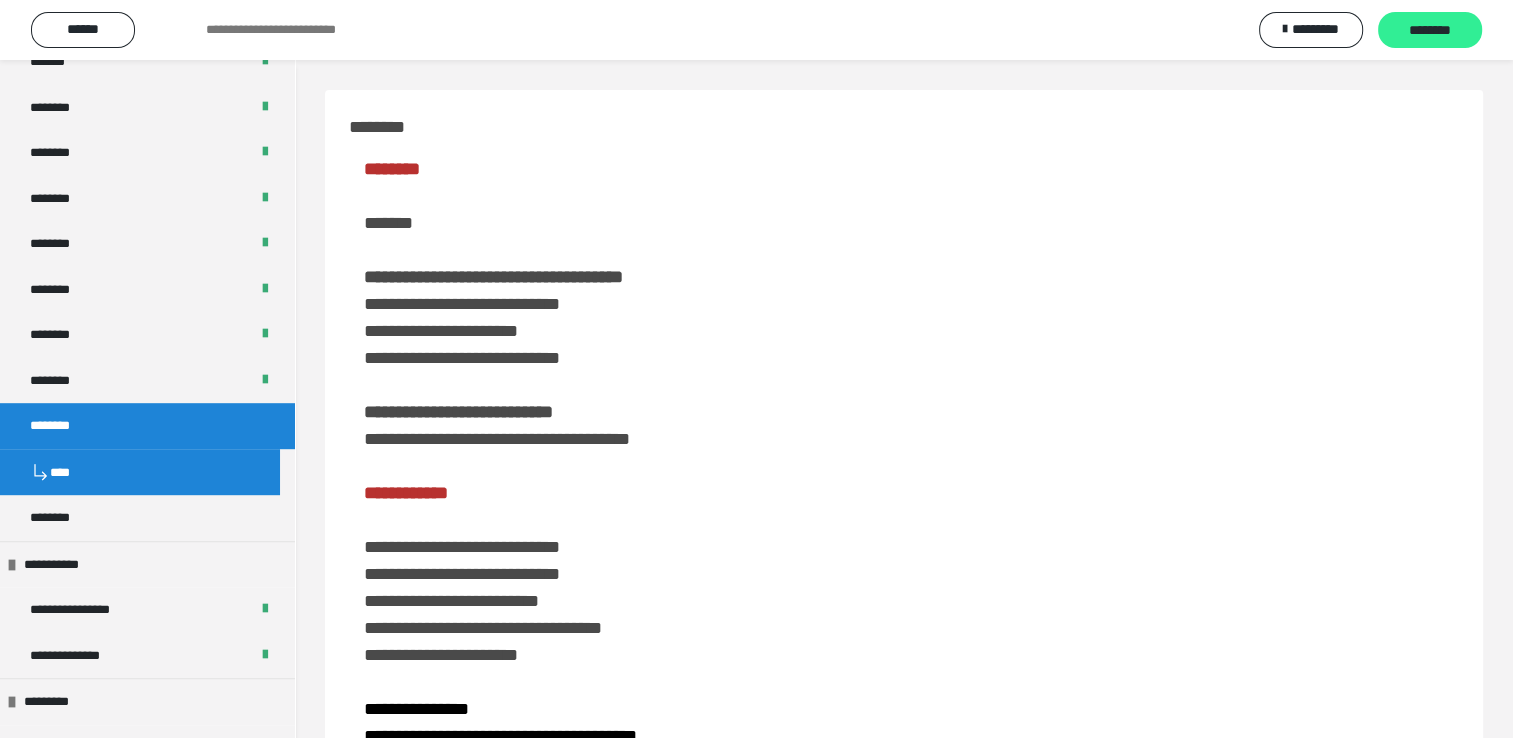 click on "********" at bounding box center [1430, 31] 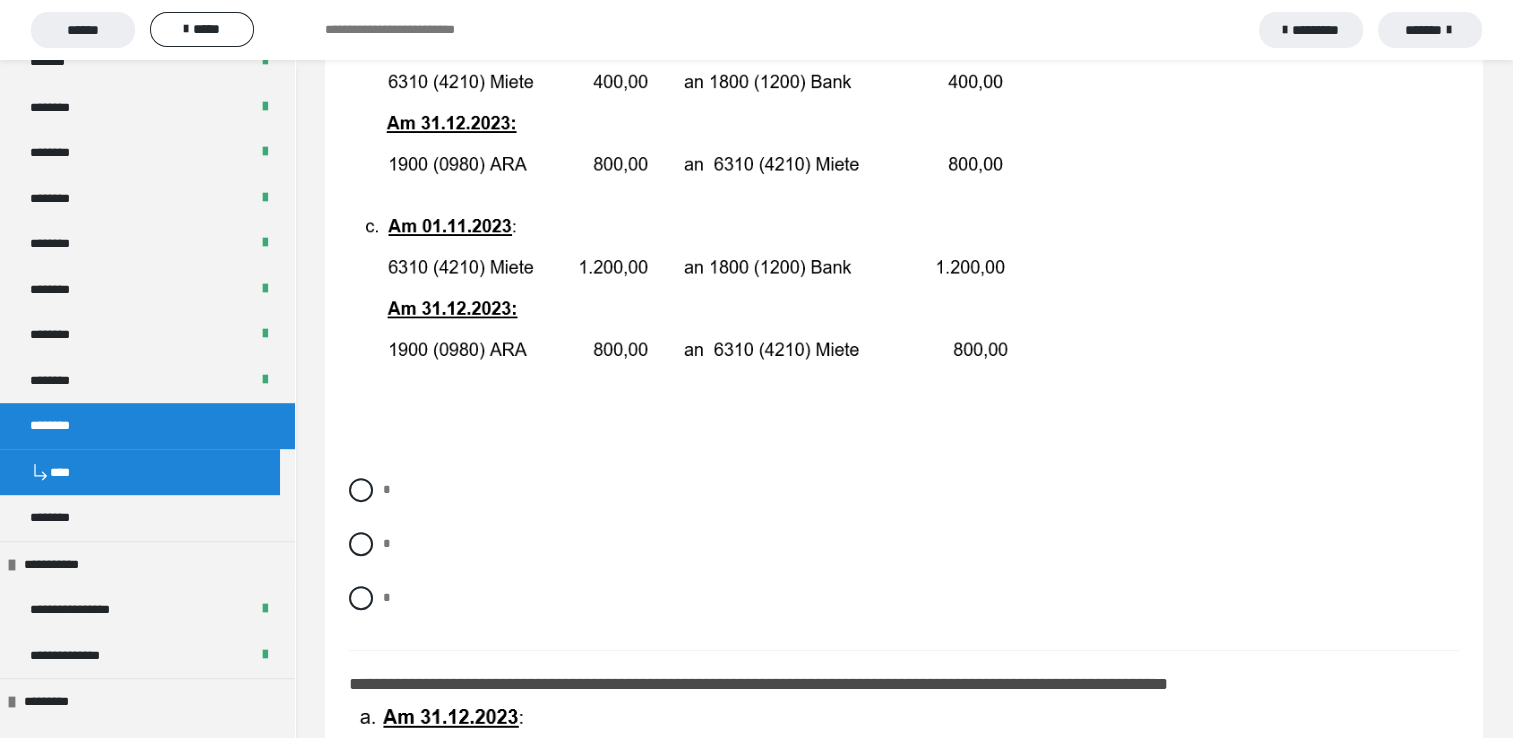 scroll, scrollTop: 600, scrollLeft: 0, axis: vertical 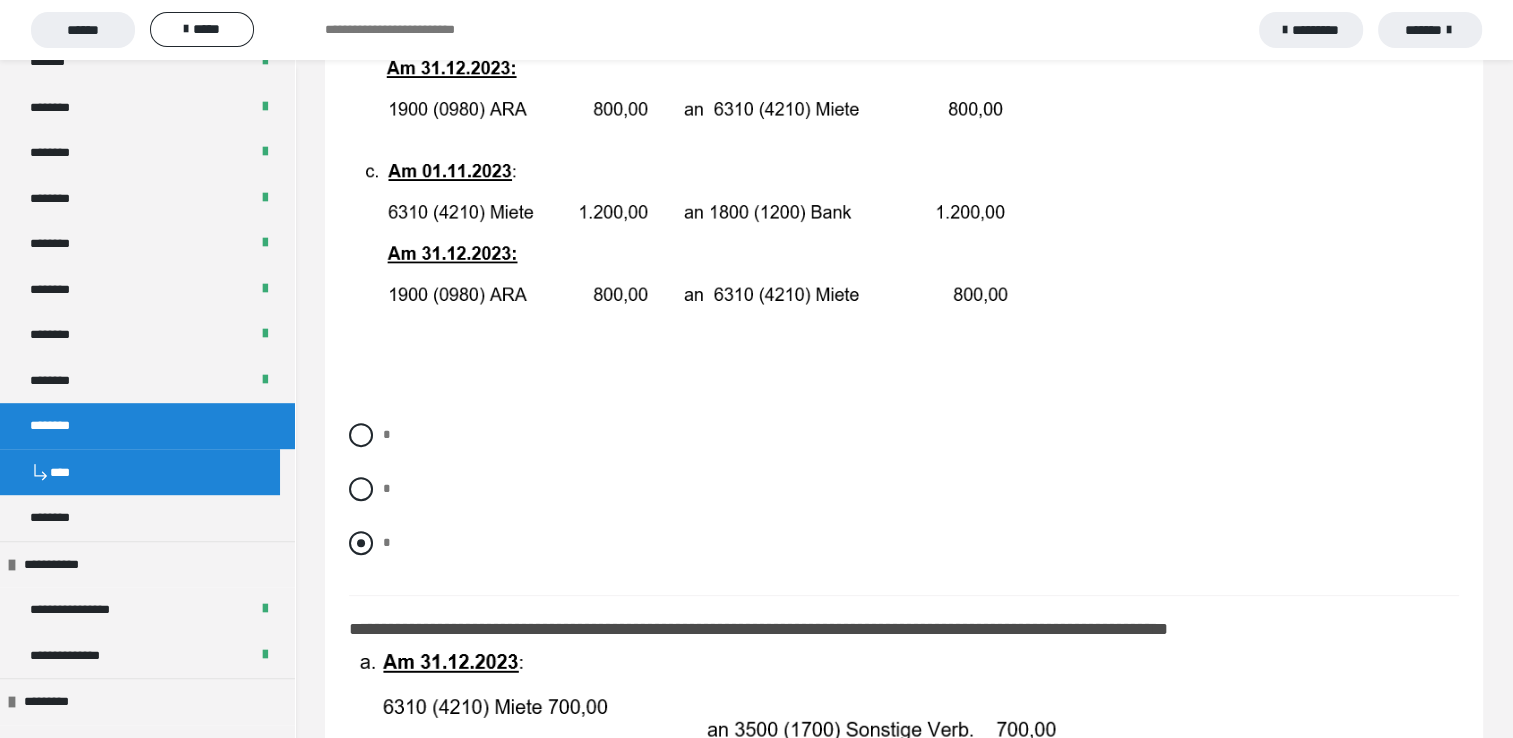 click at bounding box center [361, 543] 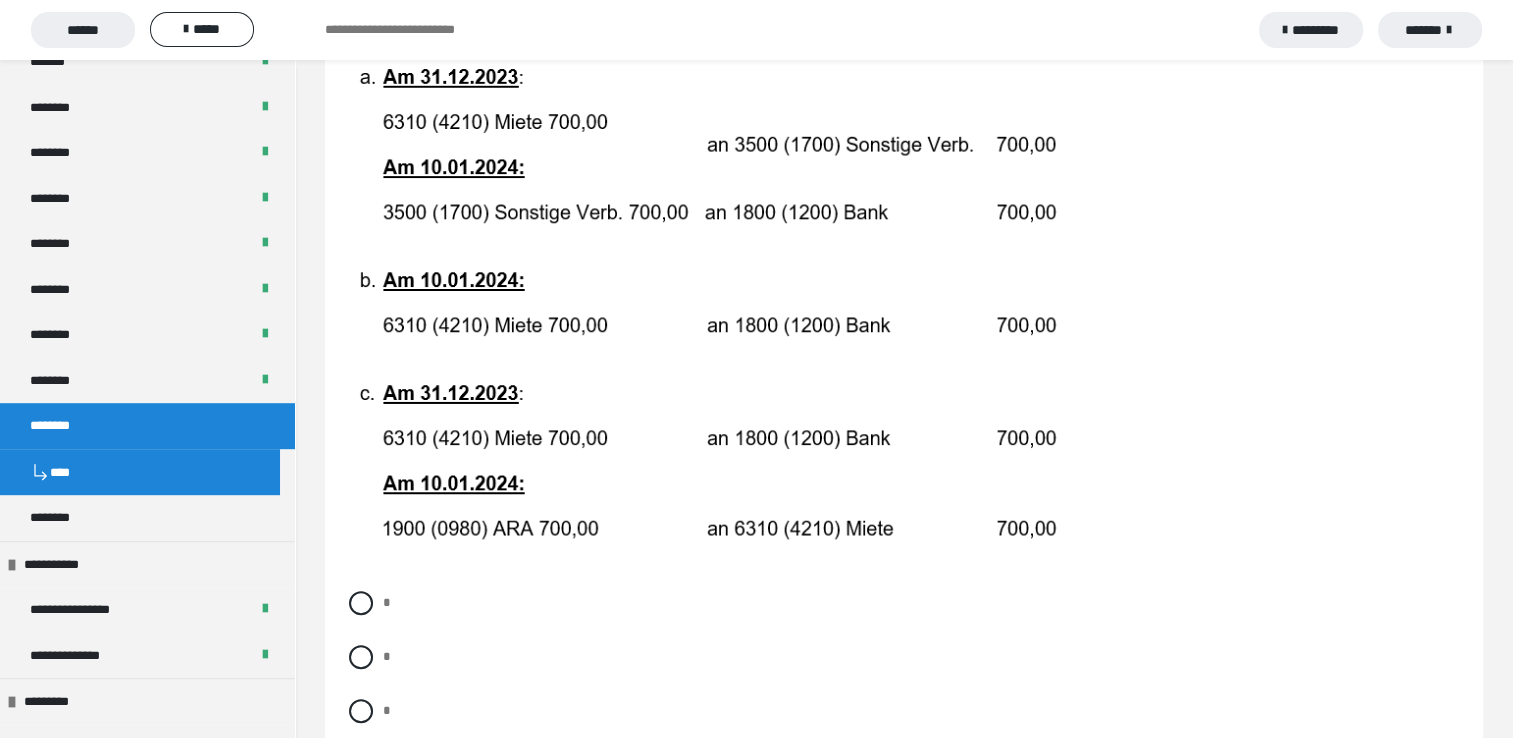 scroll, scrollTop: 1400, scrollLeft: 0, axis: vertical 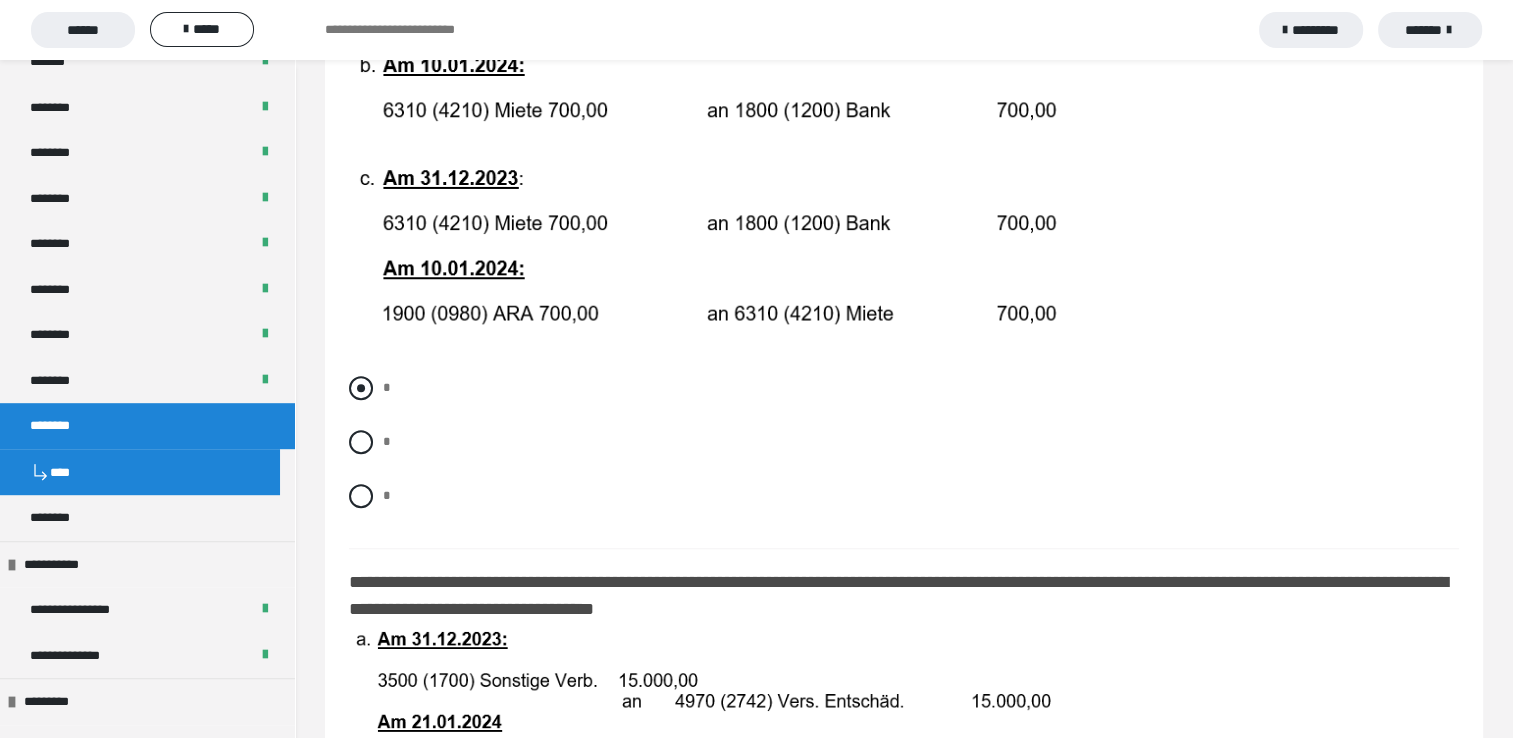 click at bounding box center (361, 388) 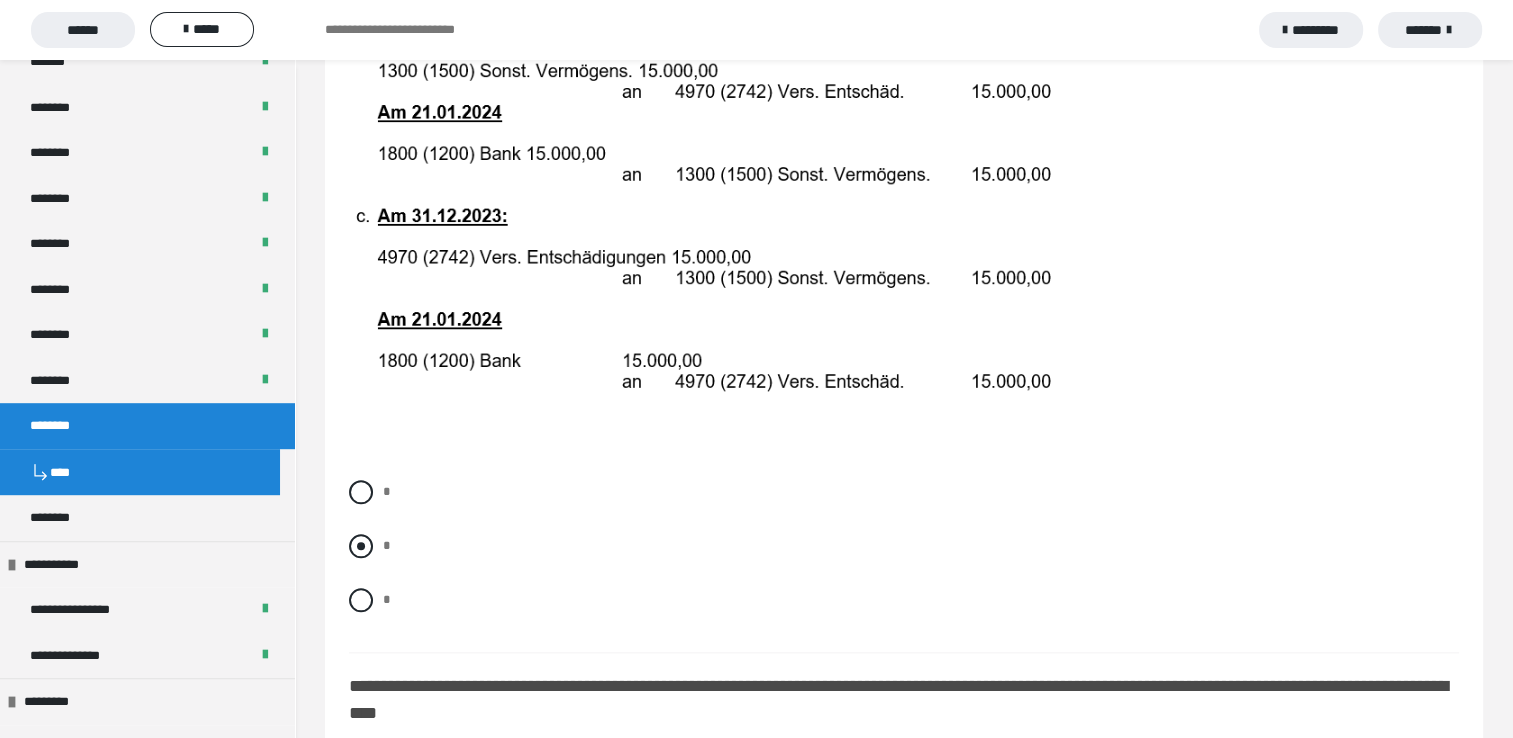 scroll, scrollTop: 2200, scrollLeft: 0, axis: vertical 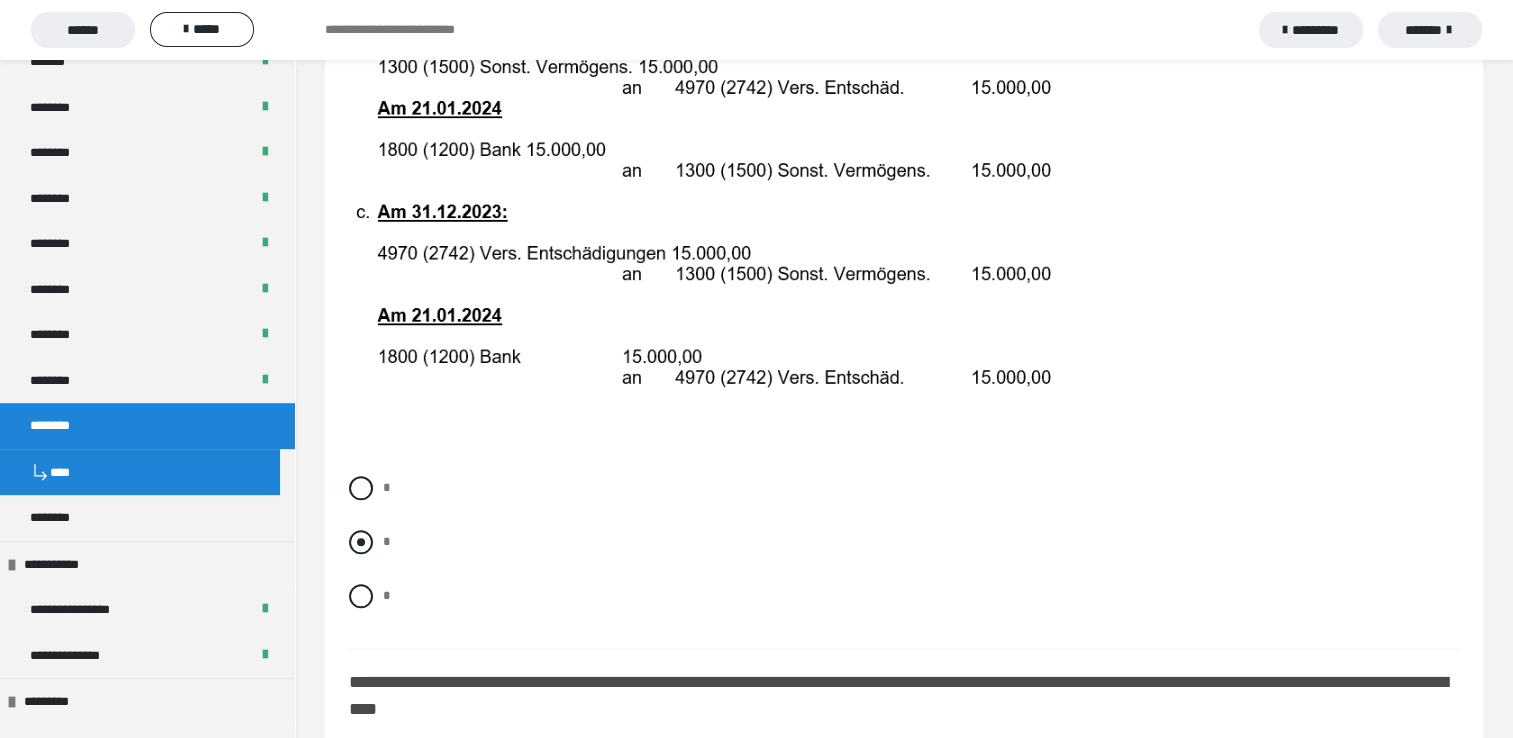 click at bounding box center [361, 542] 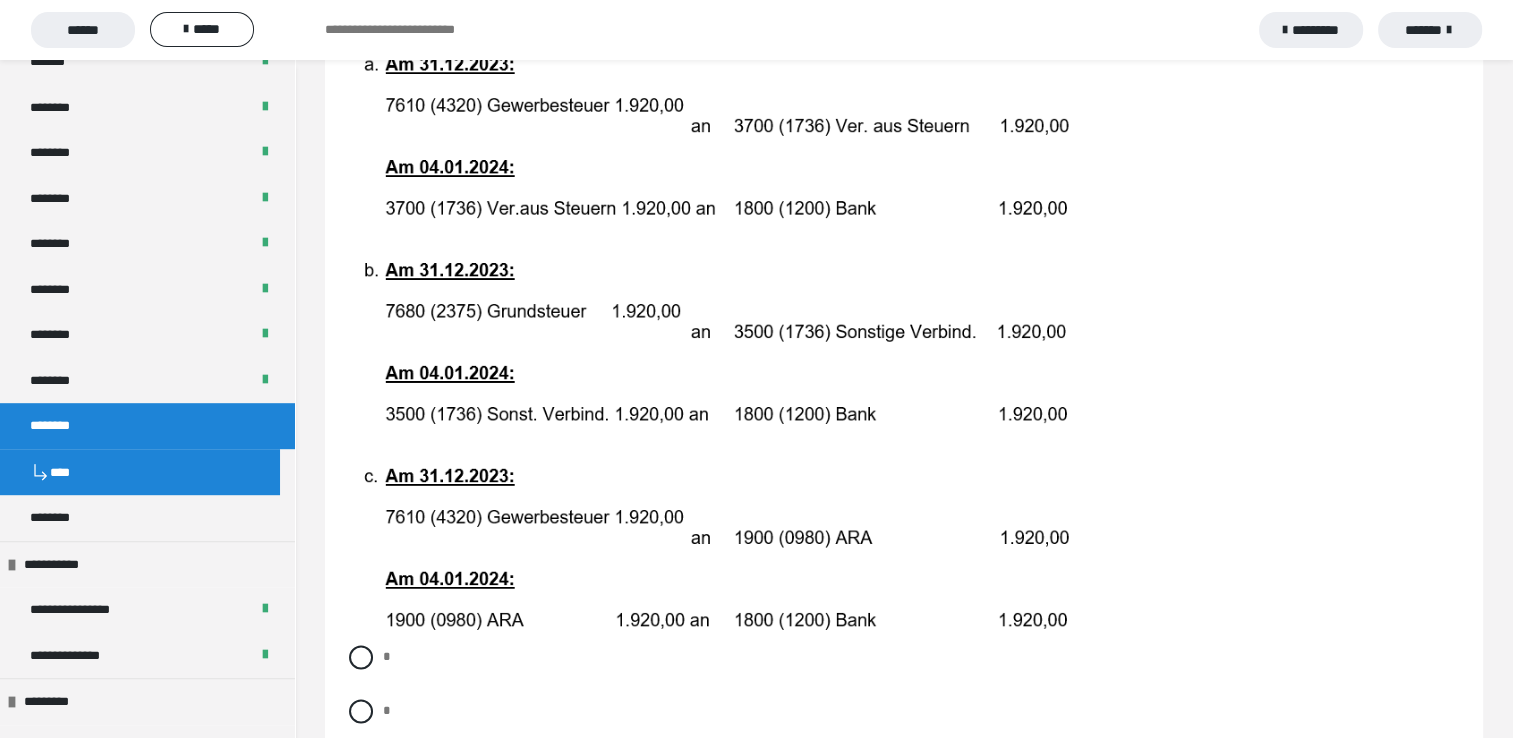 scroll, scrollTop: 3000, scrollLeft: 0, axis: vertical 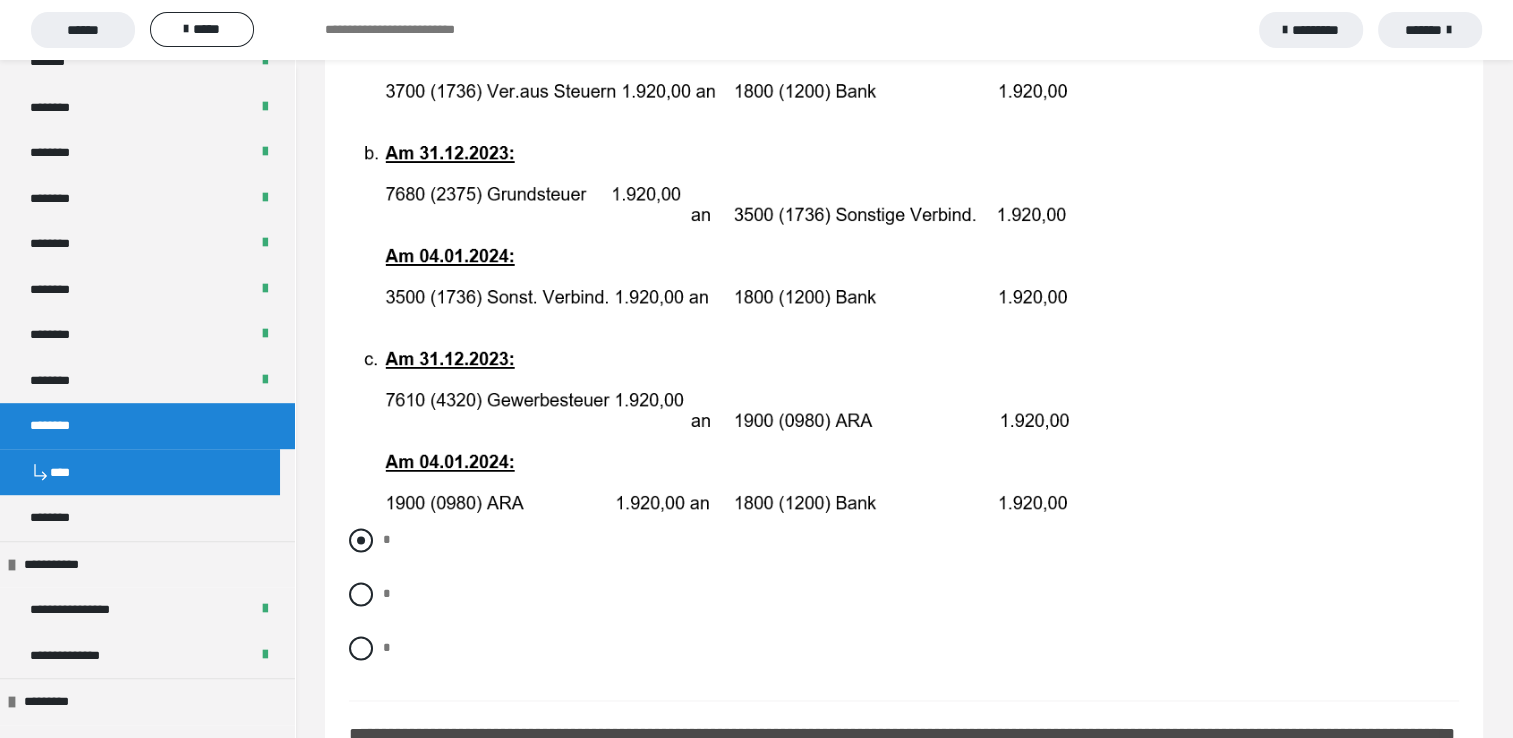 click at bounding box center [361, 540] 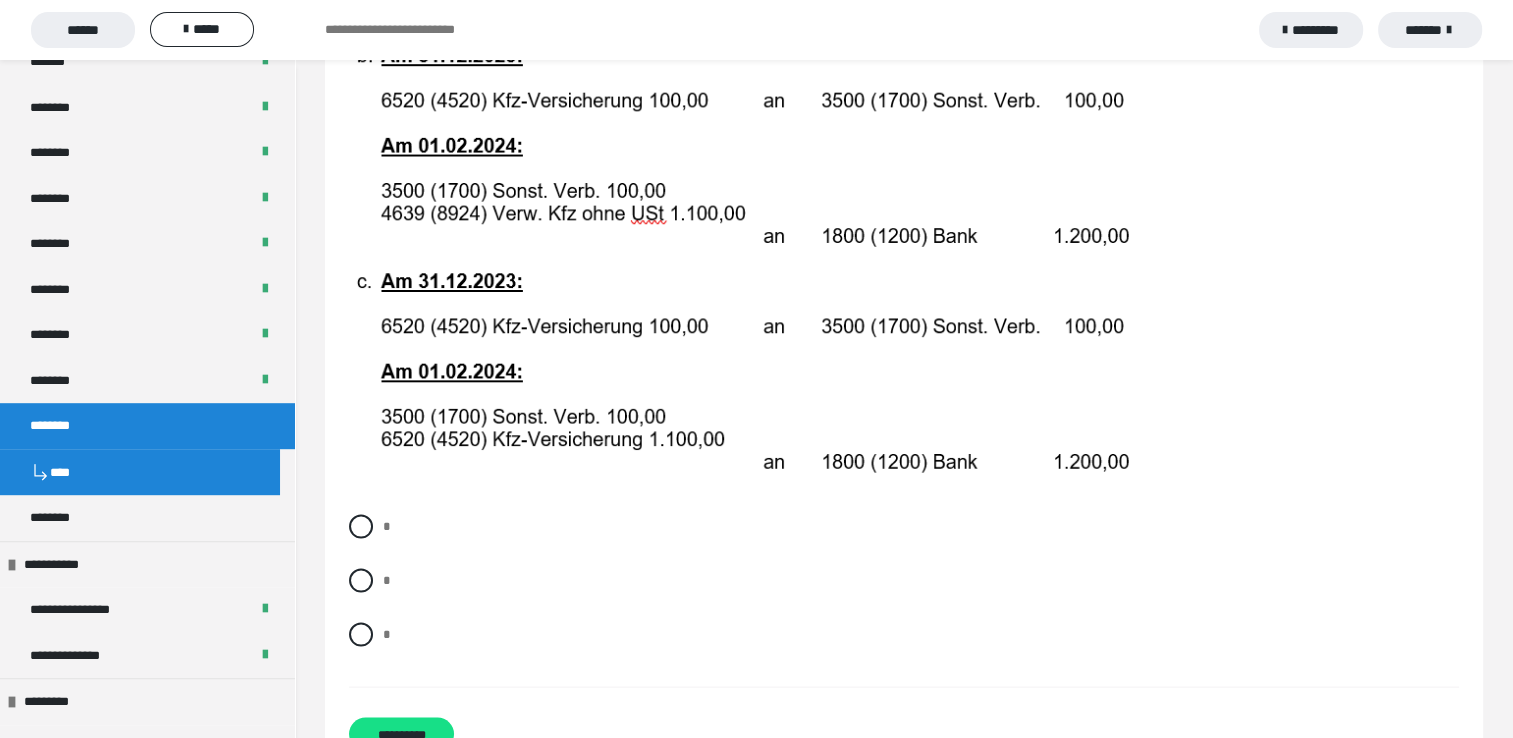 scroll, scrollTop: 4000, scrollLeft: 0, axis: vertical 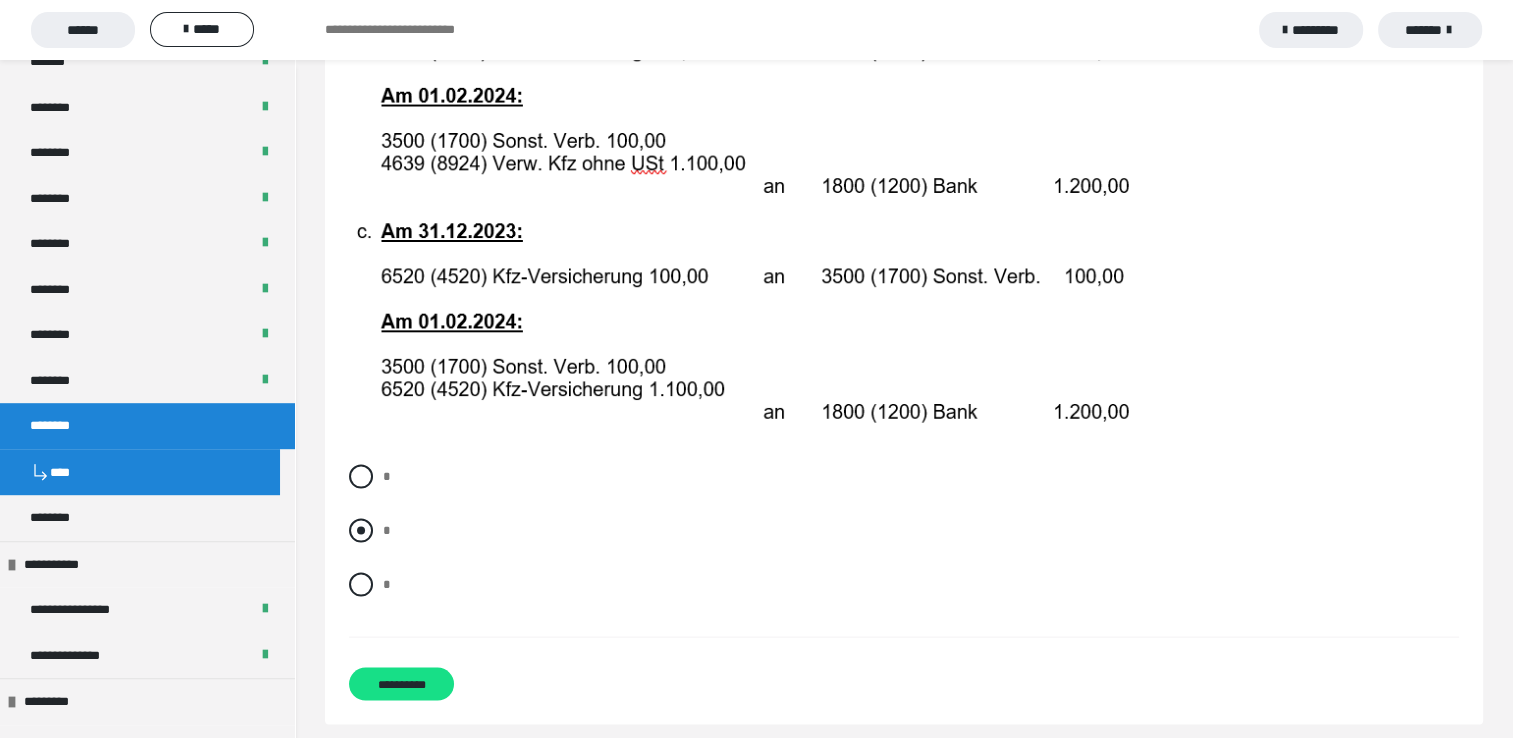 click at bounding box center (361, 531) 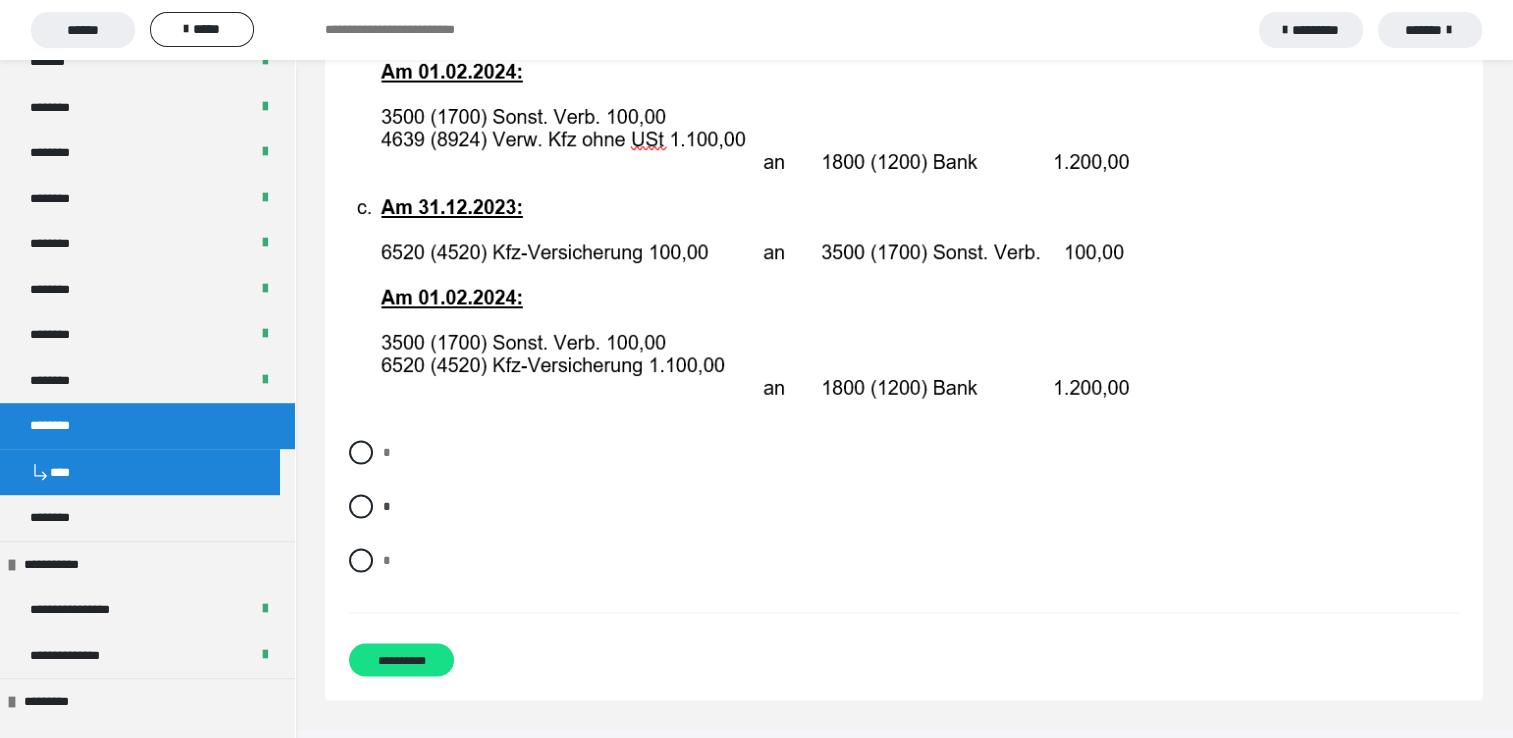scroll, scrollTop: 4031, scrollLeft: 0, axis: vertical 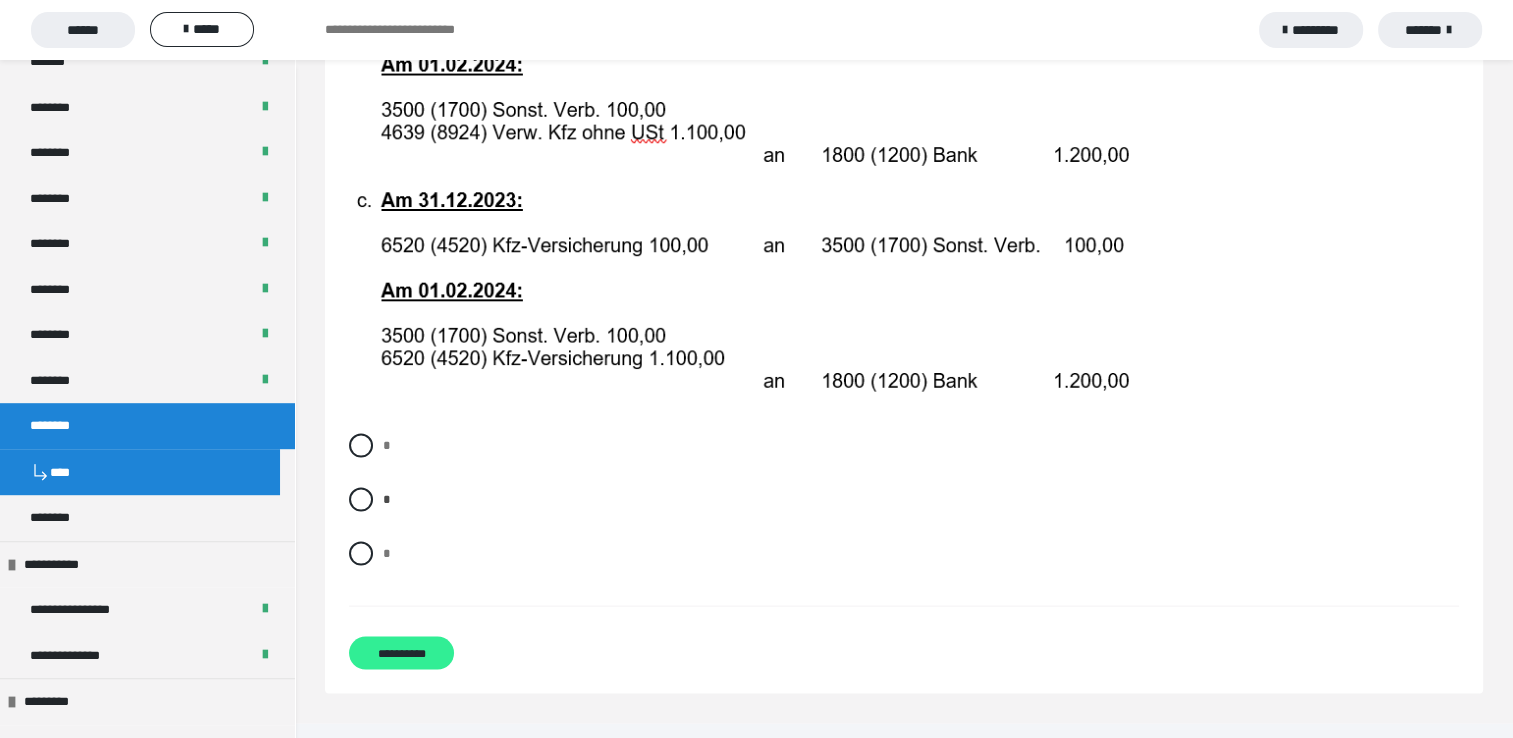 click on "**********" at bounding box center [401, 653] 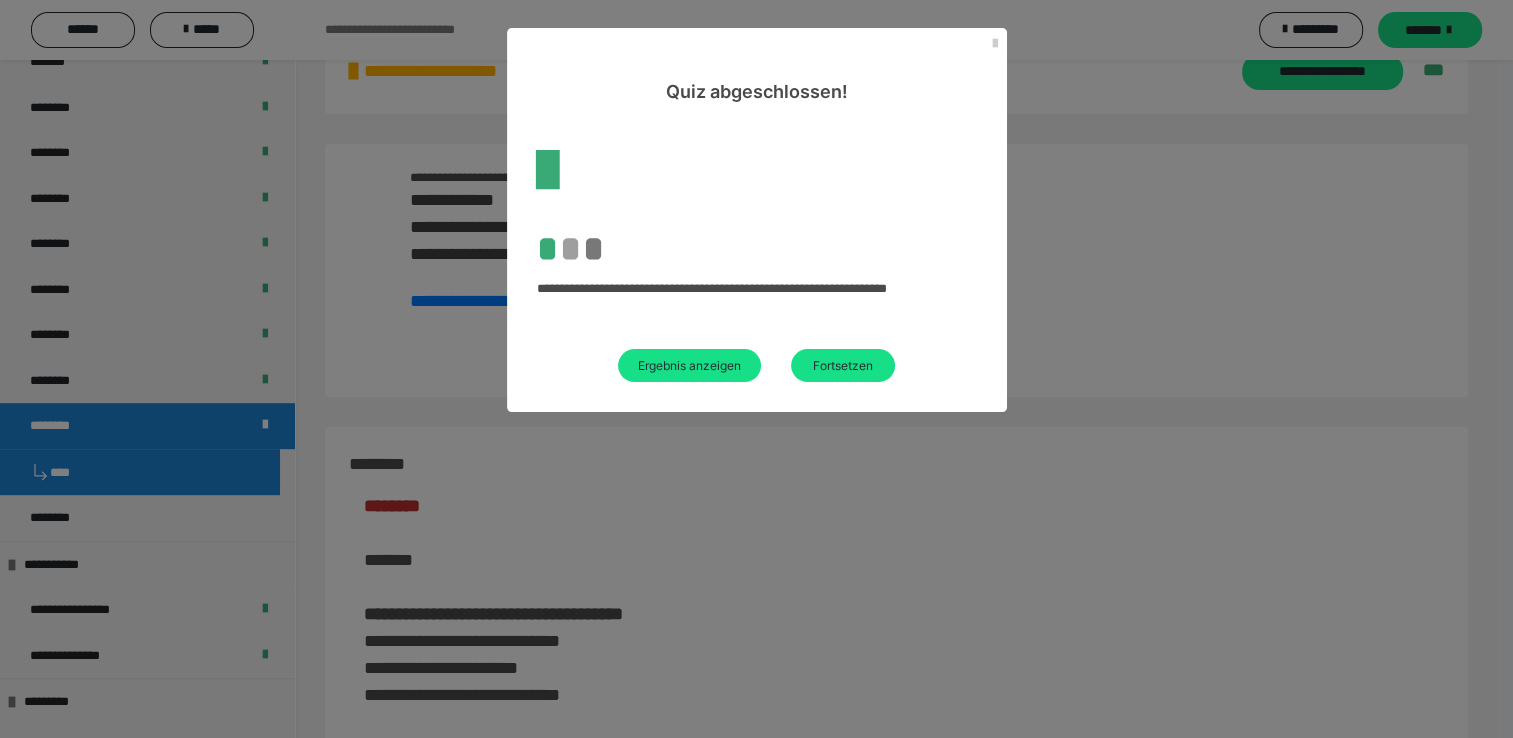 scroll, scrollTop: 3497, scrollLeft: 0, axis: vertical 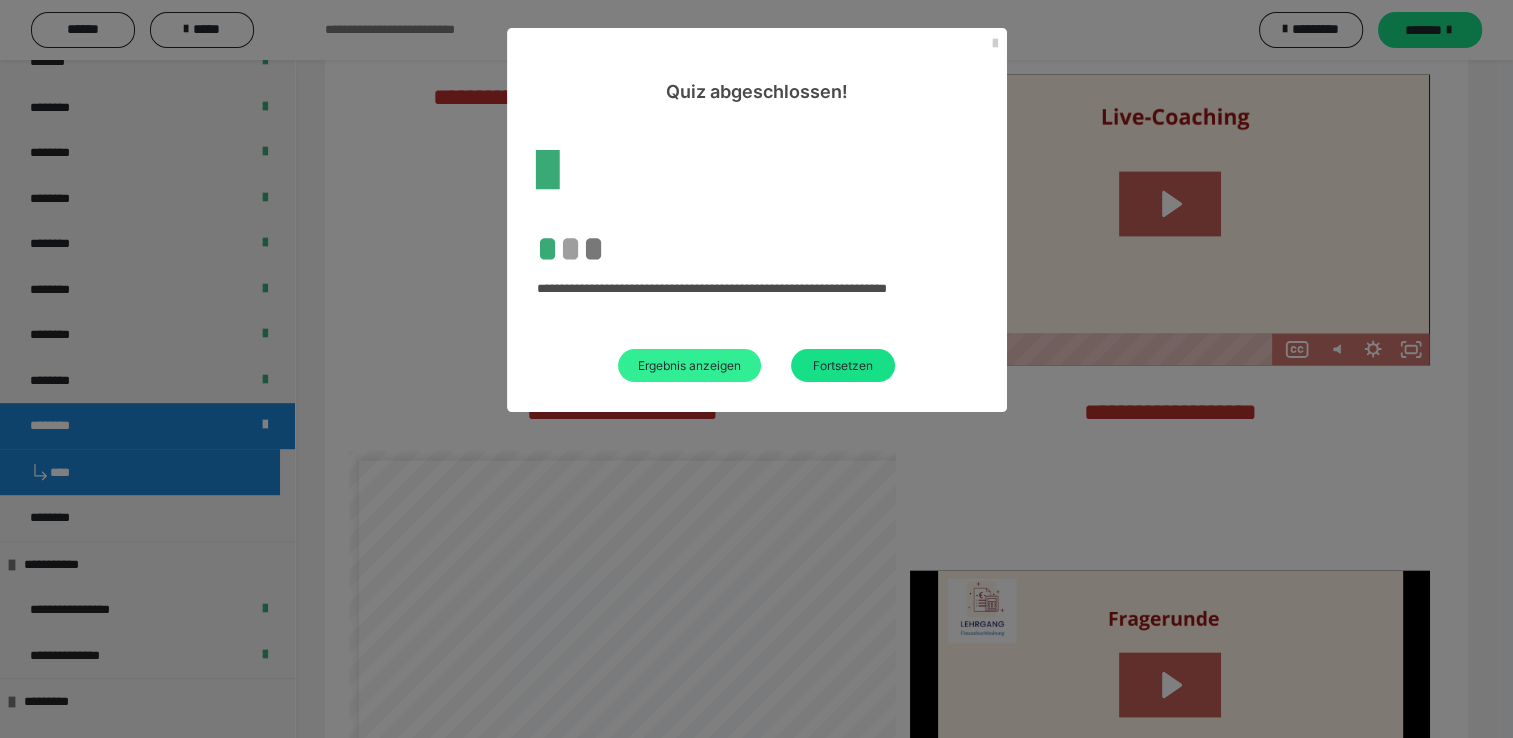 click on "Ergebnis anzeigen" at bounding box center (689, 365) 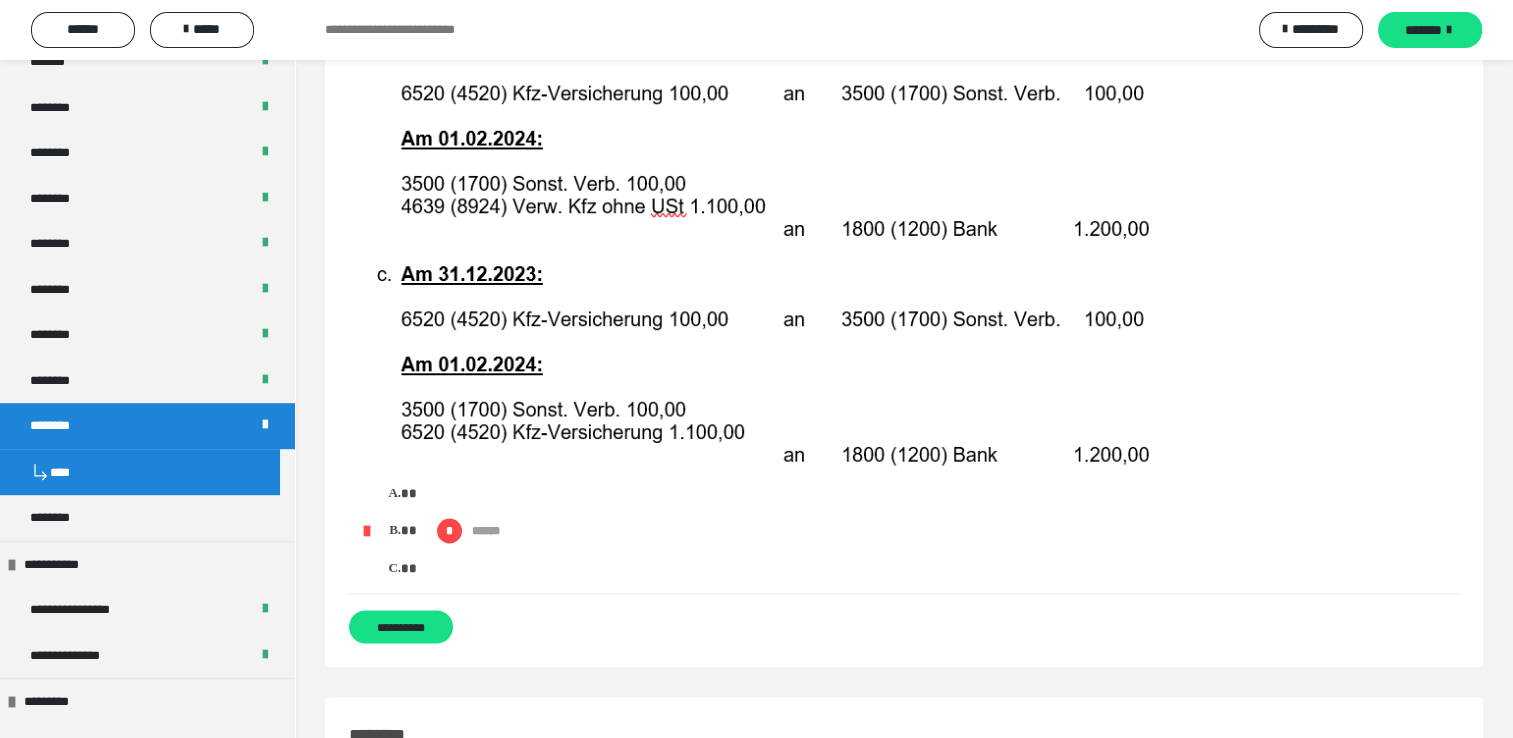 scroll, scrollTop: 3500, scrollLeft: 0, axis: vertical 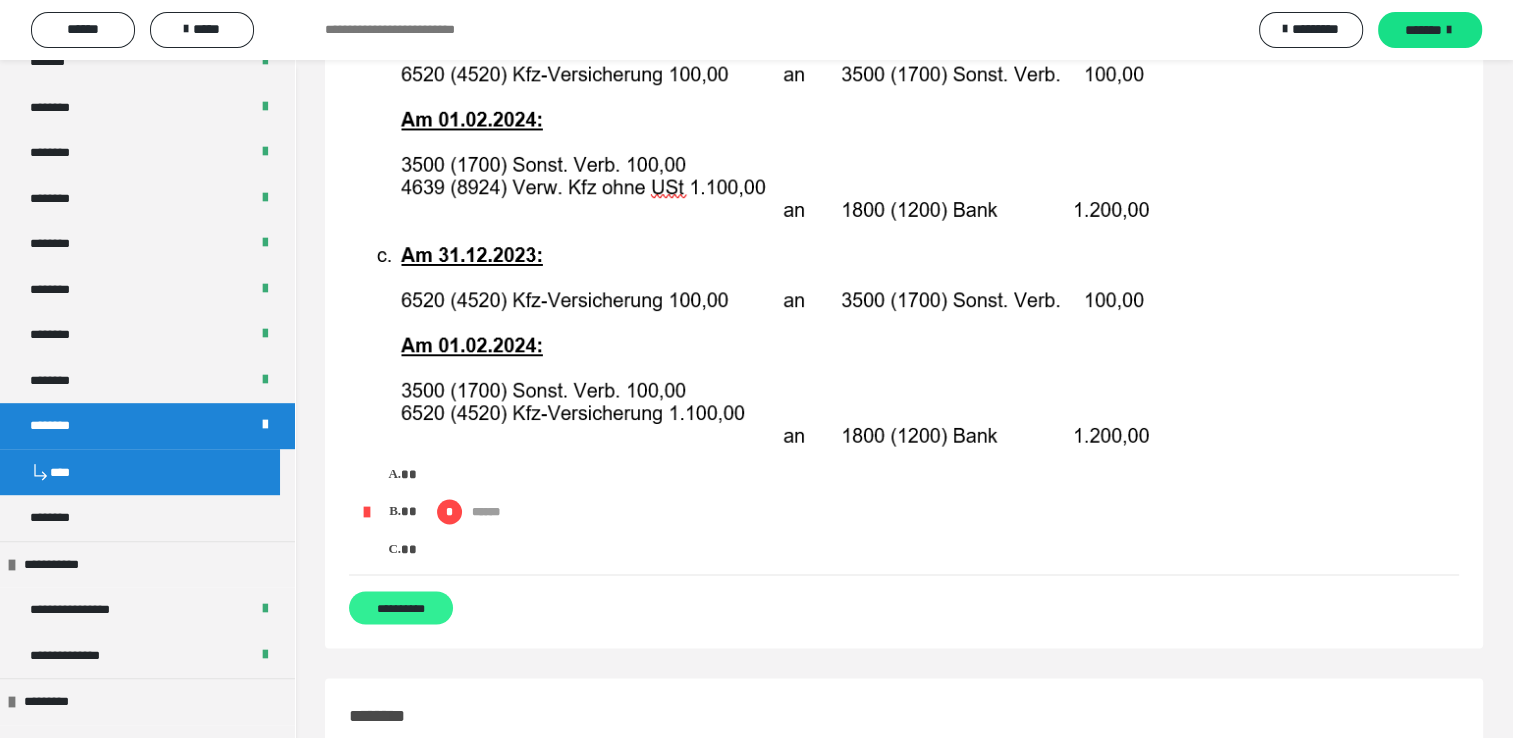 click on "**********" at bounding box center (401, 607) 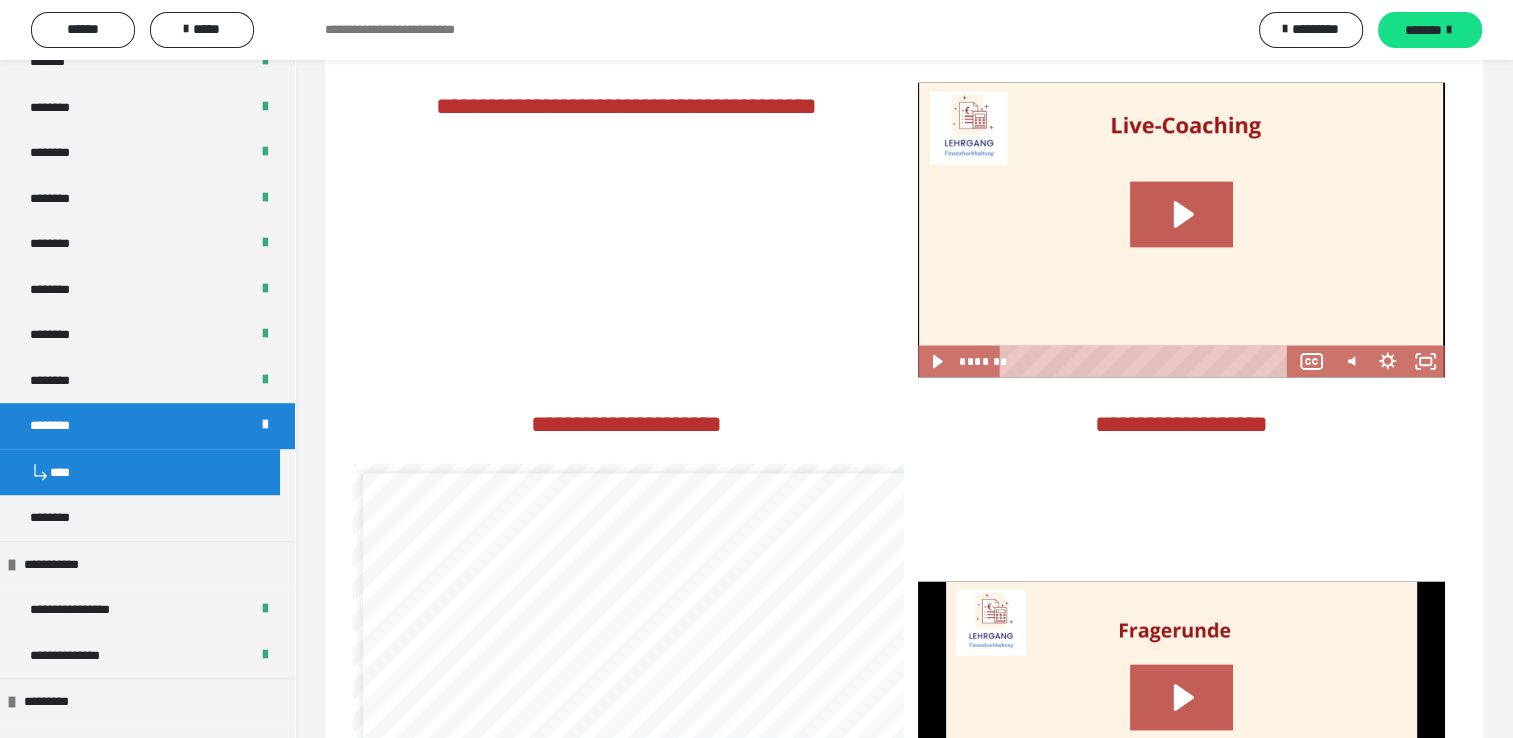 scroll, scrollTop: 0, scrollLeft: 0, axis: both 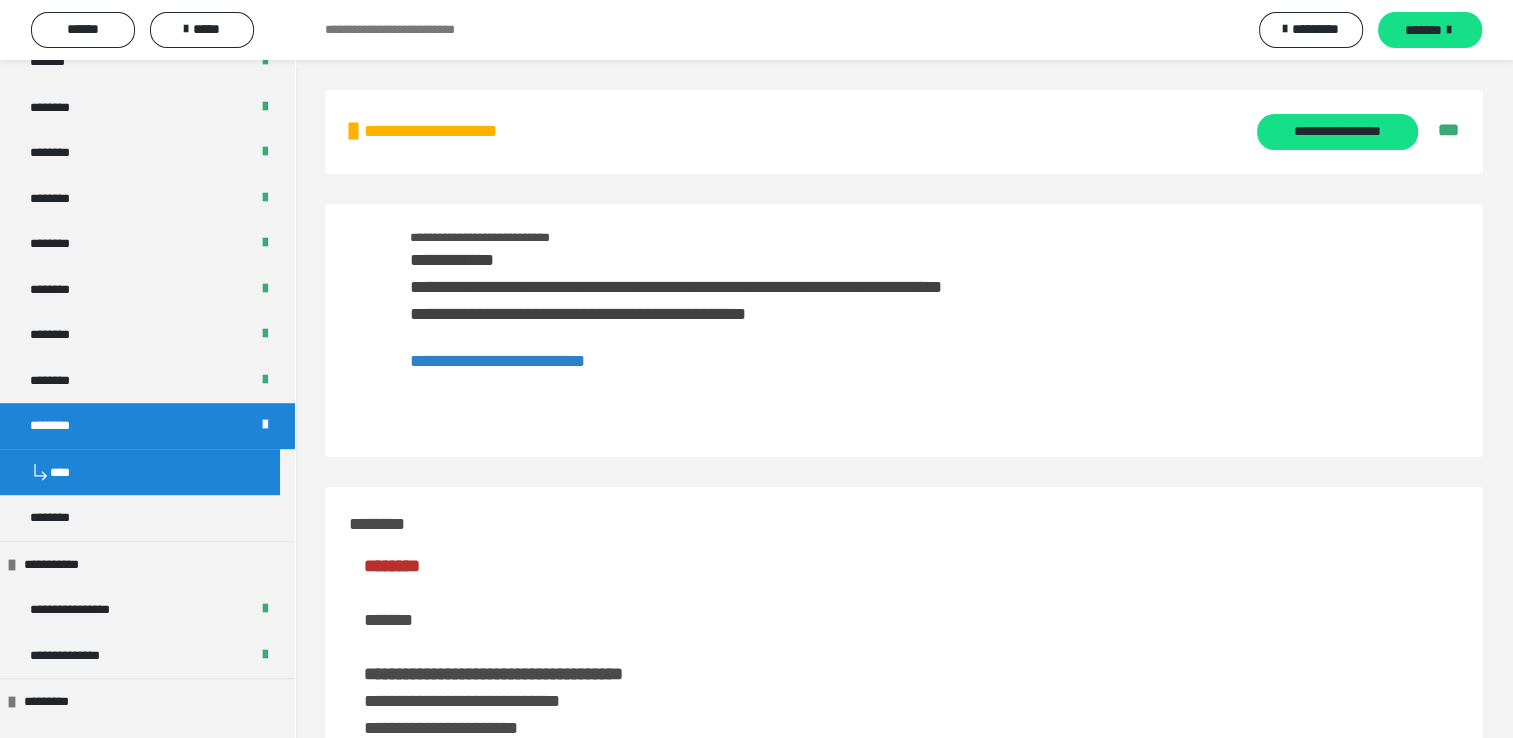 click on "**********" at bounding box center (497, 361) 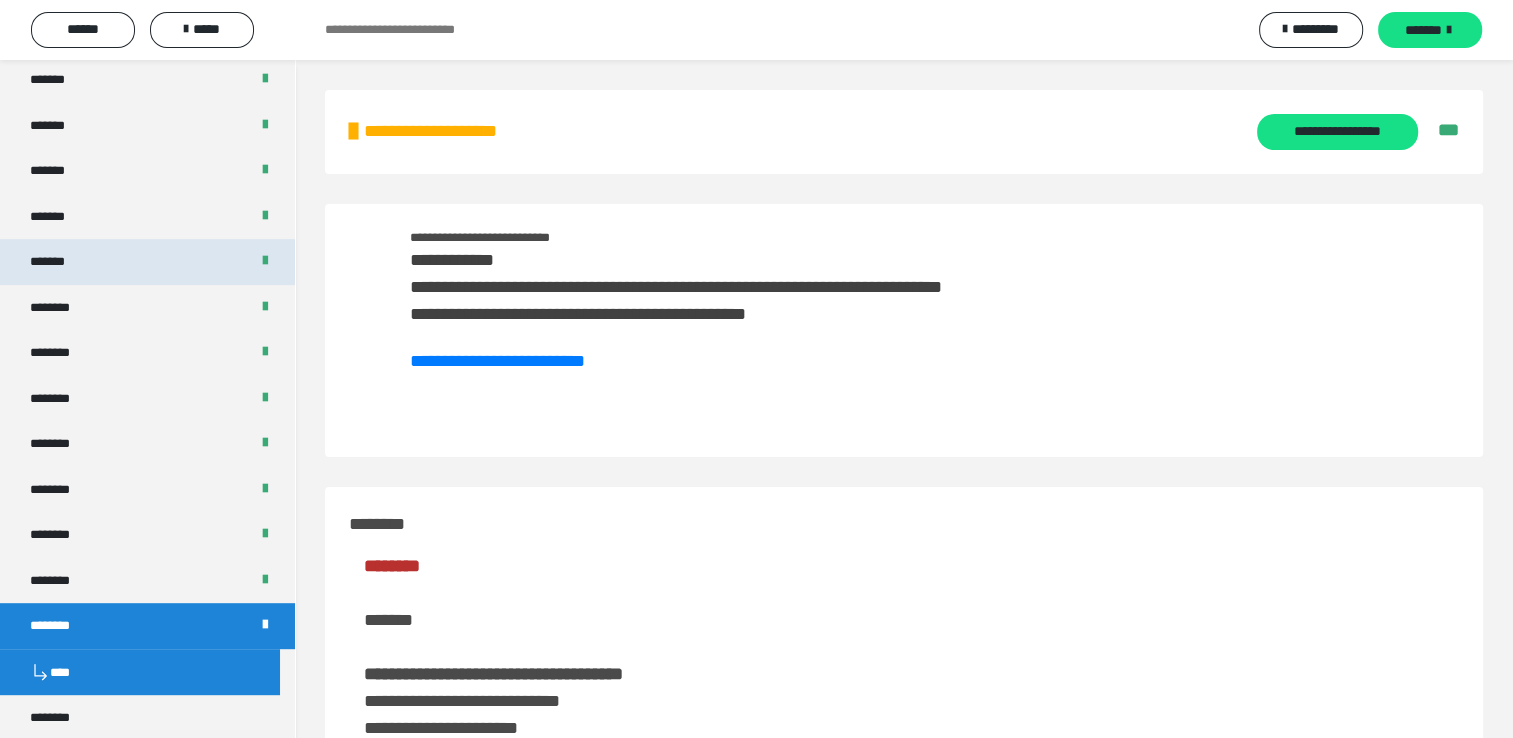 scroll, scrollTop: 790, scrollLeft: 0, axis: vertical 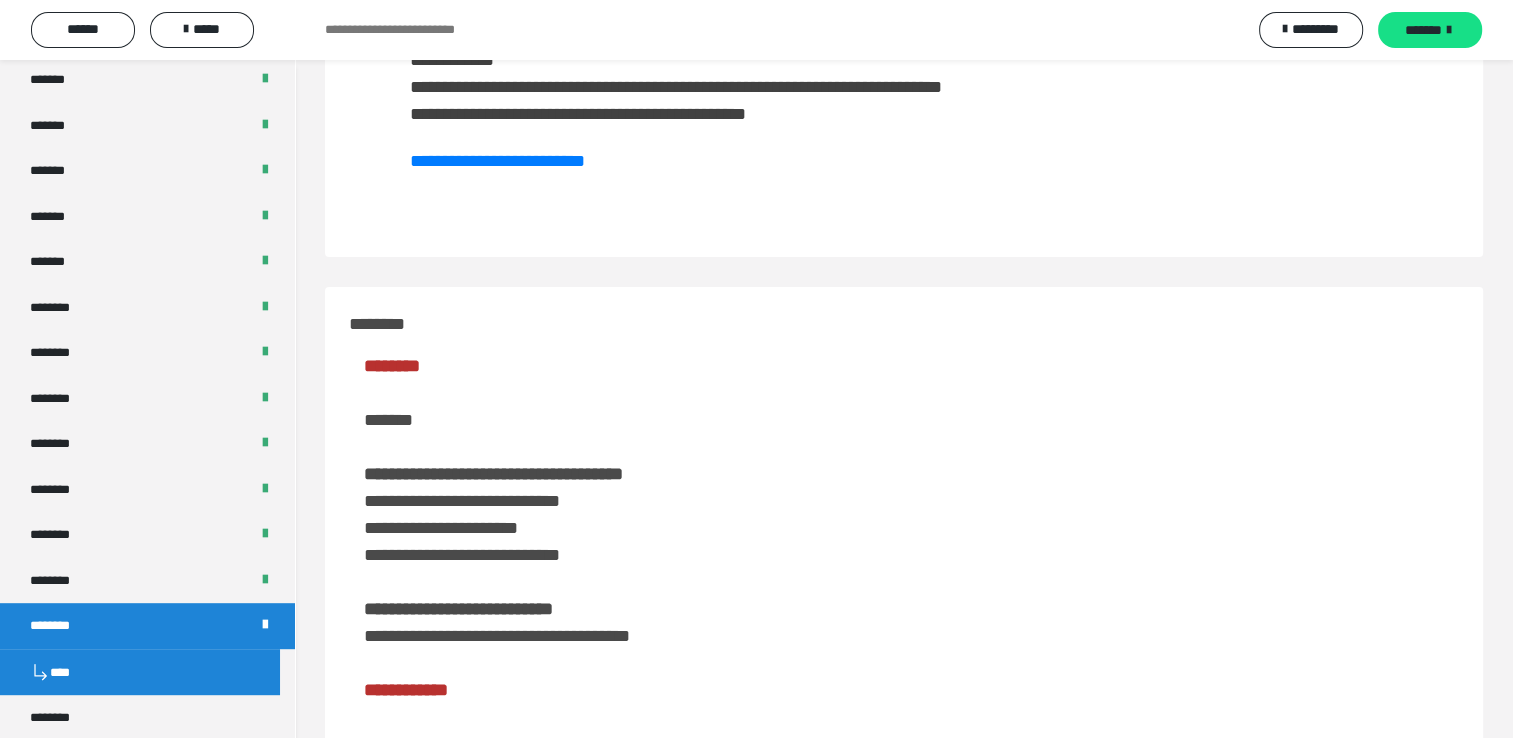 click on "**********" at bounding box center (904, 912) 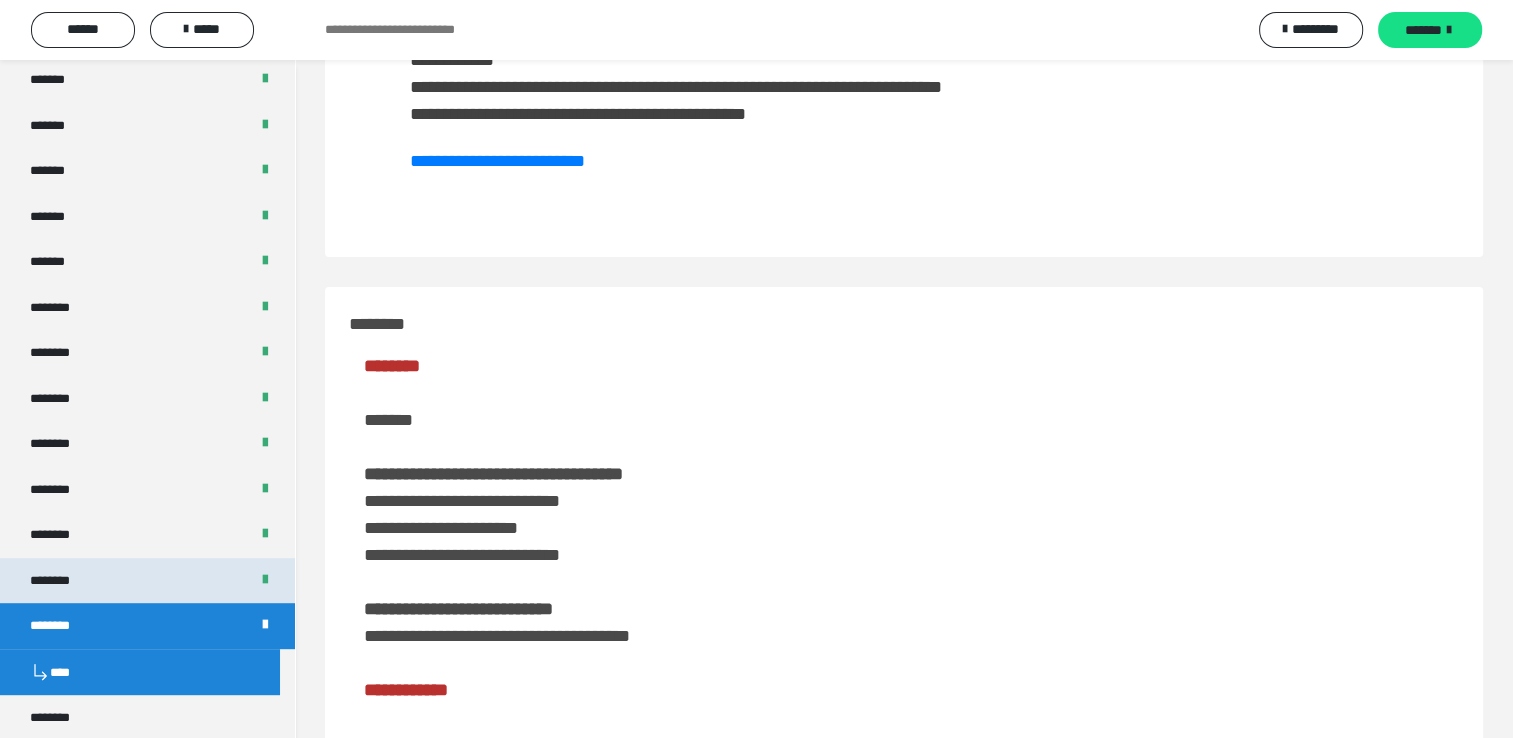click on "********" at bounding box center [147, 581] 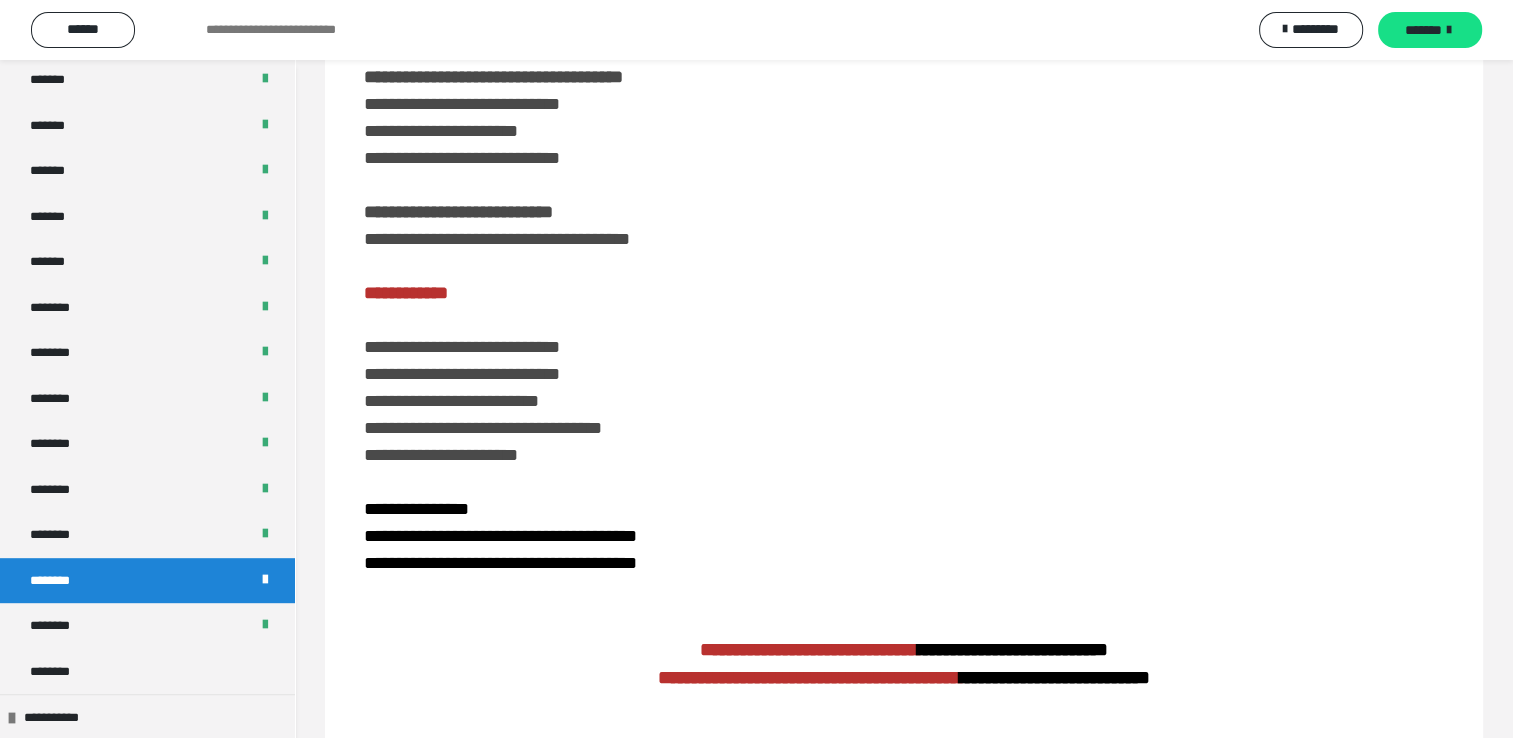 scroll, scrollTop: 0, scrollLeft: 0, axis: both 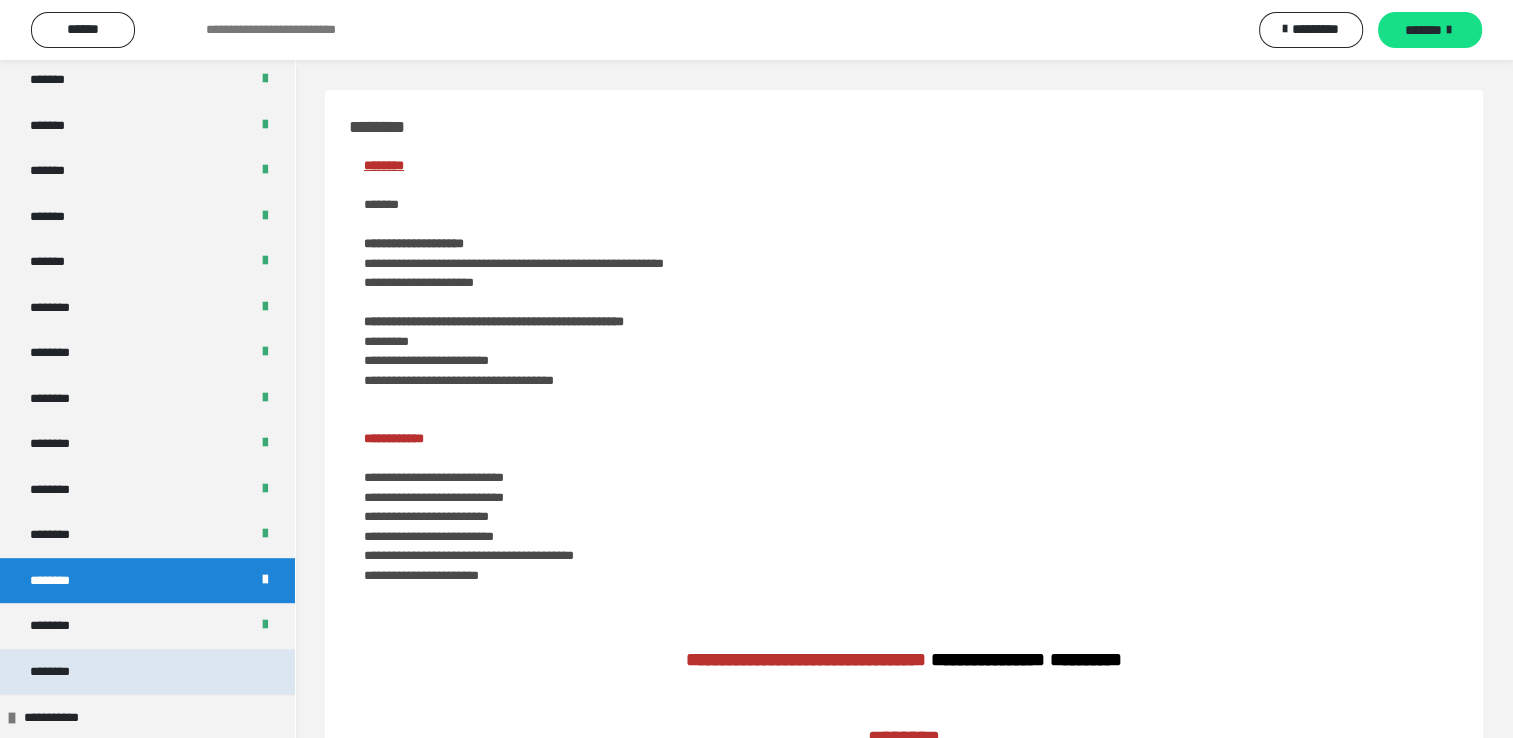click on "********" at bounding box center (147, 672) 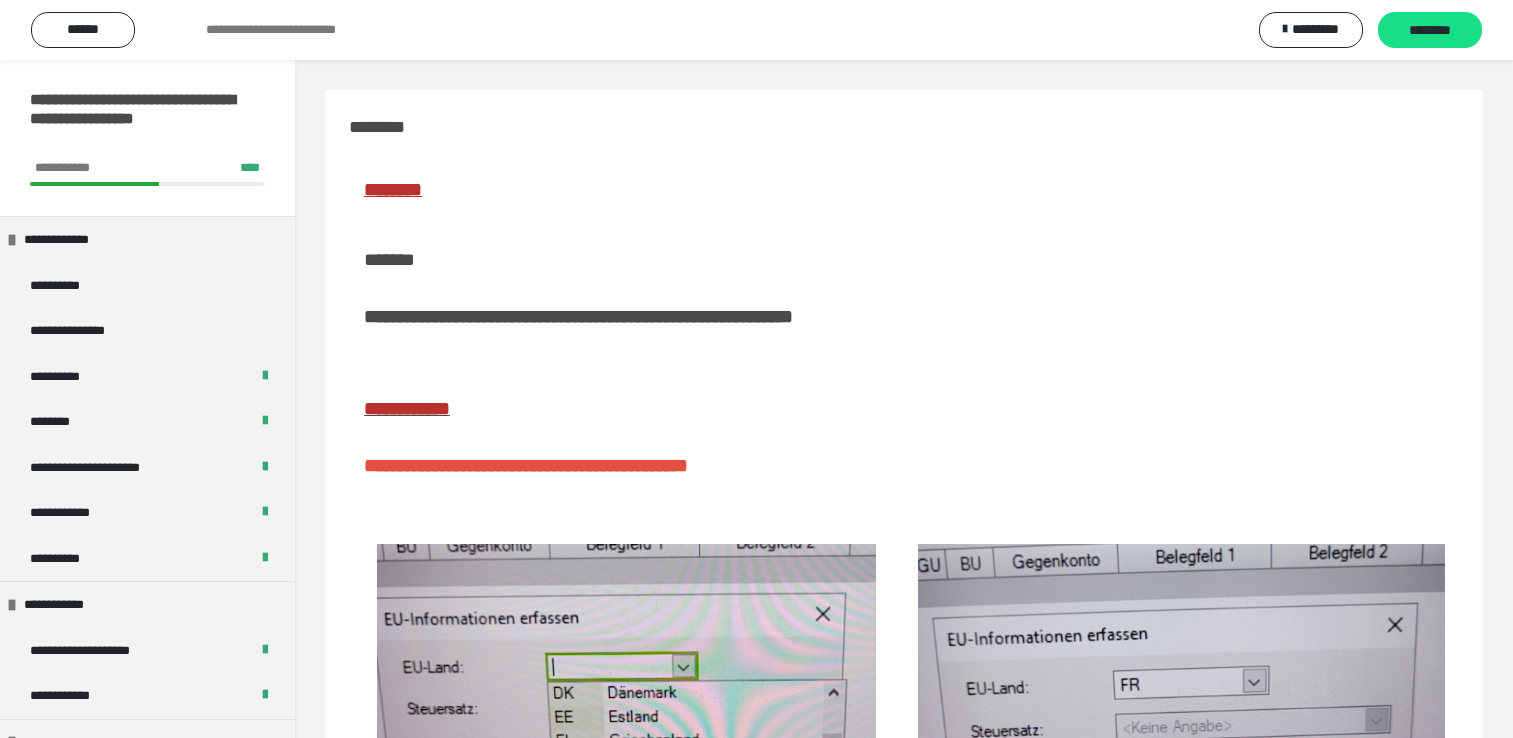 scroll, scrollTop: 0, scrollLeft: 0, axis: both 